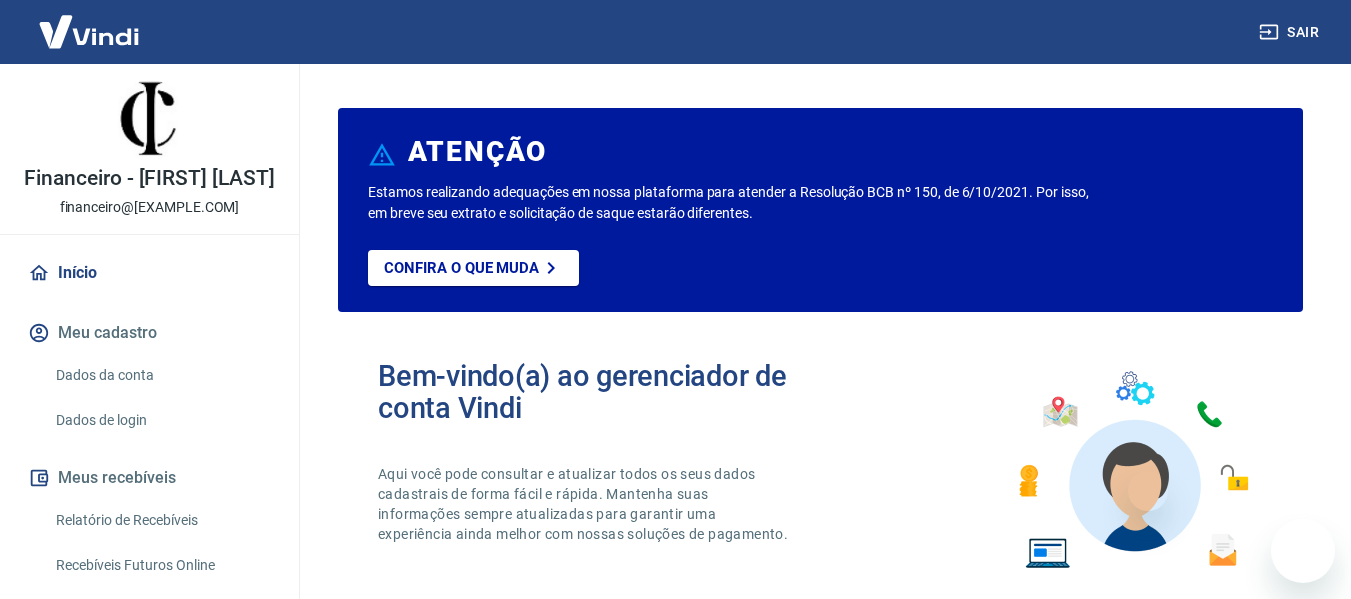 scroll, scrollTop: 300, scrollLeft: 0, axis: vertical 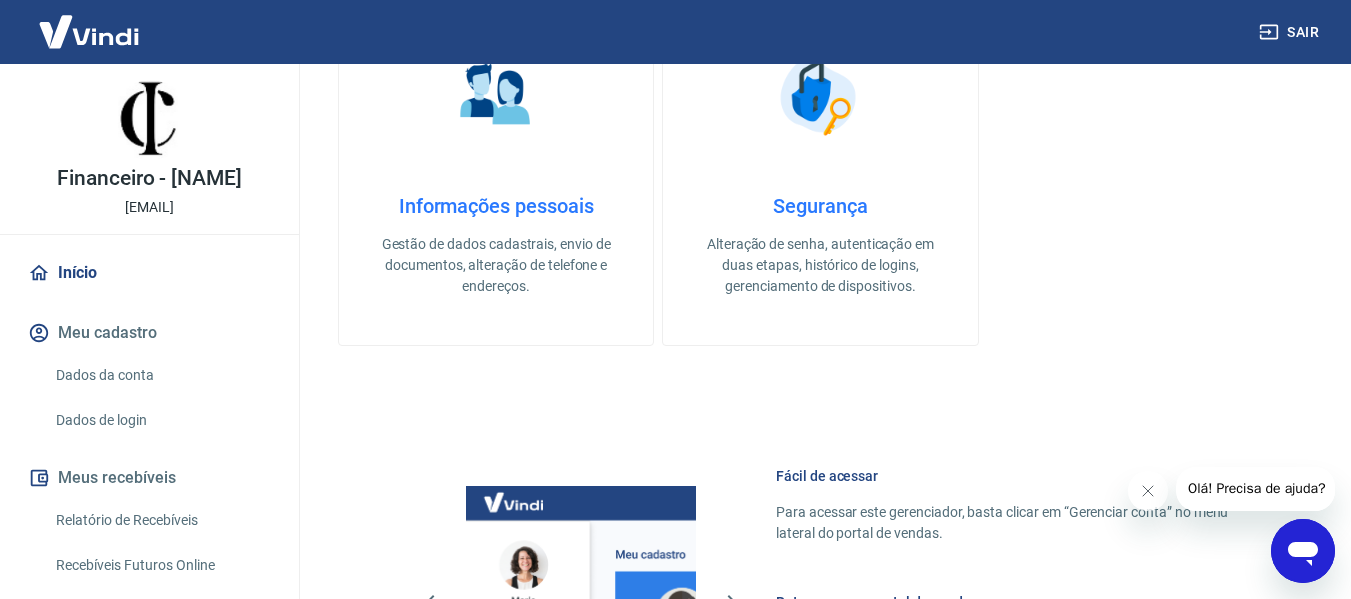 click 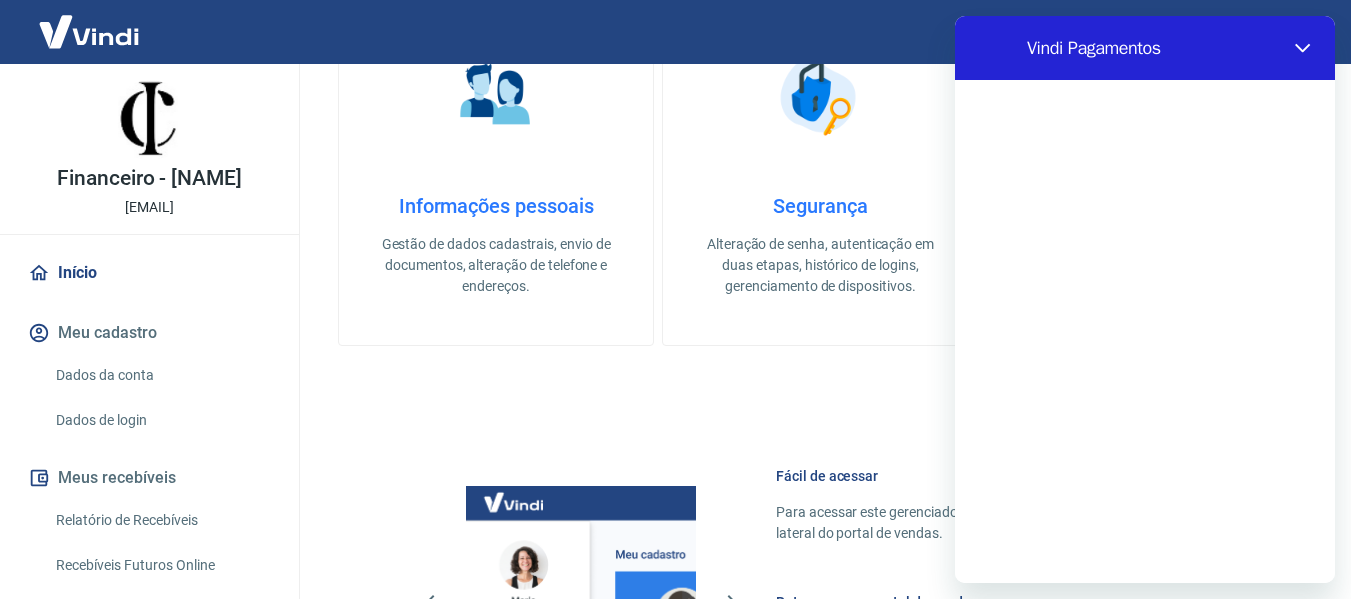 scroll, scrollTop: 0, scrollLeft: 0, axis: both 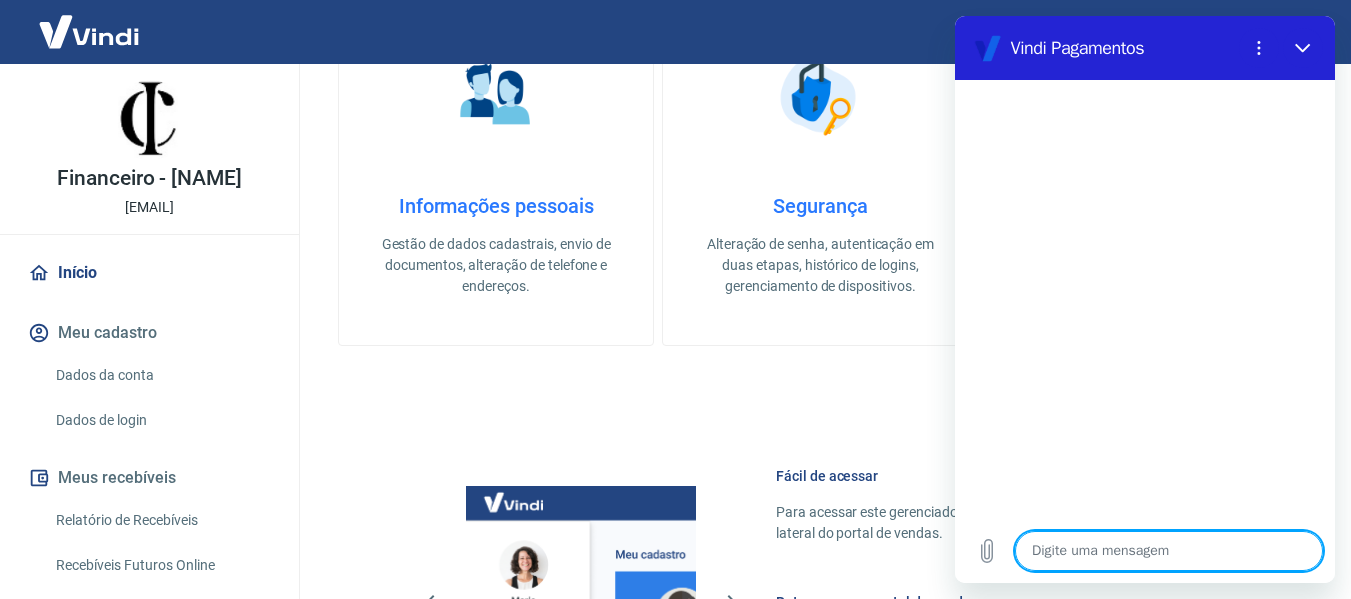 click at bounding box center (1169, 551) 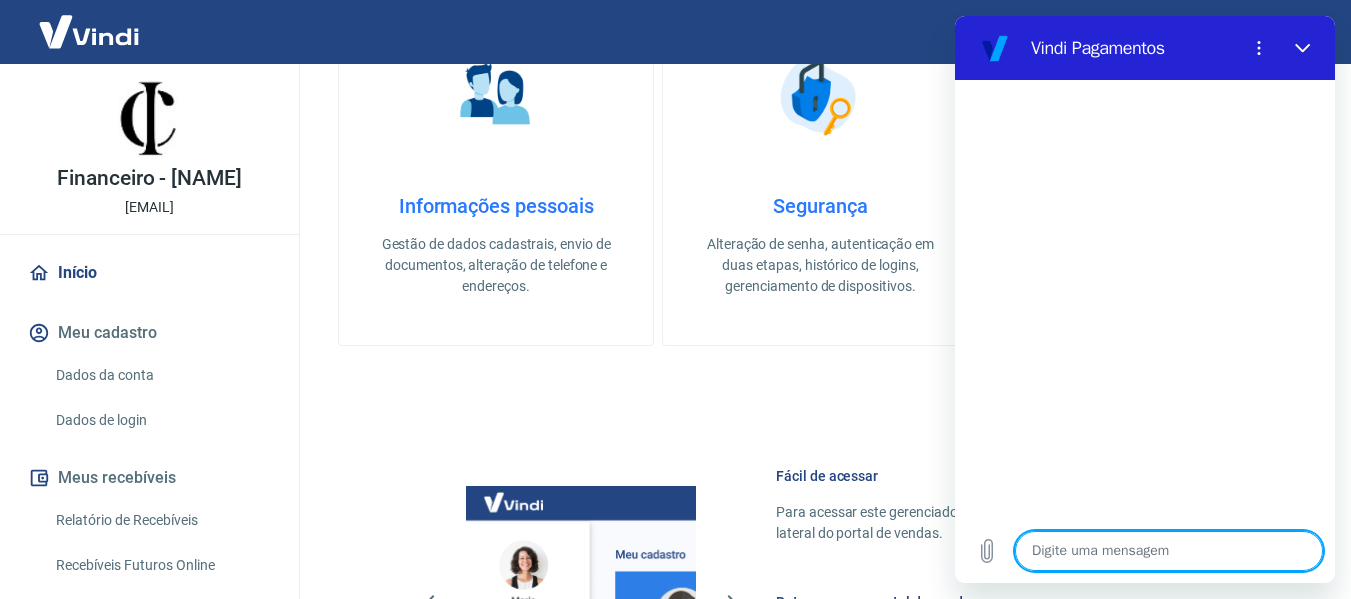 type on "o" 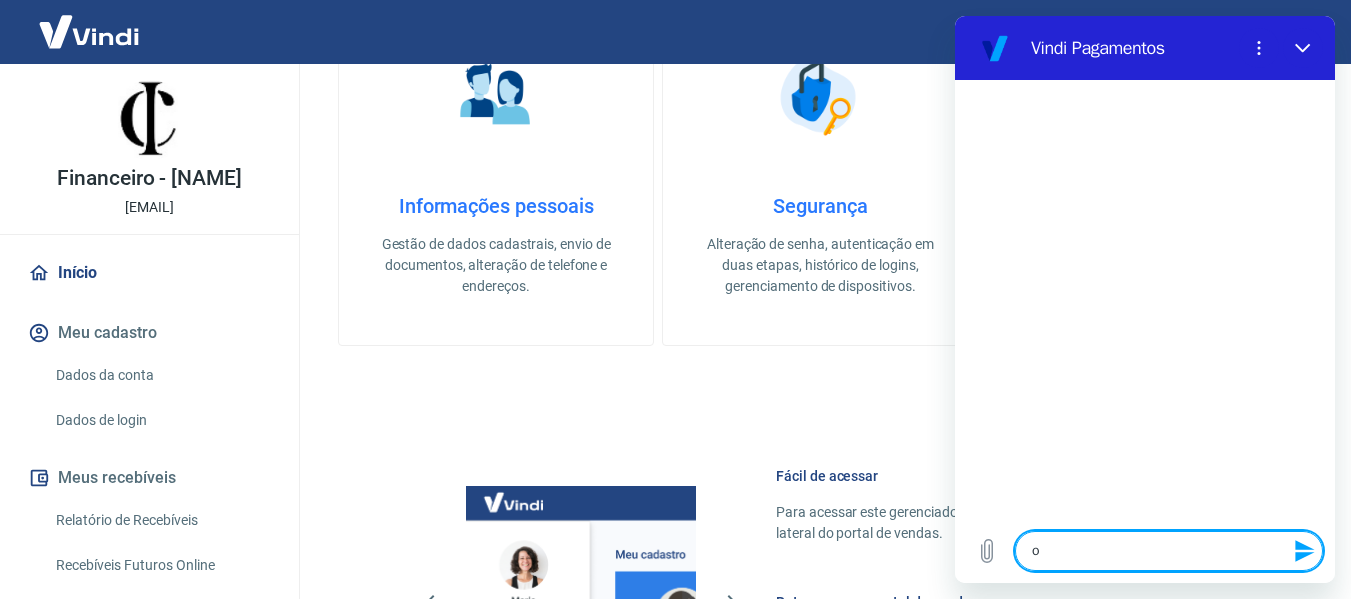 type on "oi" 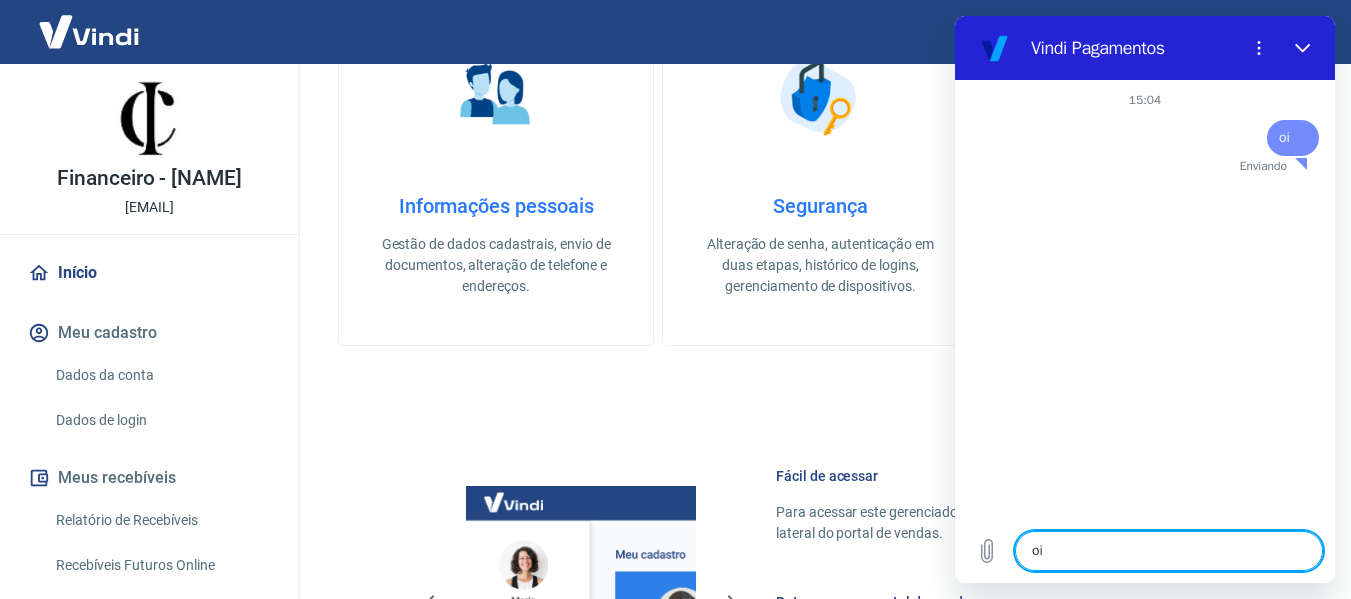 type 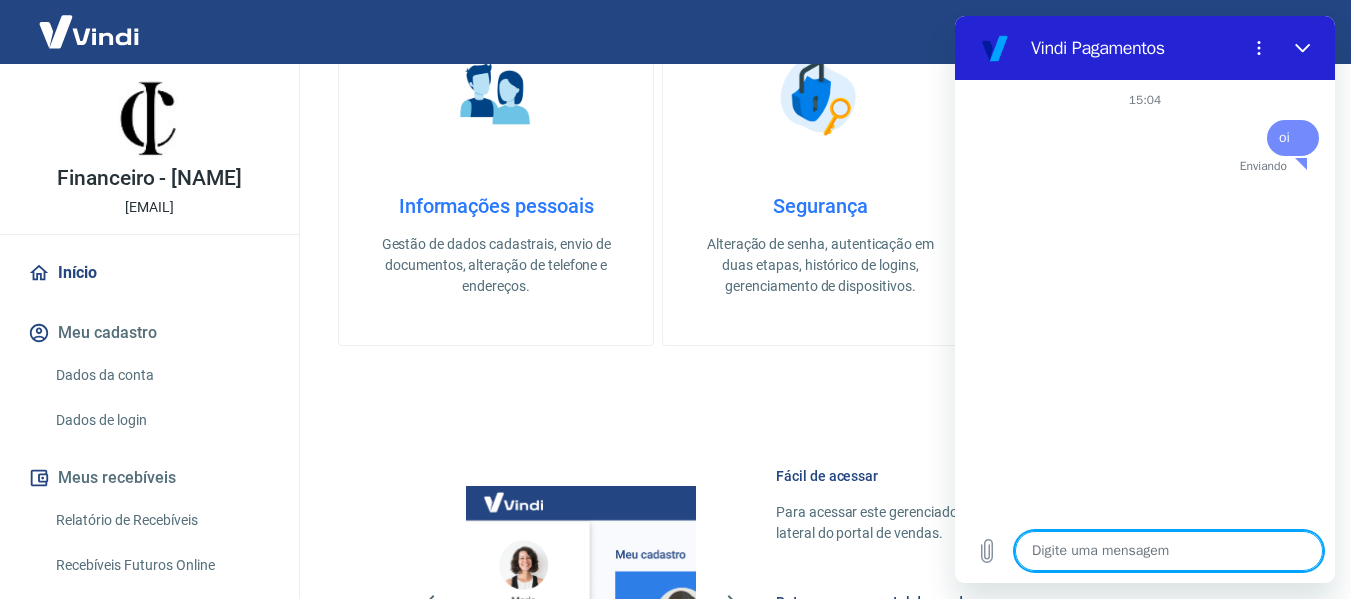 type on "x" 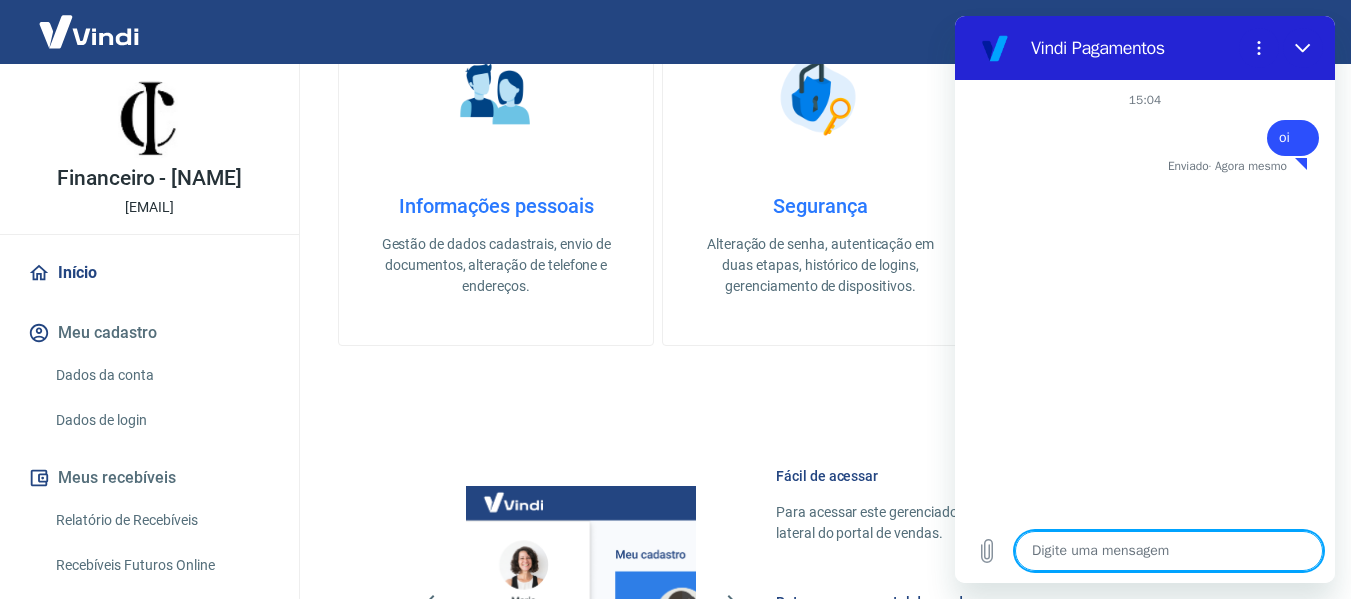 type on "P" 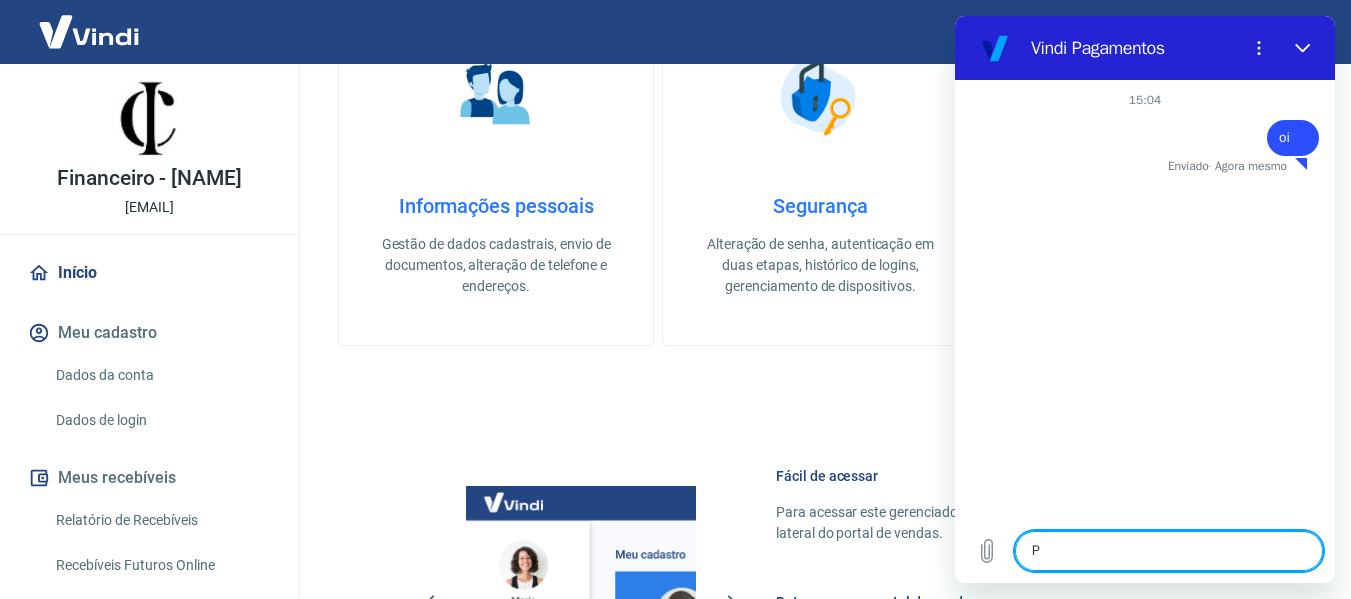 type on "x" 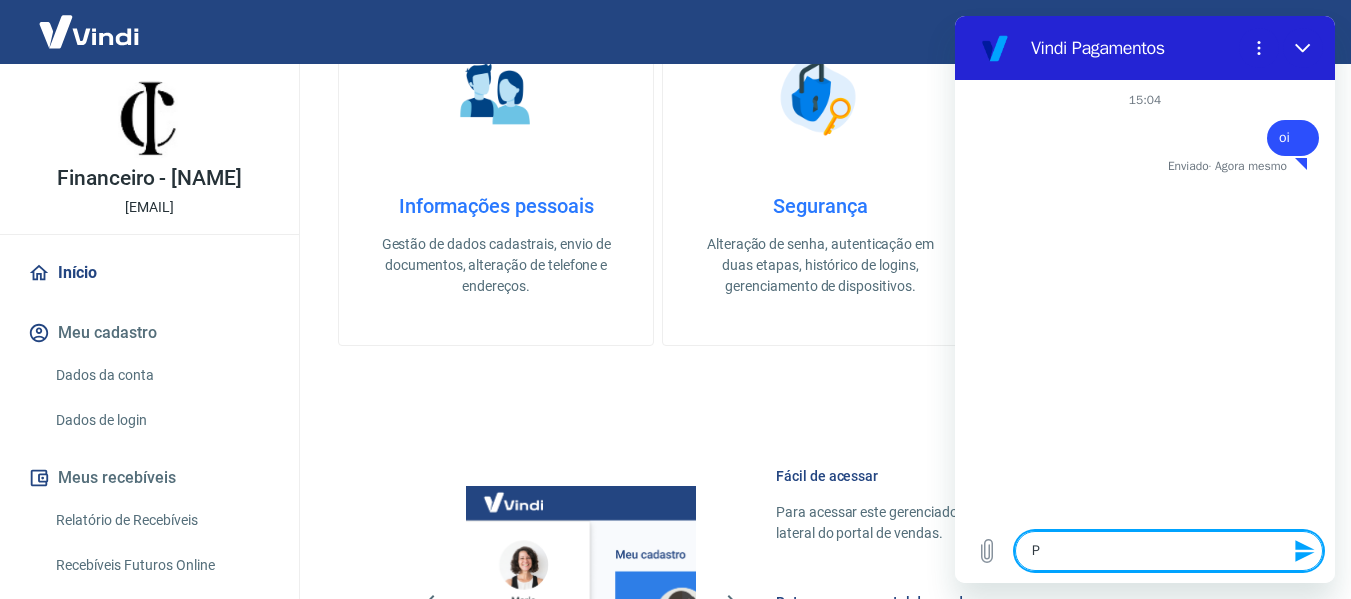 type on "Pr" 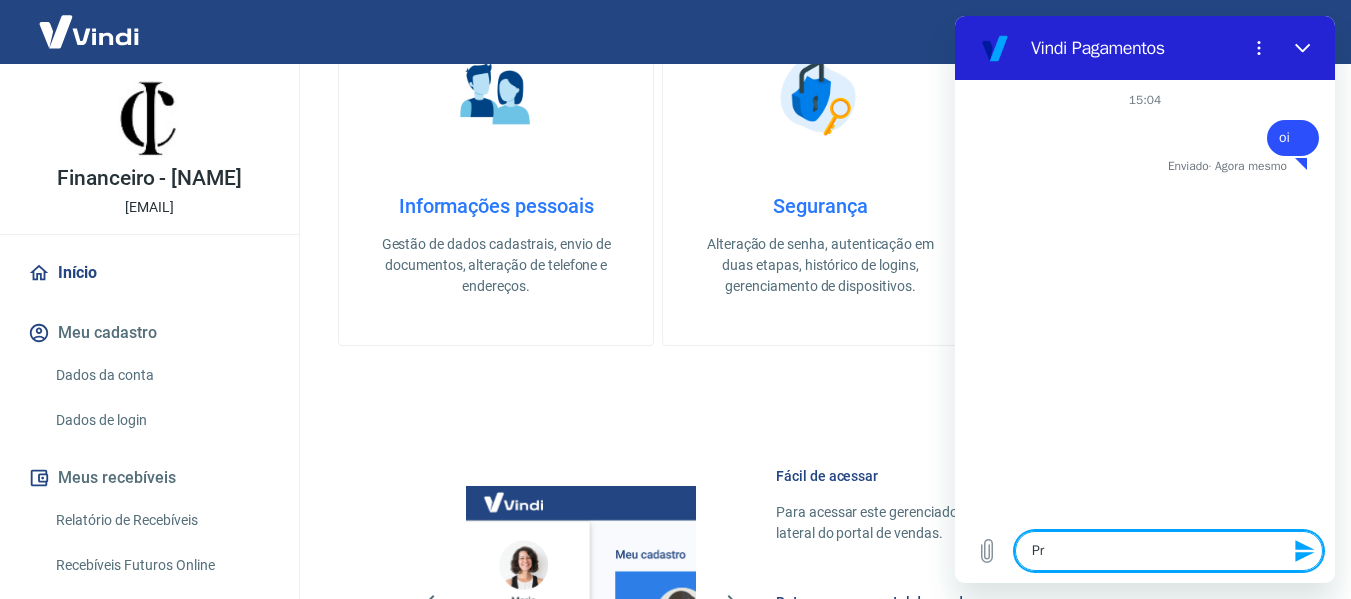 type on "Pro" 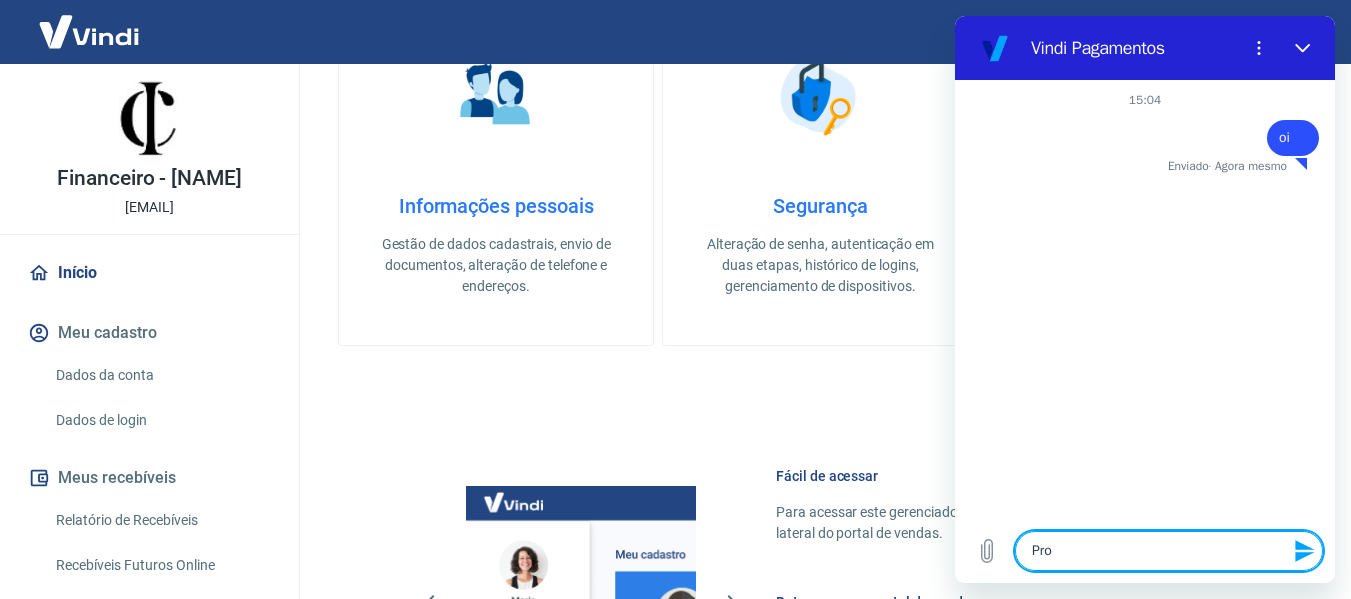 type on "Pr" 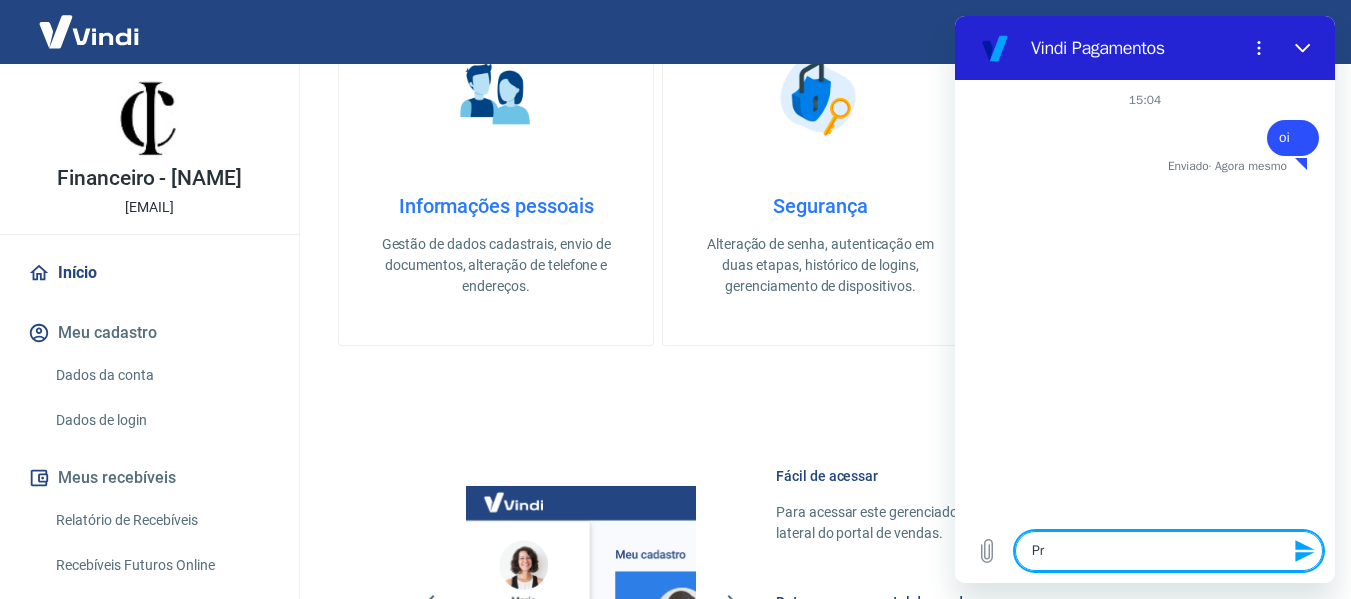 type on "Pre" 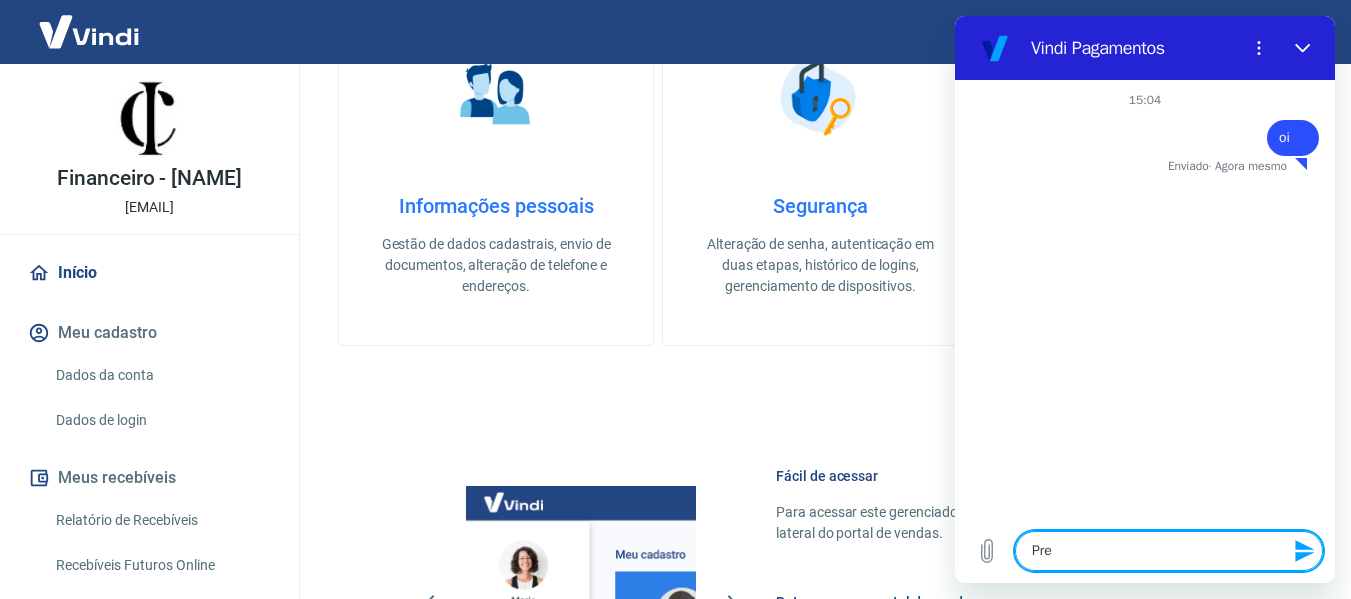 type on "Prec" 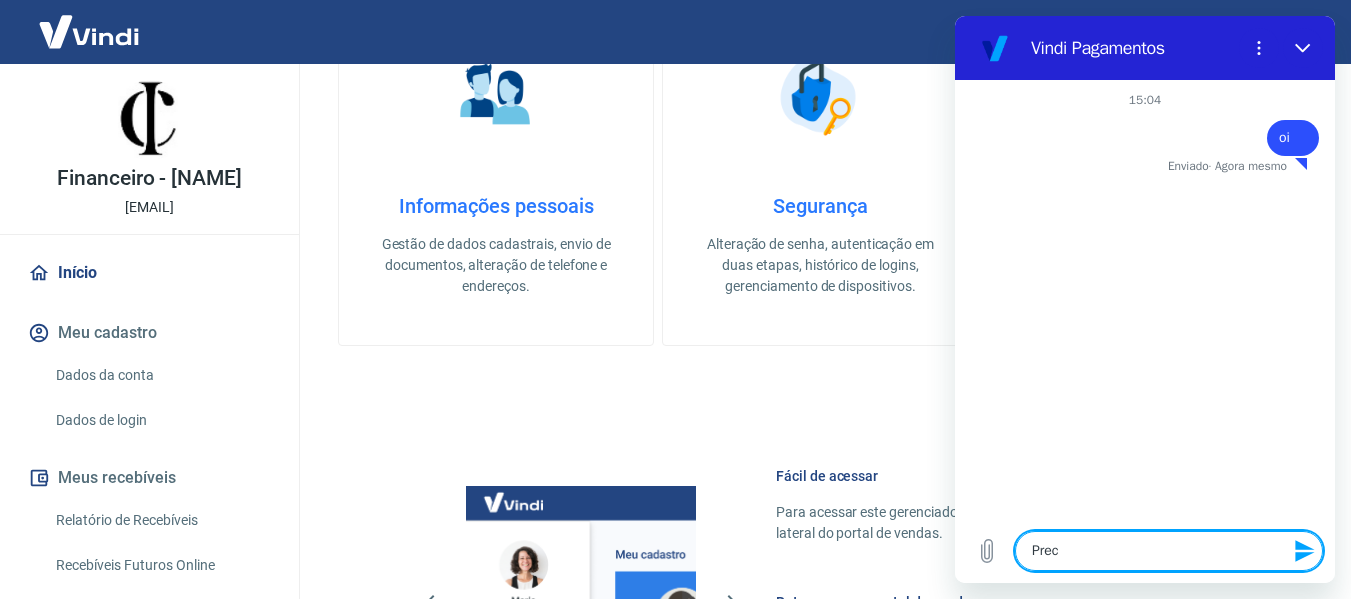 type on "Preci" 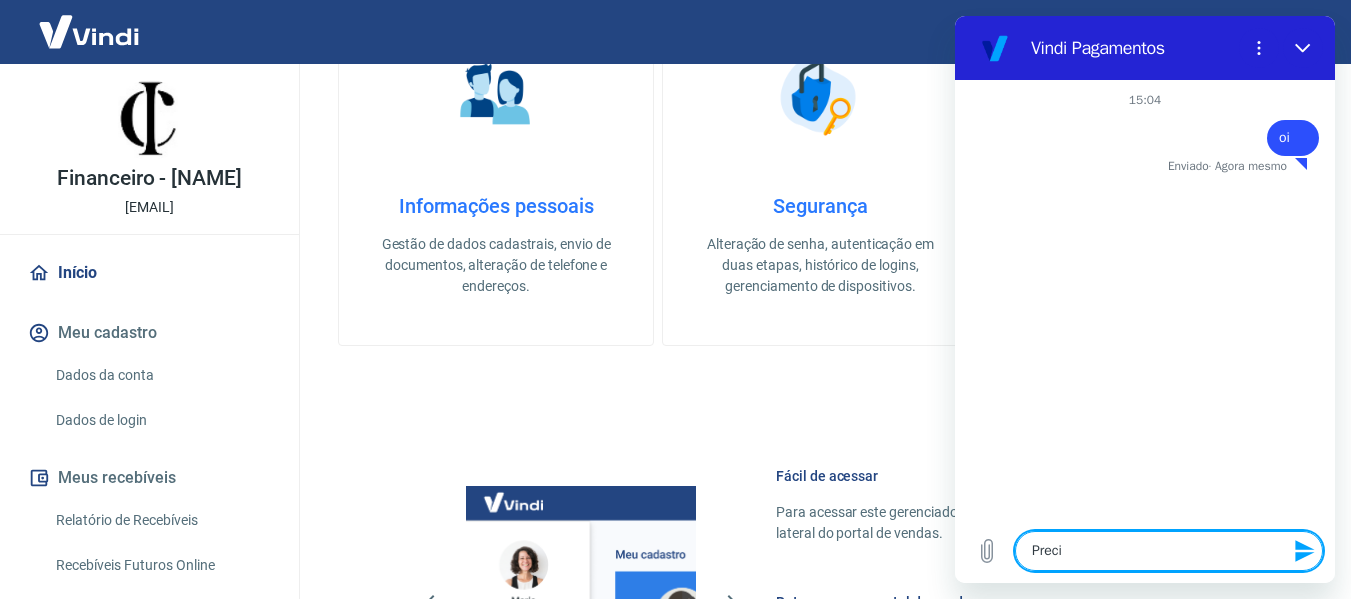 type on "Precis" 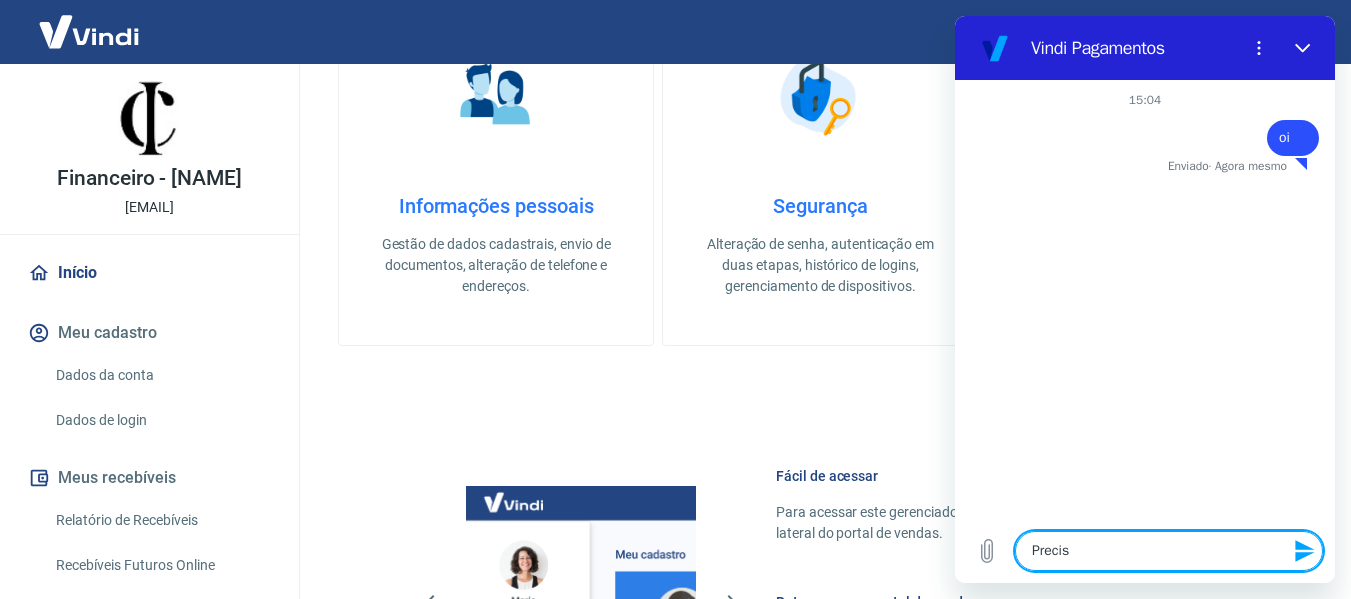 type on "Preciso" 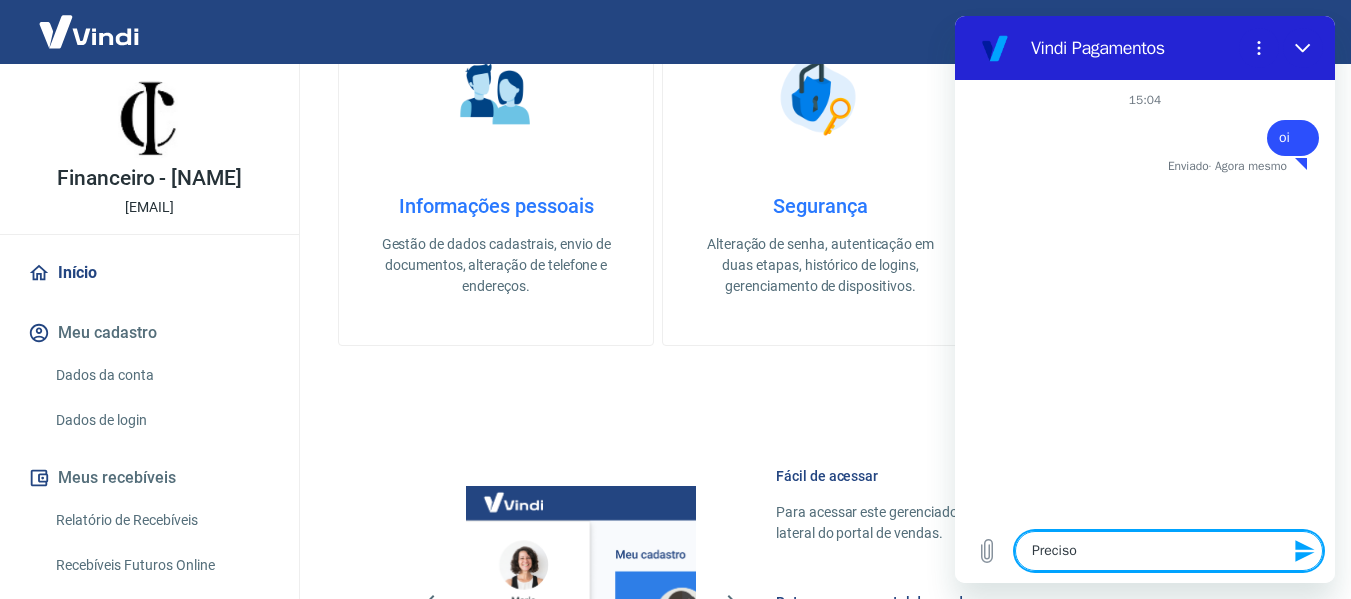 type on "Preciso" 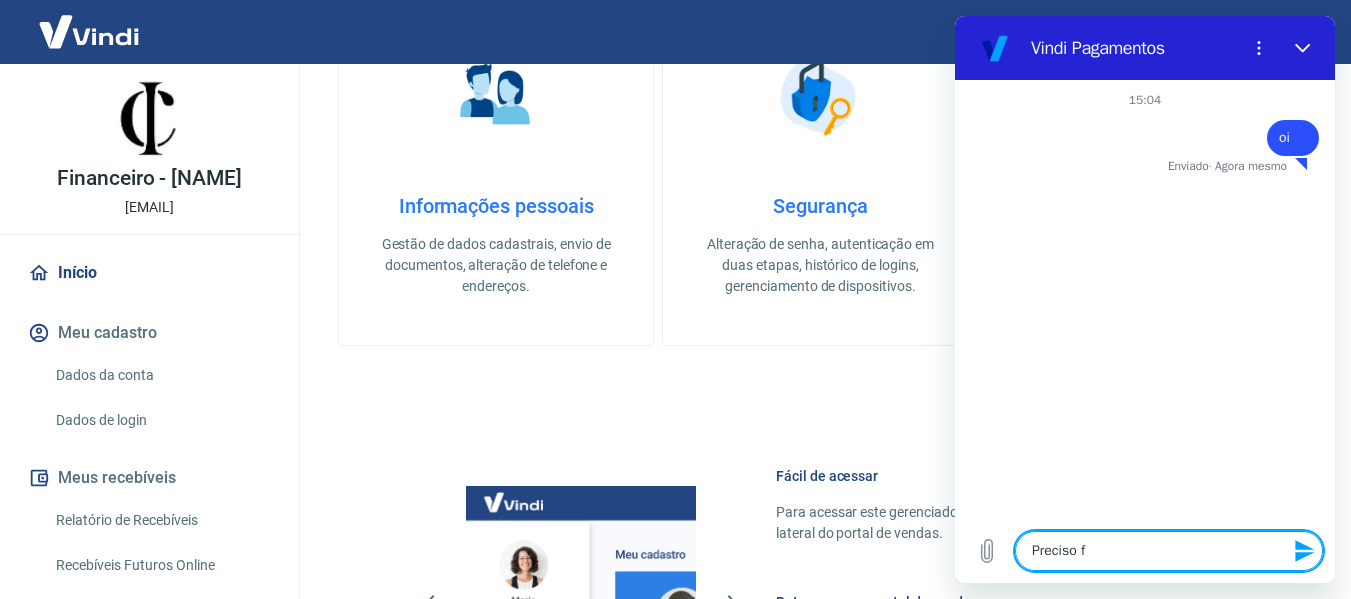 type on "Preciso fa" 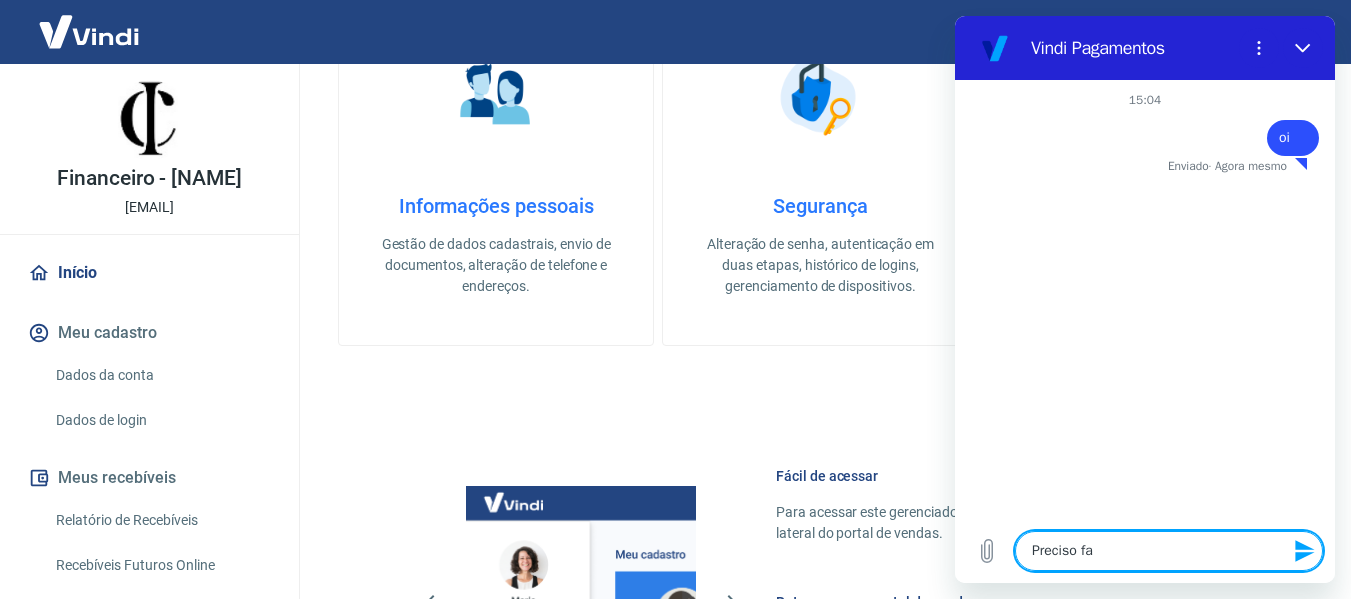 type on "Preciso fal" 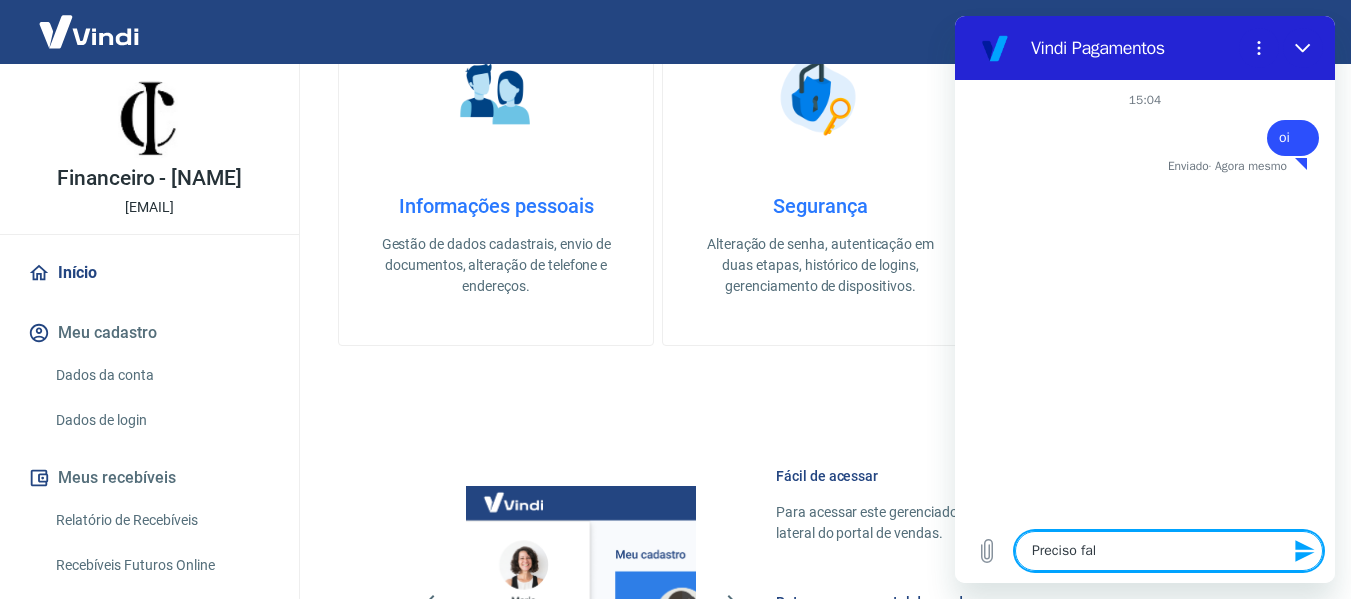 type on "x" 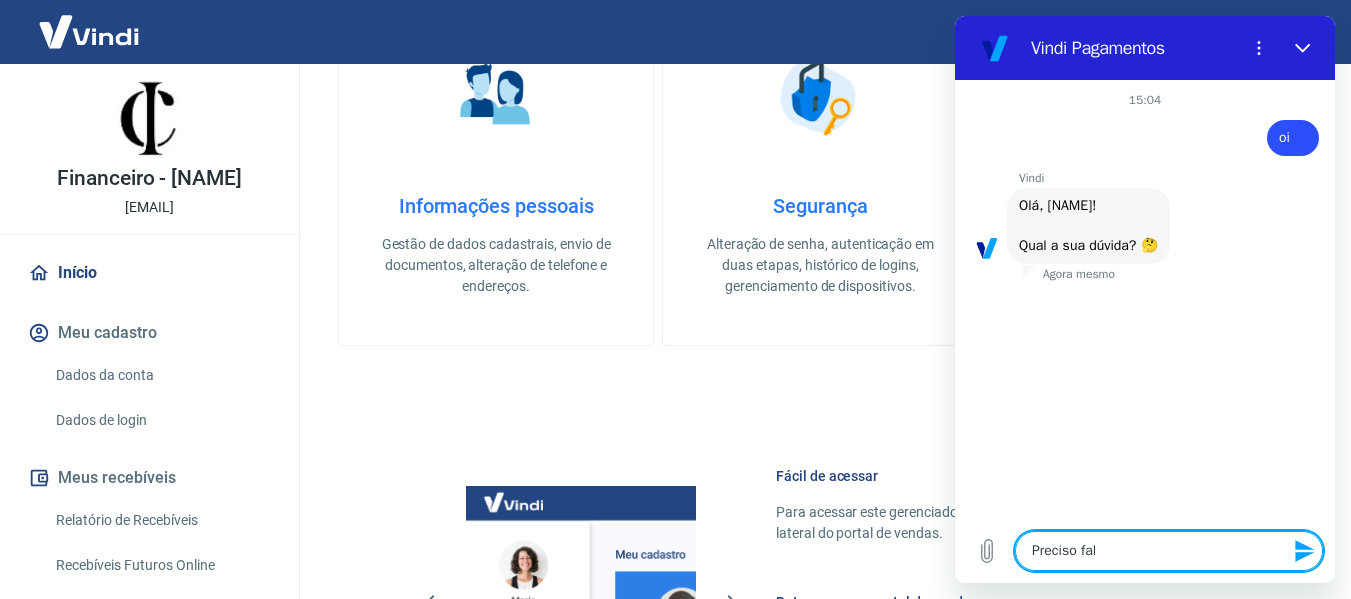 type on "Preciso fala" 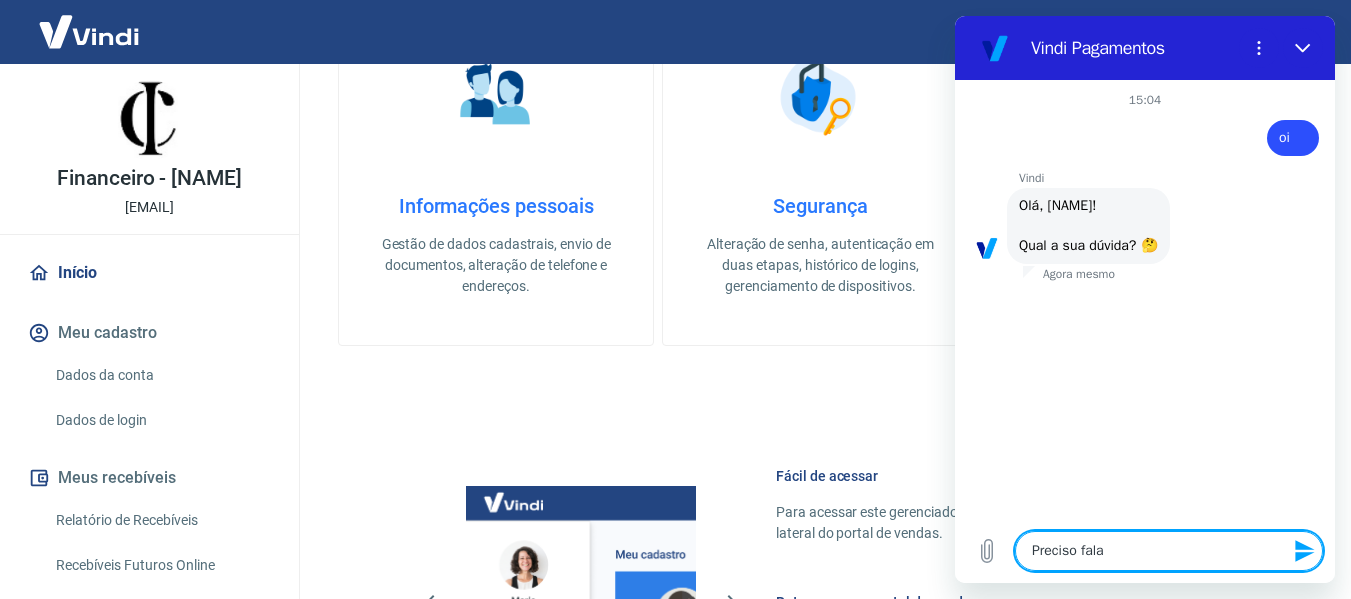 type on "x" 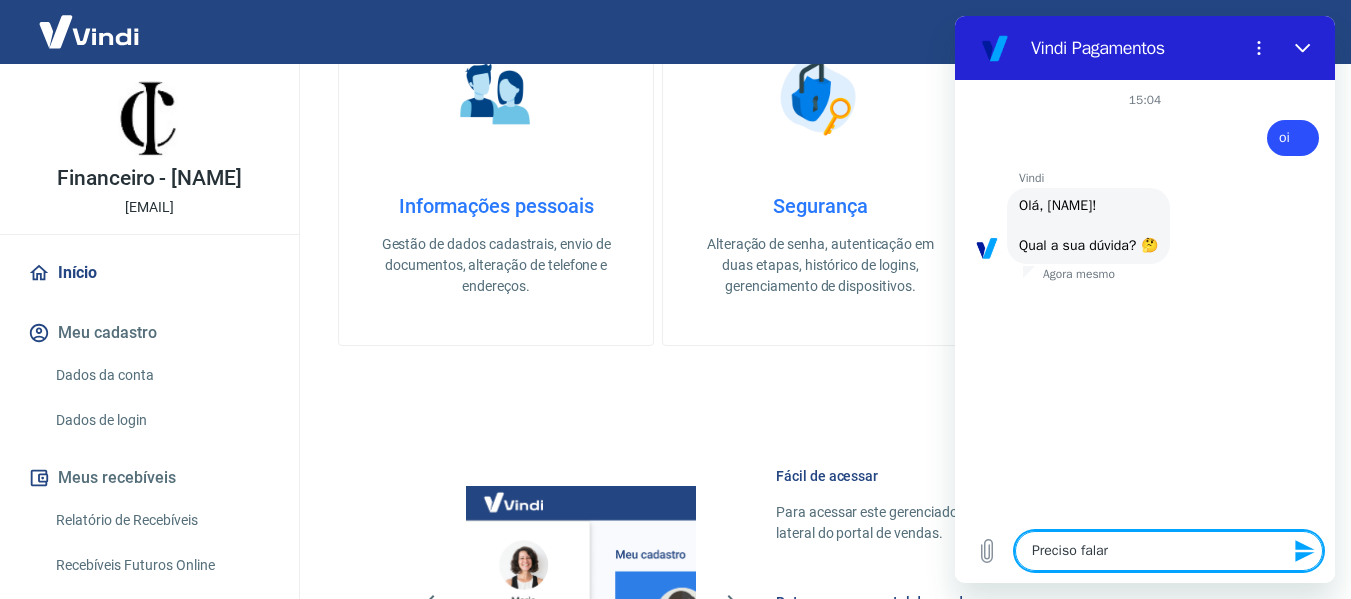 type on "Preciso falar" 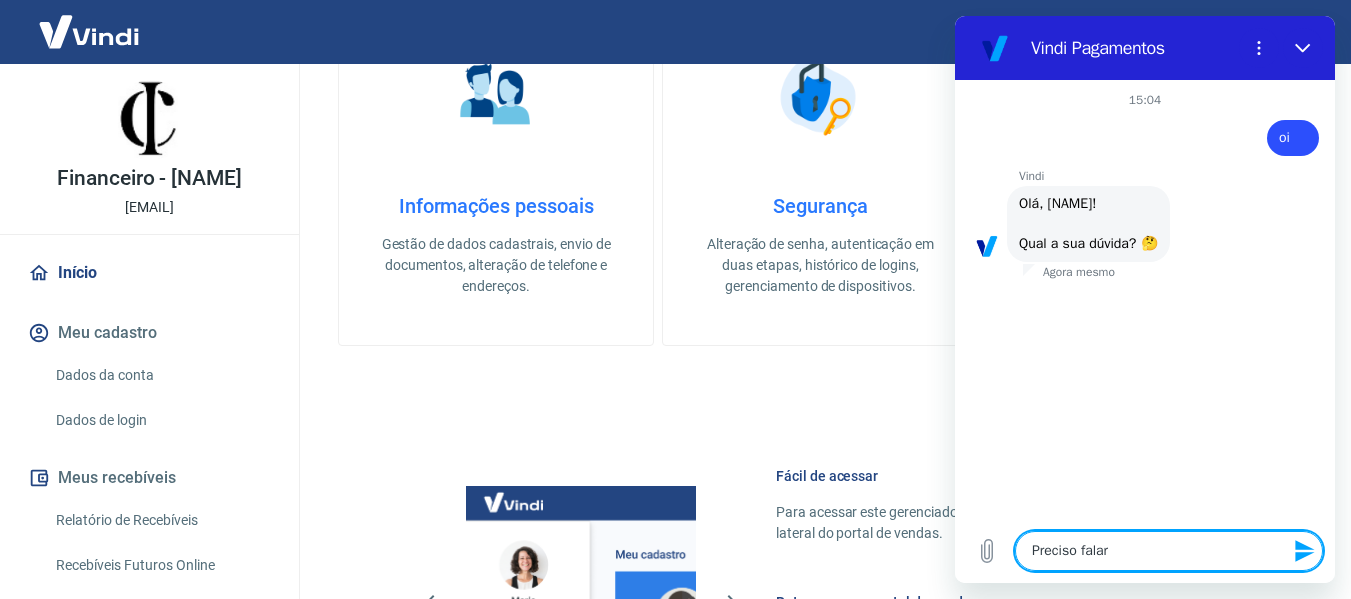 type on "Preciso falar c" 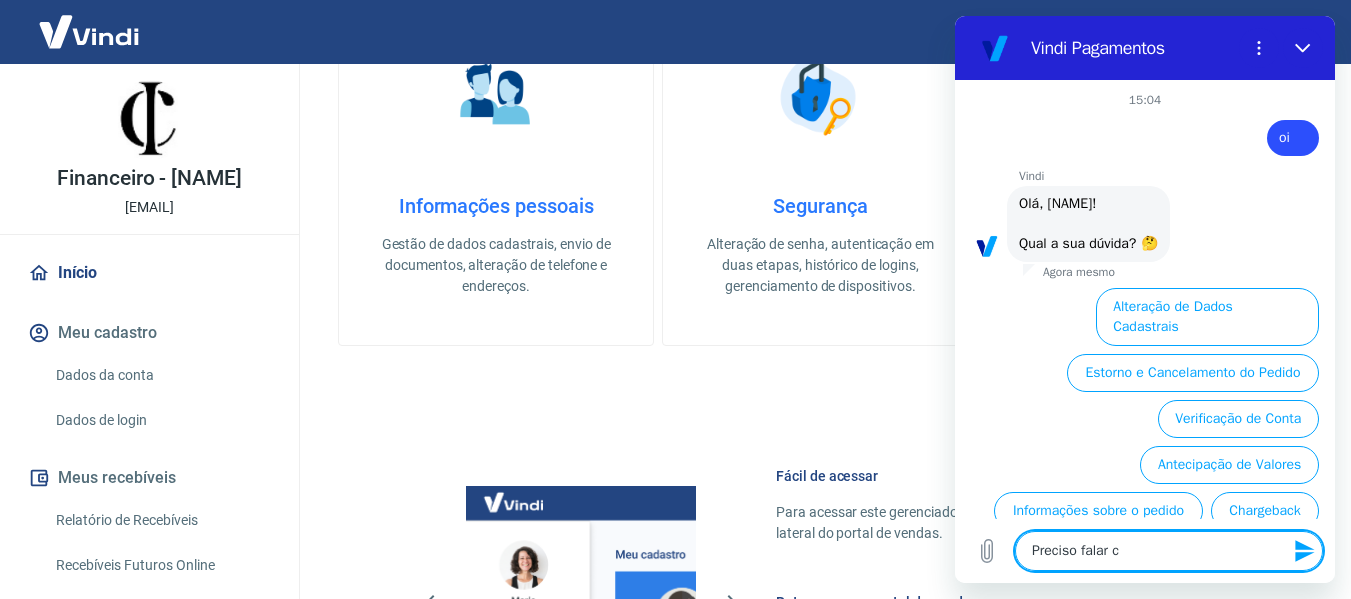 scroll, scrollTop: 154, scrollLeft: 0, axis: vertical 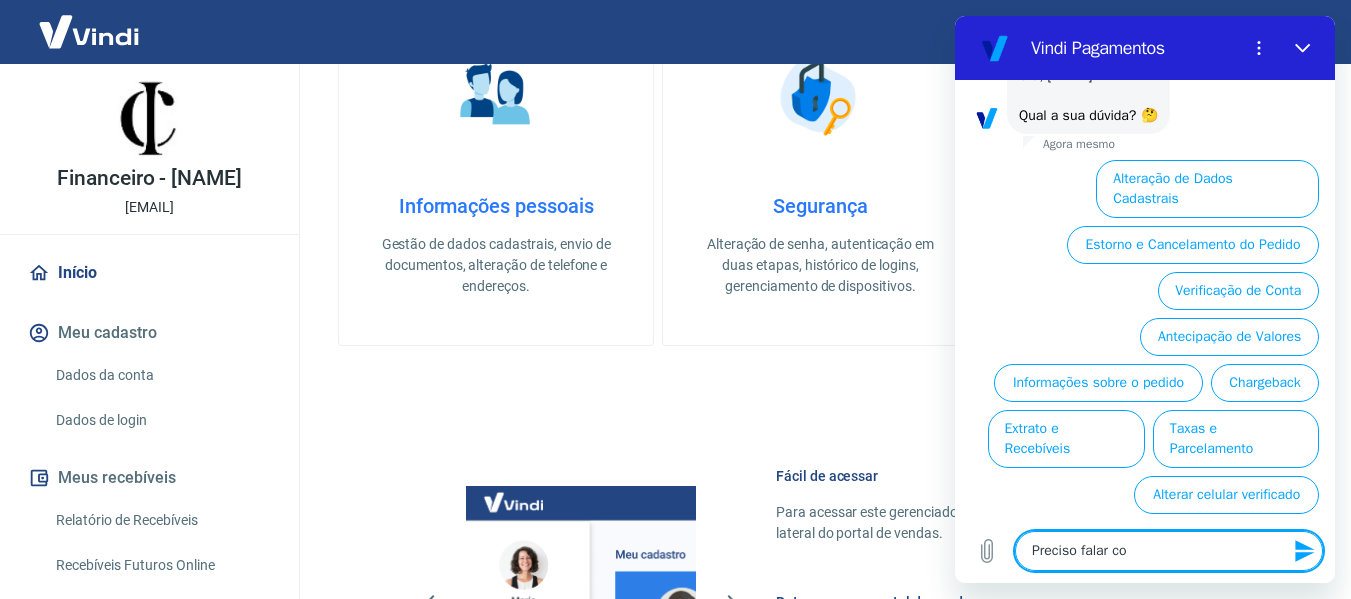 type on "Preciso falar com" 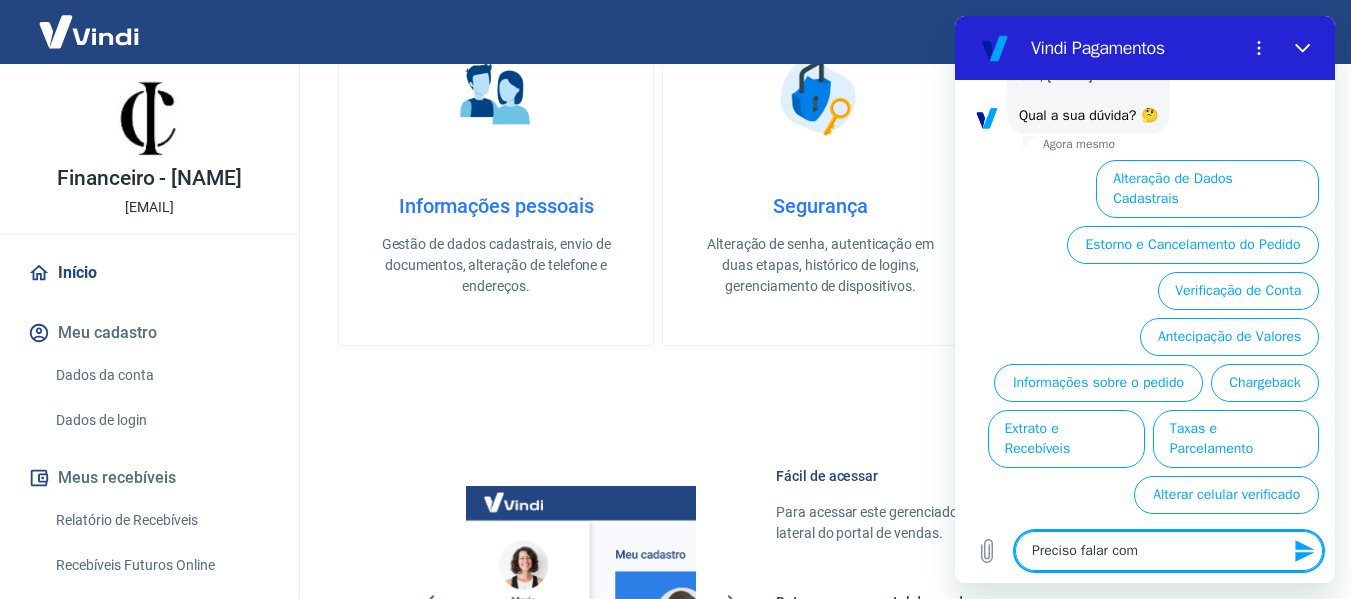 type on "Preciso falar com" 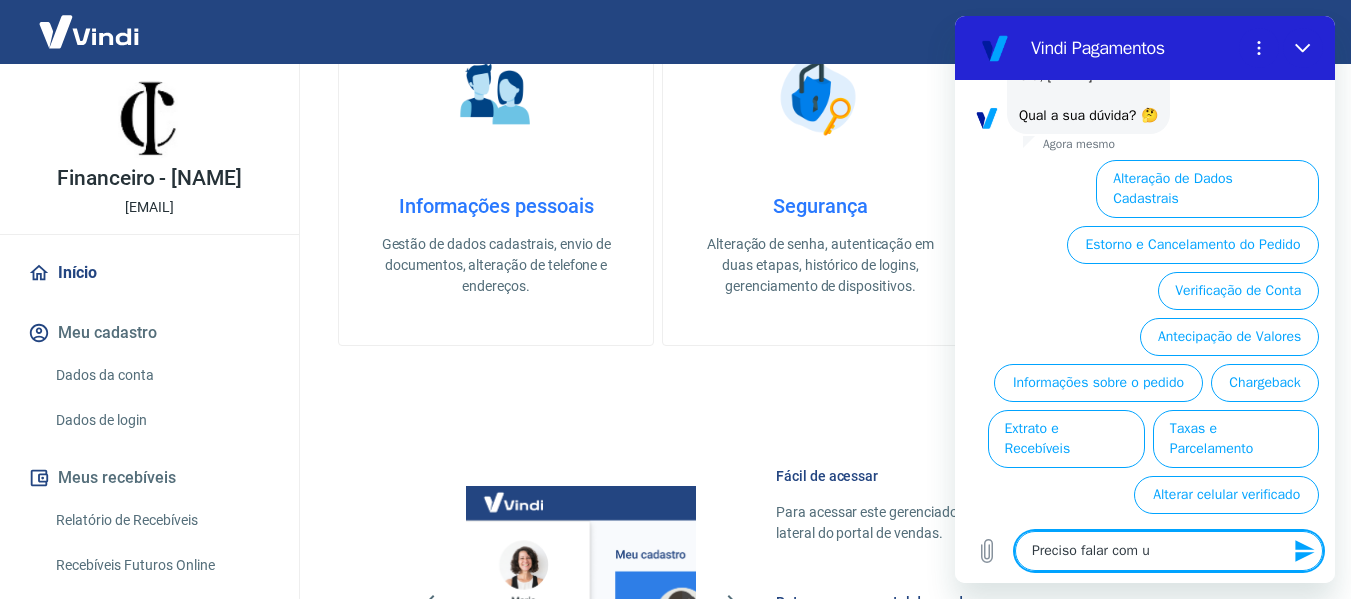 type on "Preciso falar com um" 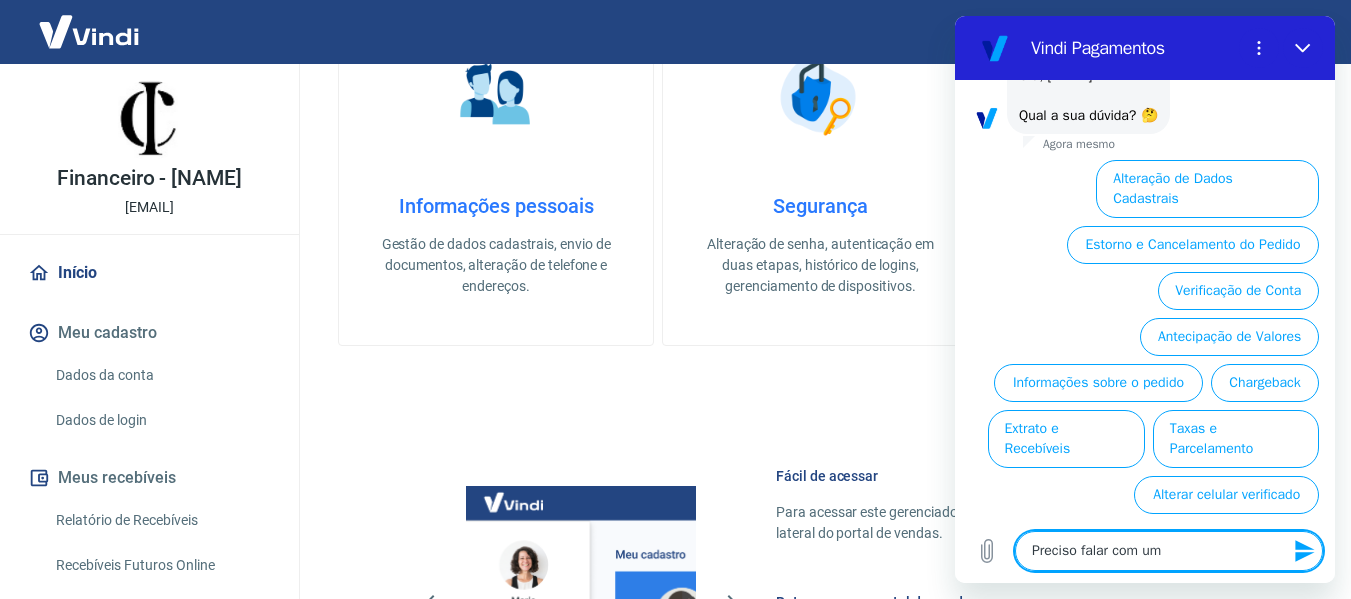 type on "Preciso falar com um" 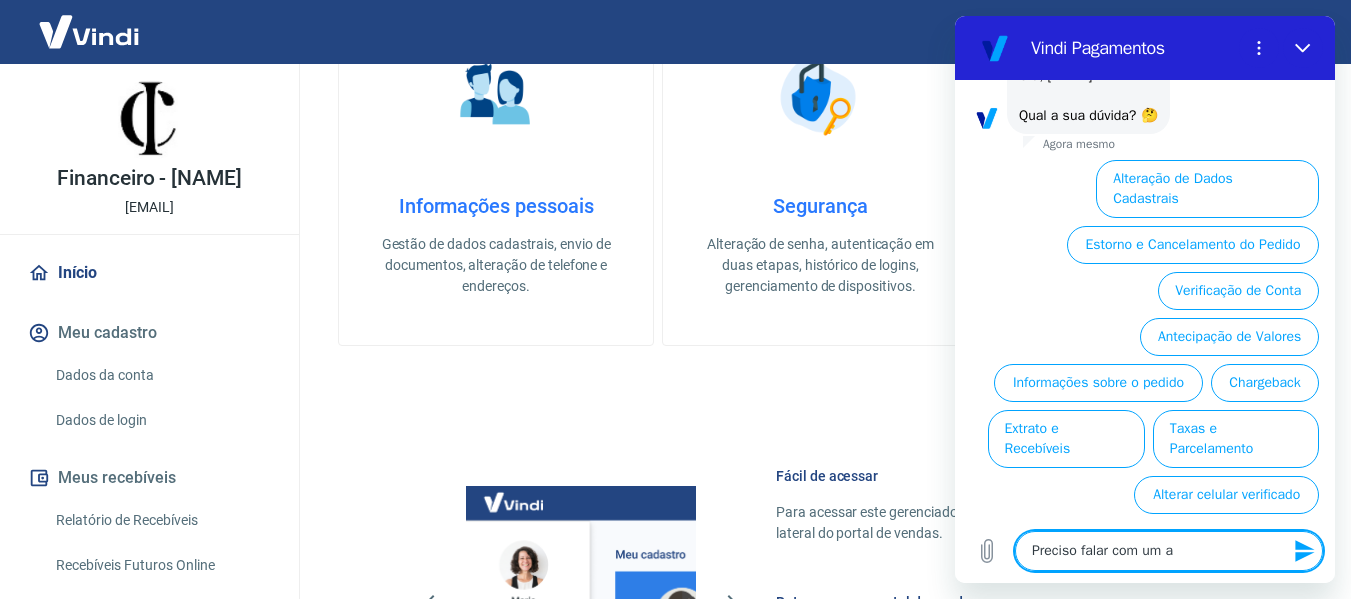 type on "Preciso falar com um at" 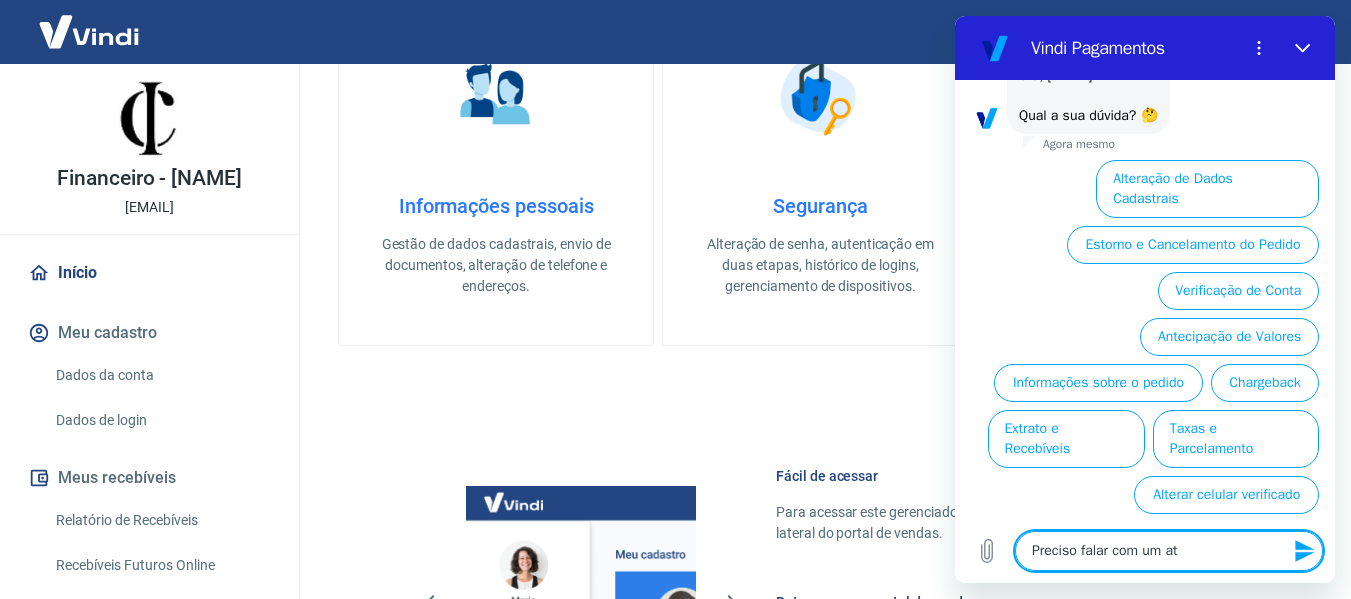 type on "Preciso falar com um ate" 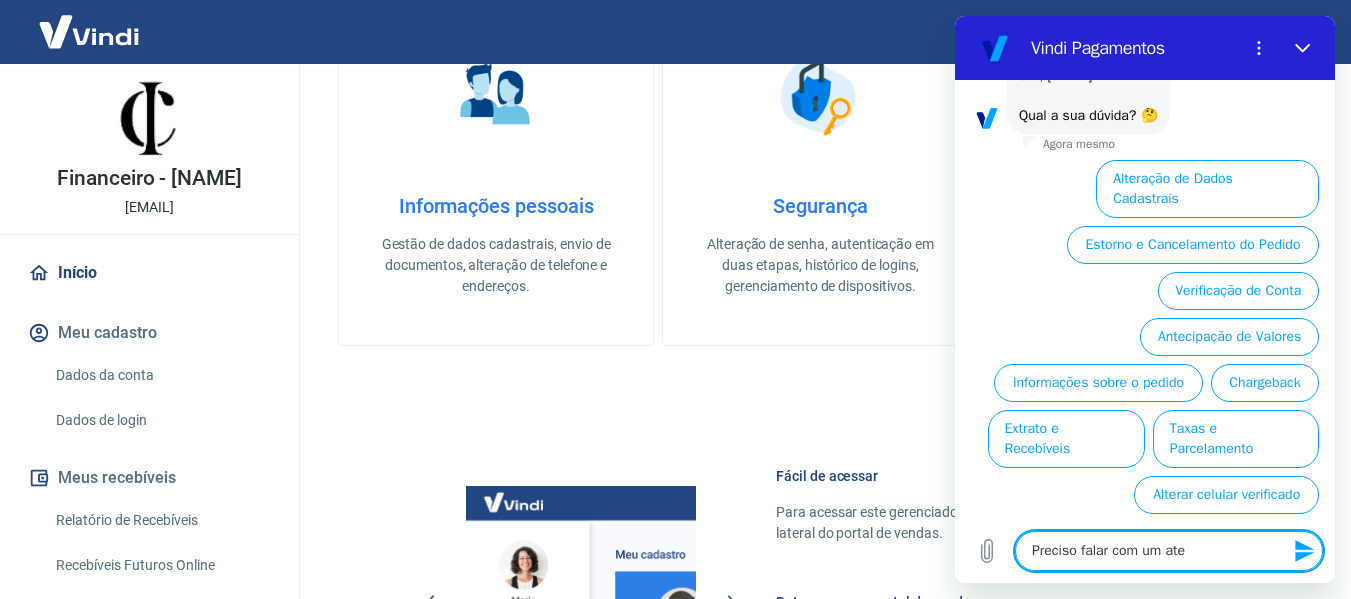 type on "Preciso falar com um aten" 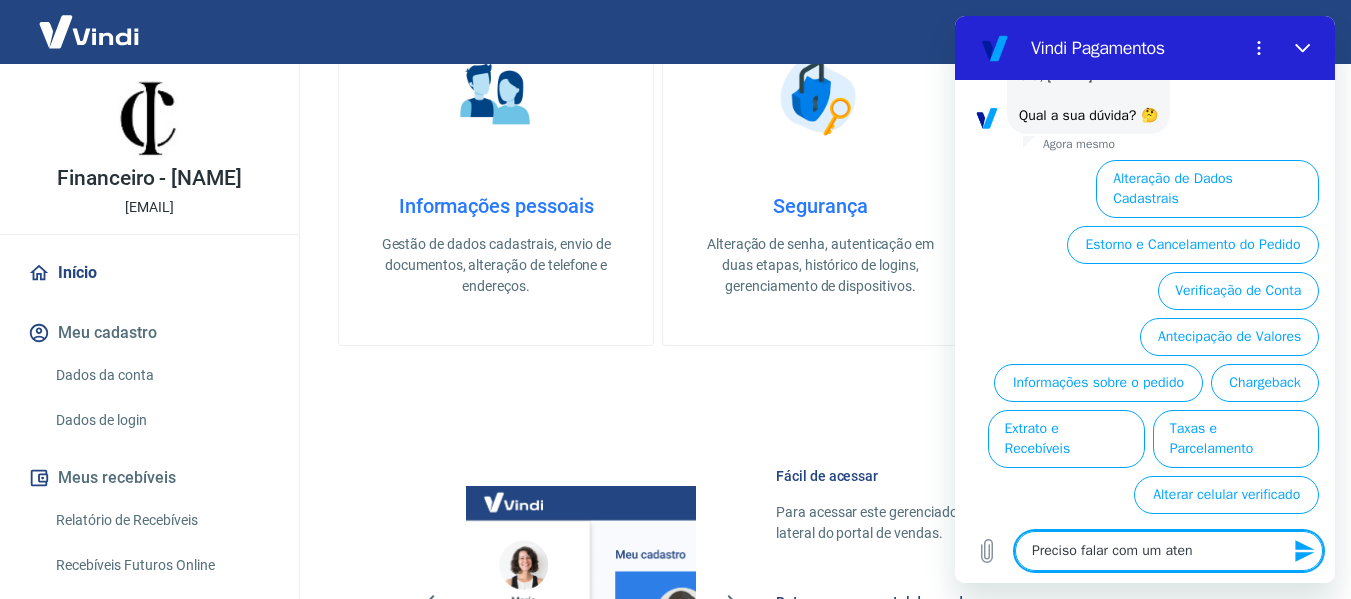 type on "Preciso falar com um atend" 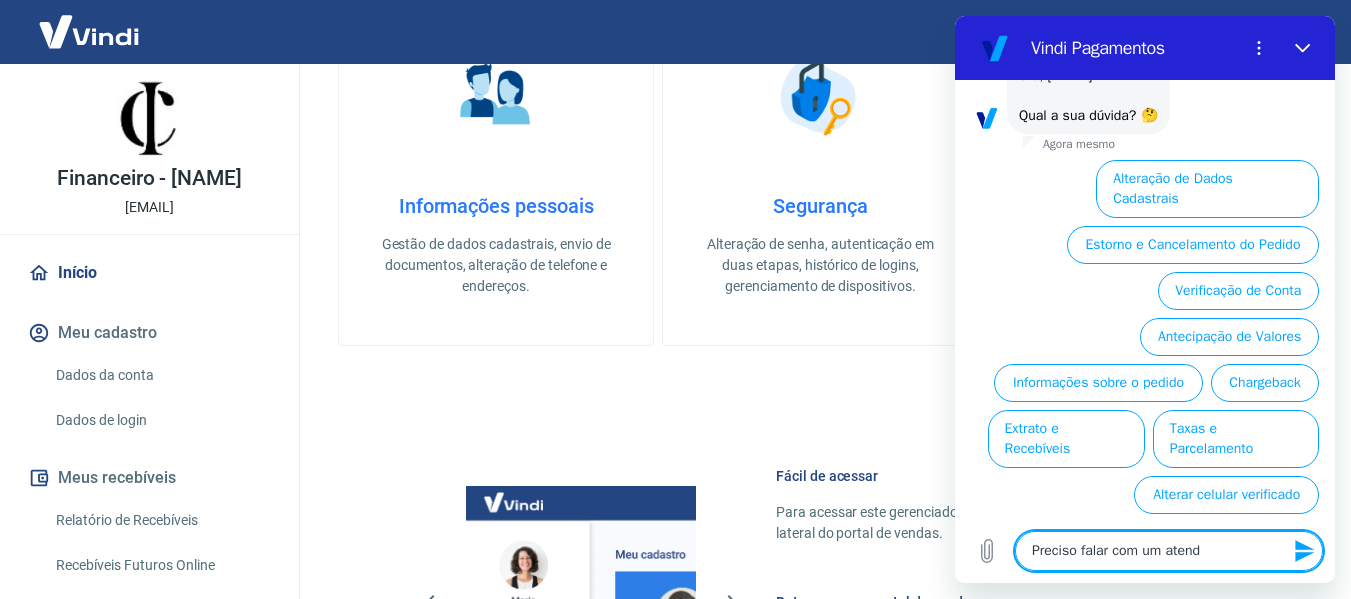 type on "Preciso falar com um atende" 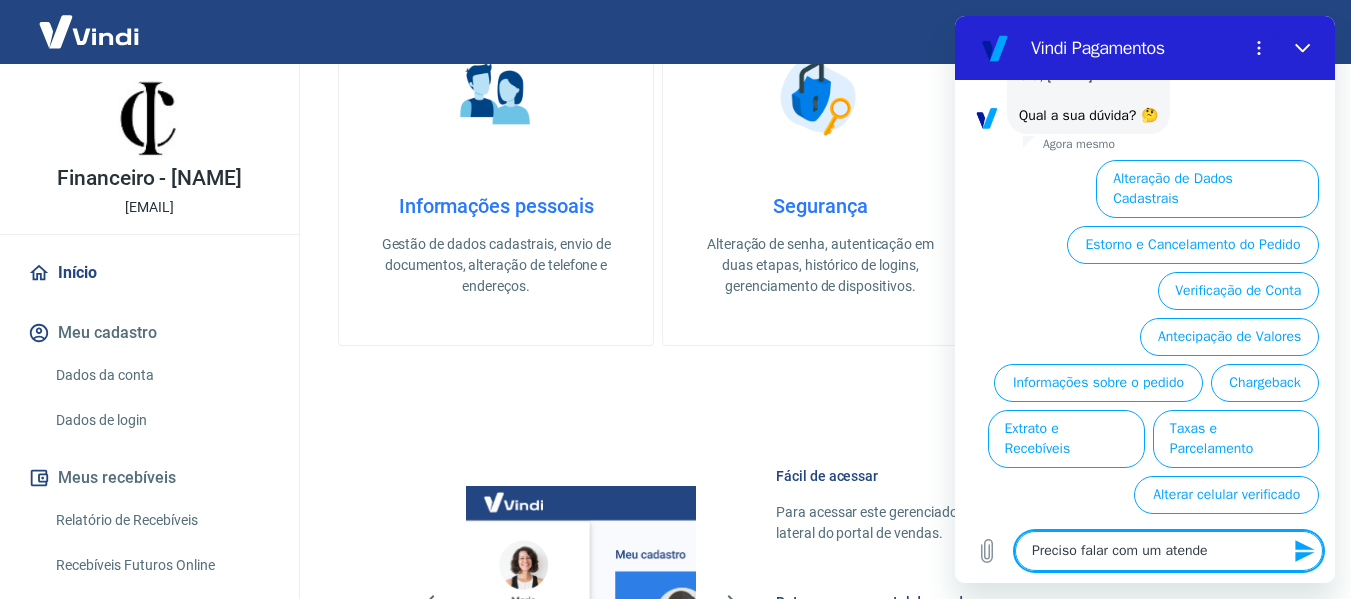 type on "Preciso falar com um atenden" 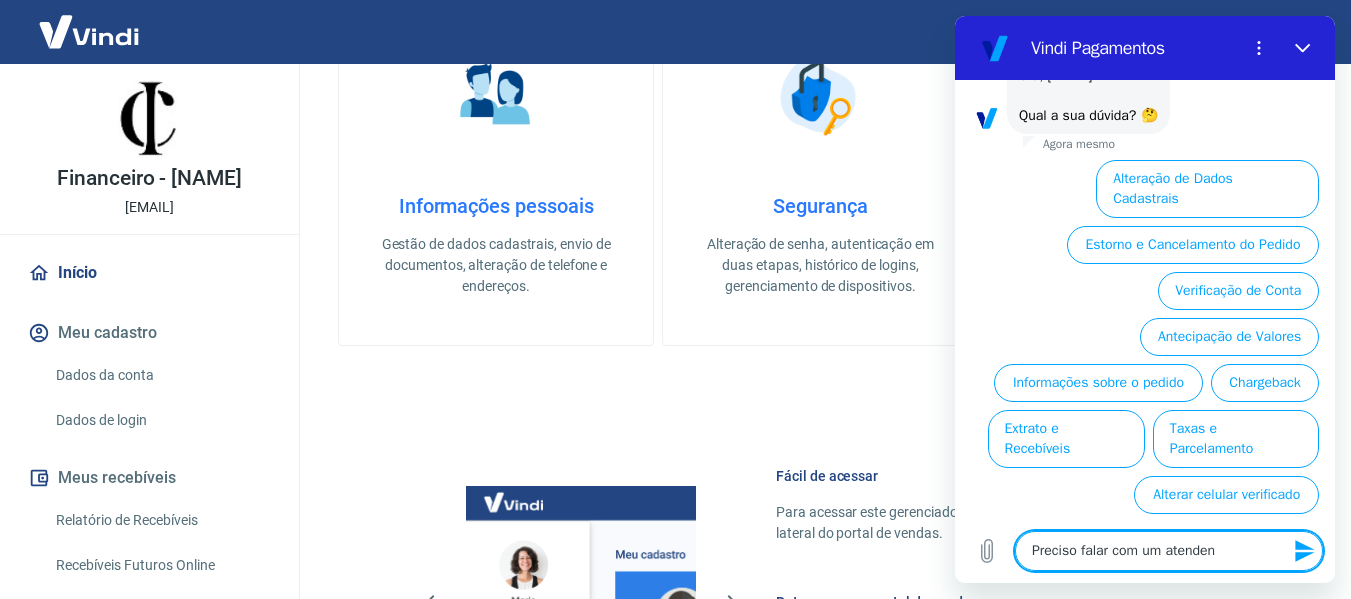 type on "Preciso falar com um atendent" 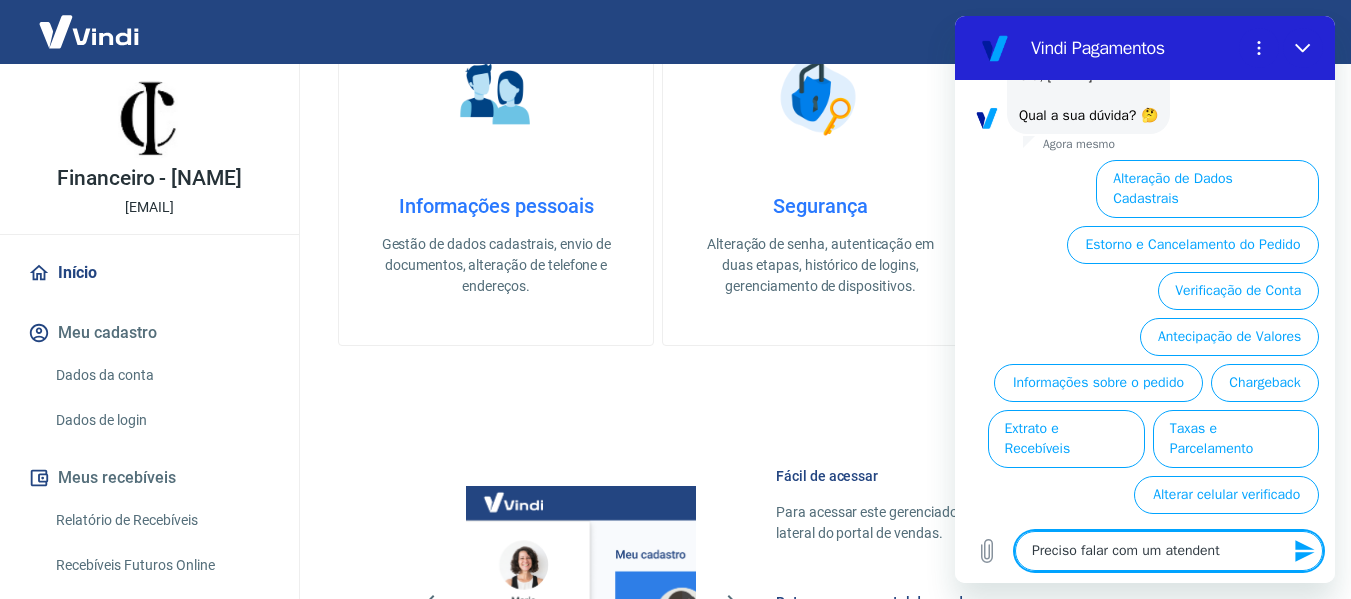 type on "Preciso falar com um atendente" 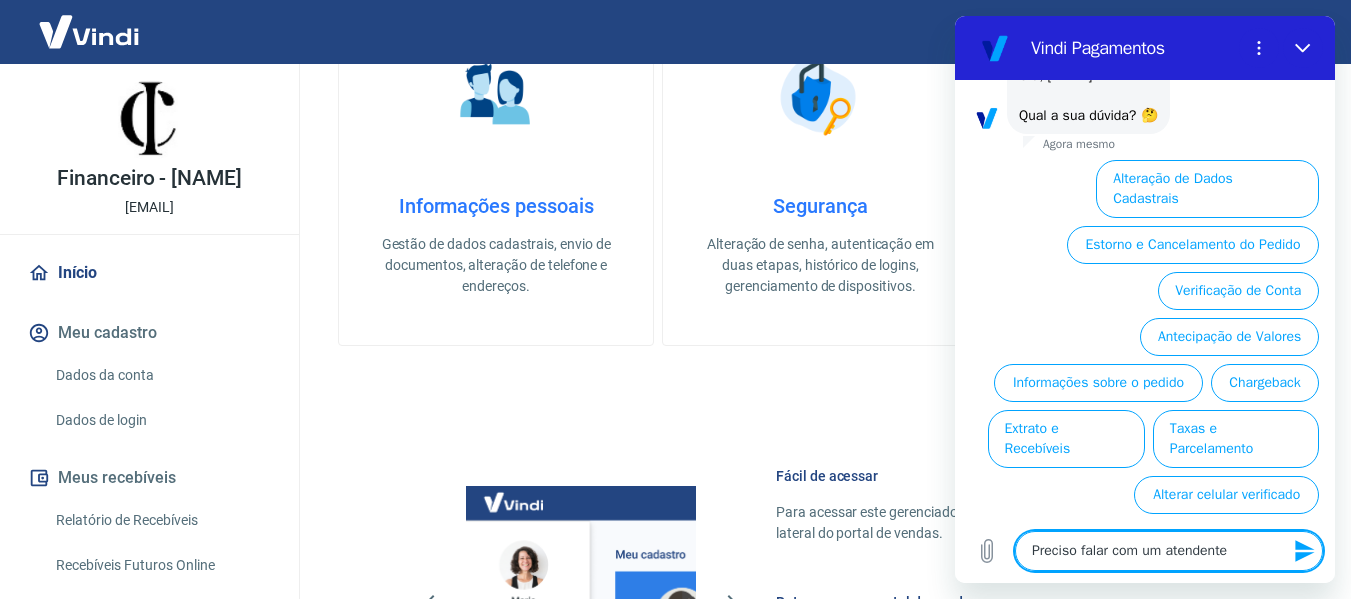 type on "x" 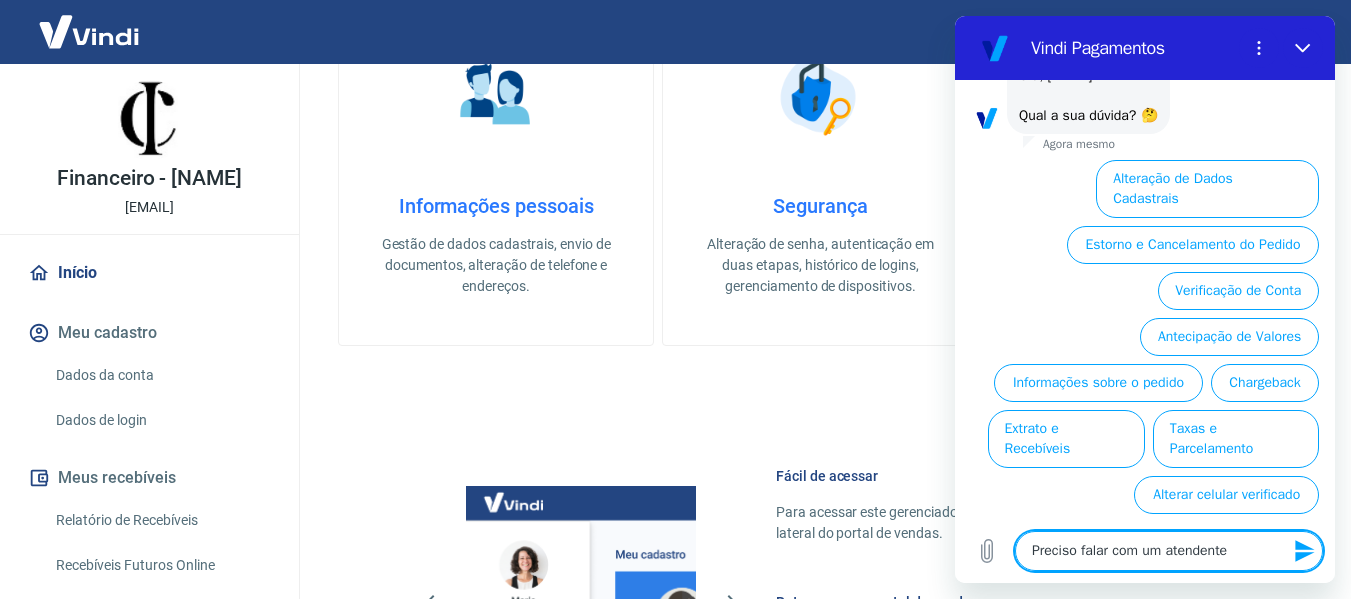 type 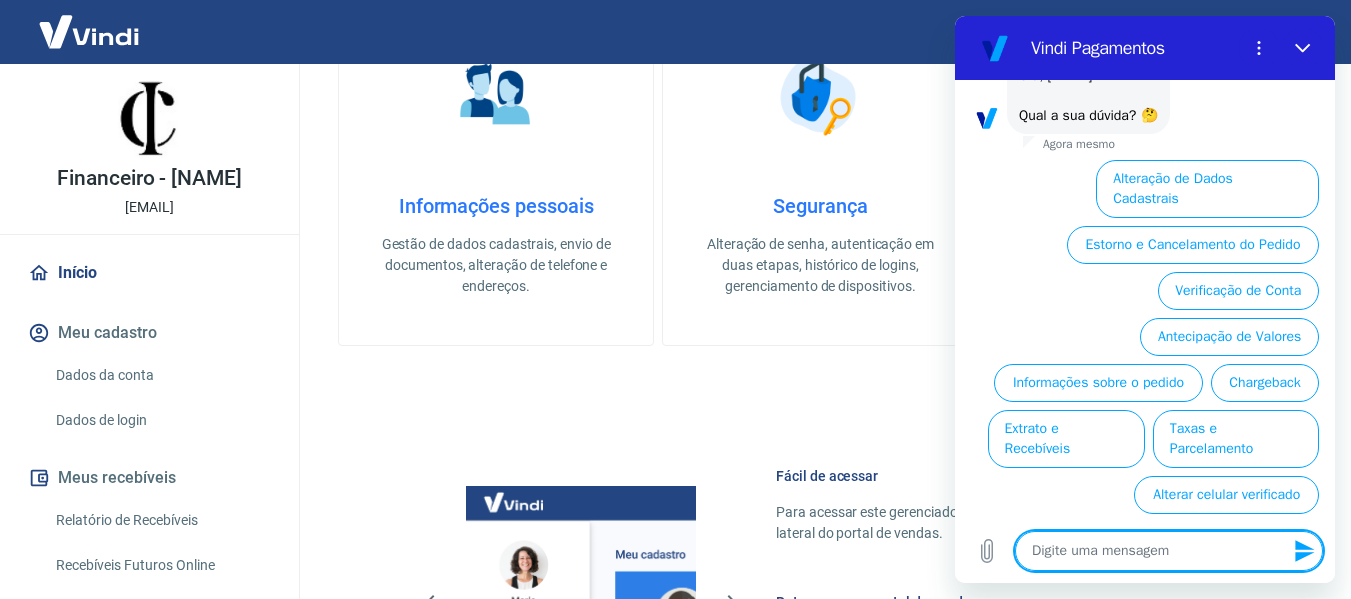 scroll, scrollTop: 0, scrollLeft: 0, axis: both 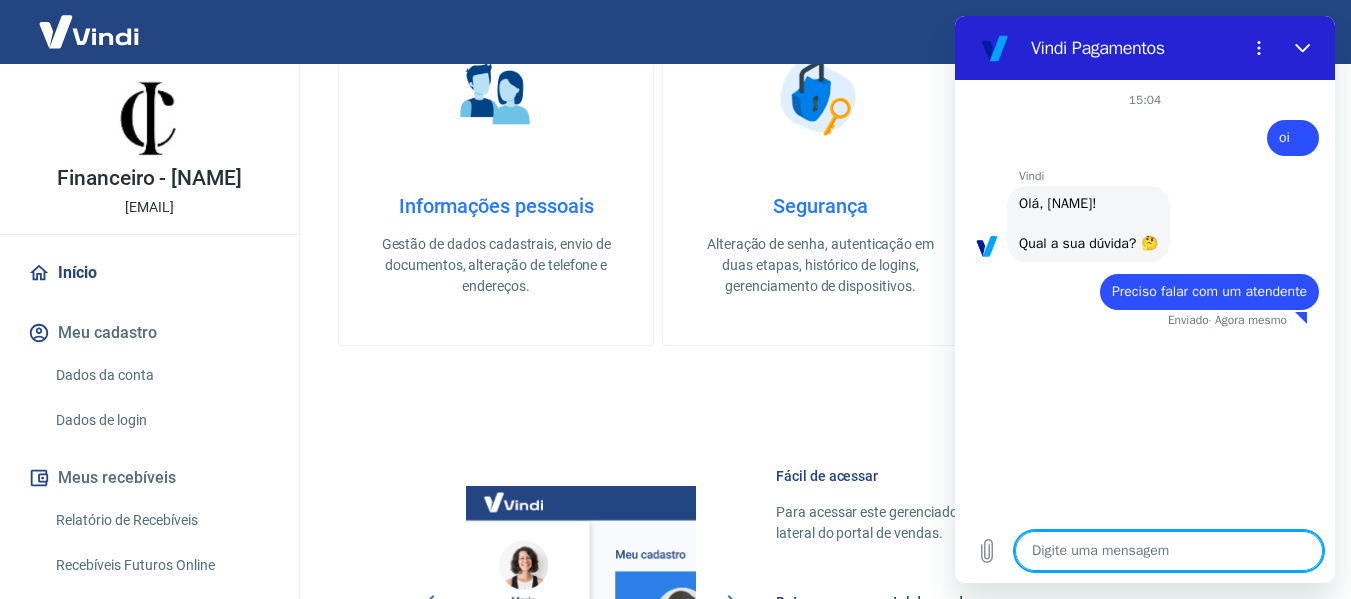 click on "Preciso falar com um atendente" at bounding box center [1209, 291] 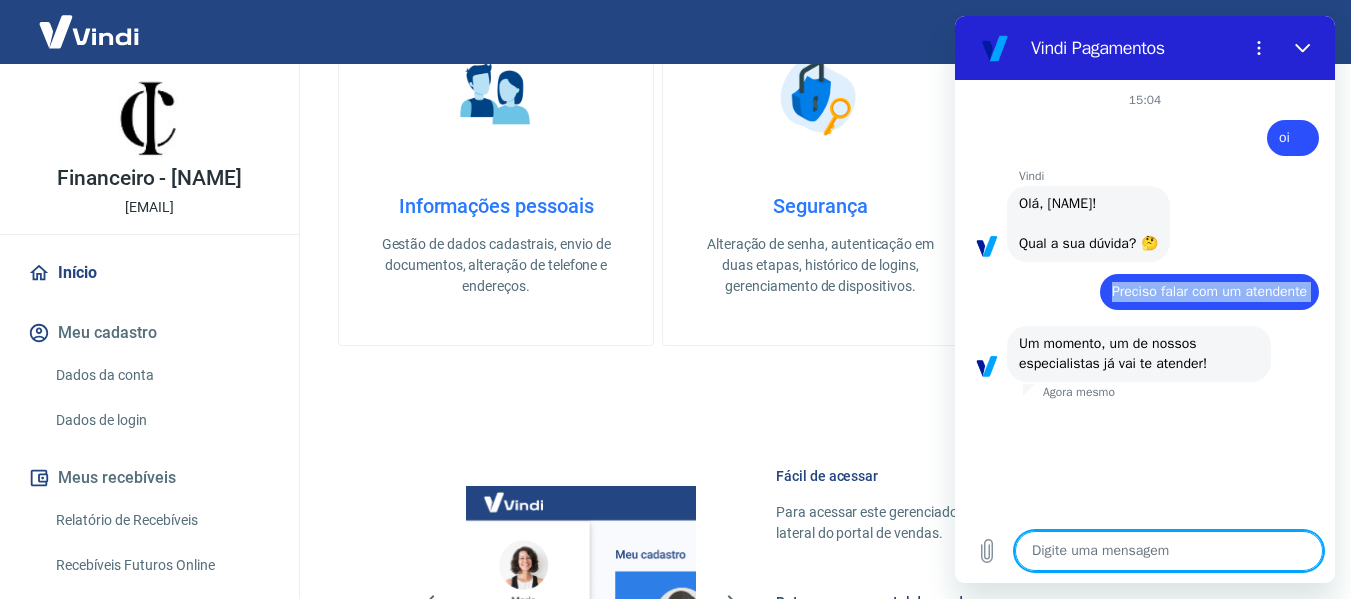 click on "Preciso falar com um atendente" at bounding box center (1209, 291) 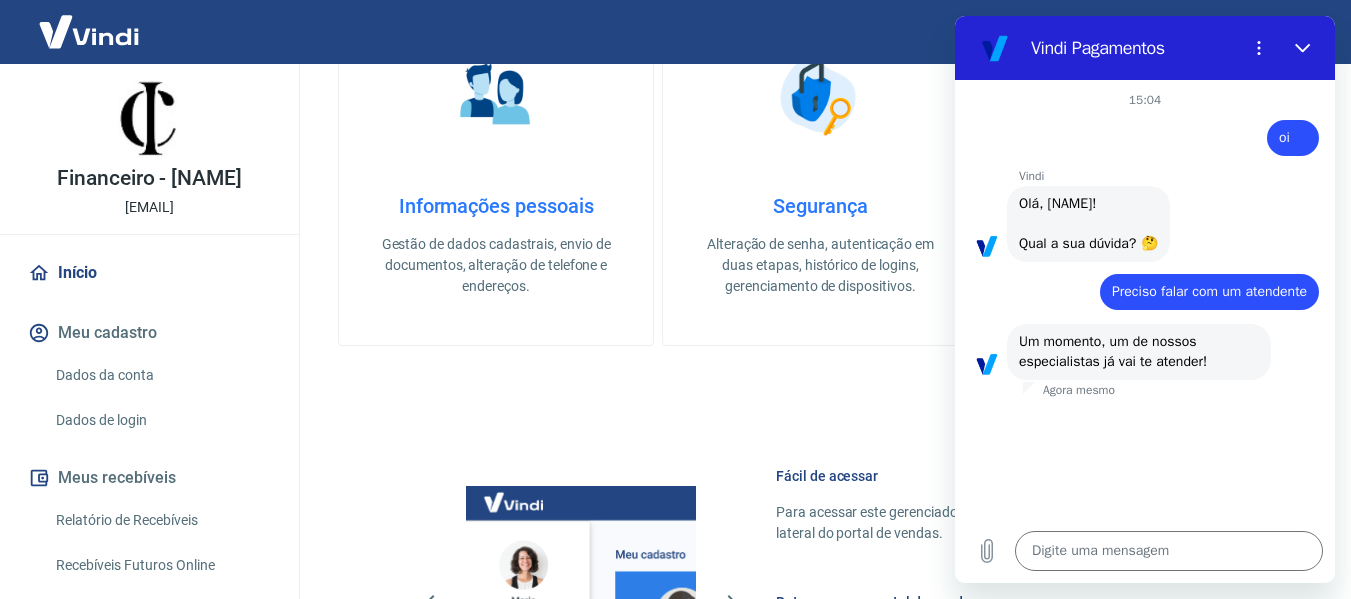click on "Agora mesmo" at bounding box center [1179, 390] 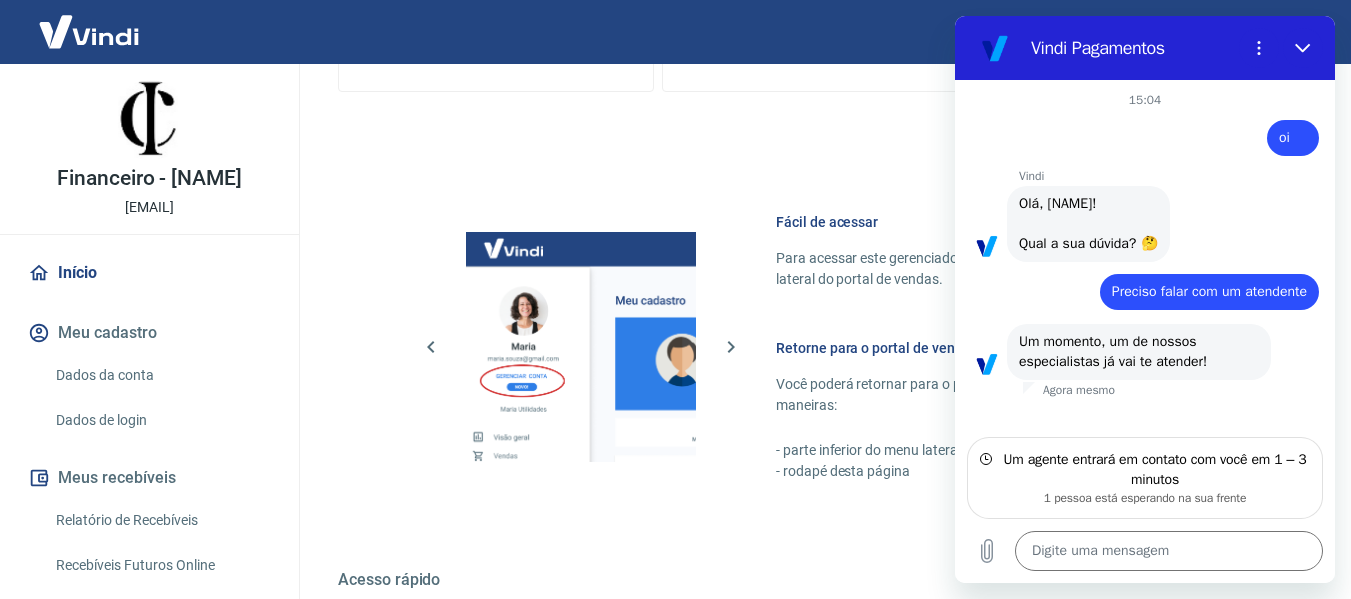scroll, scrollTop: 1249, scrollLeft: 0, axis: vertical 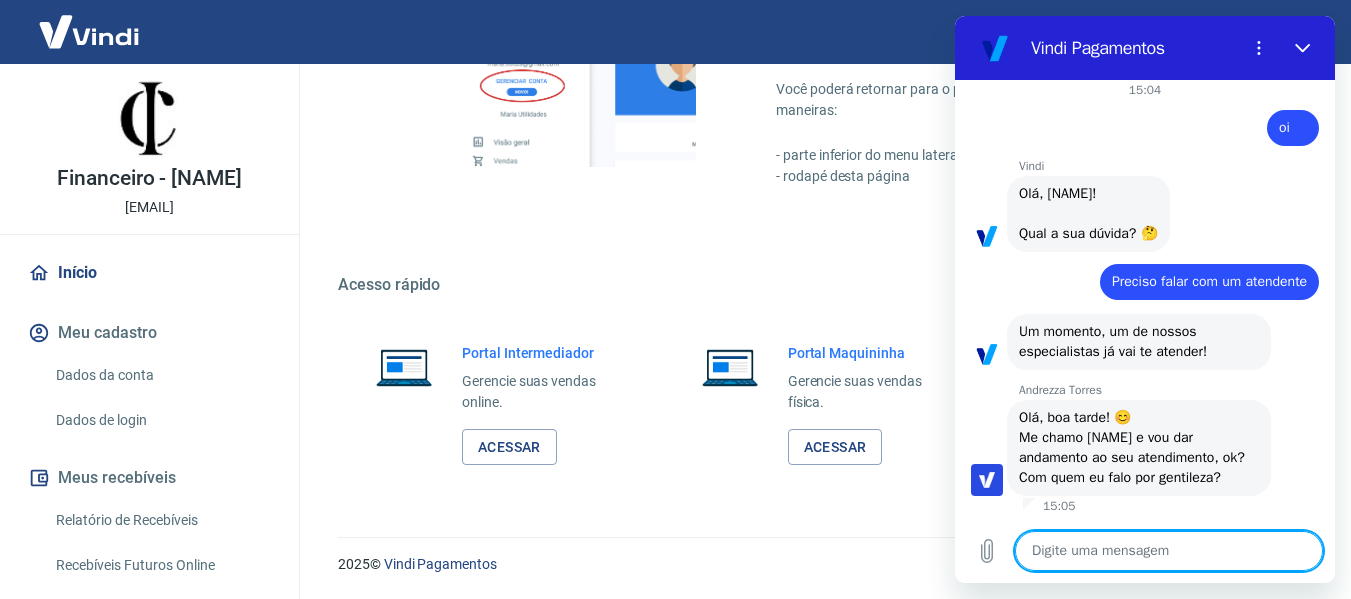 type on "x" 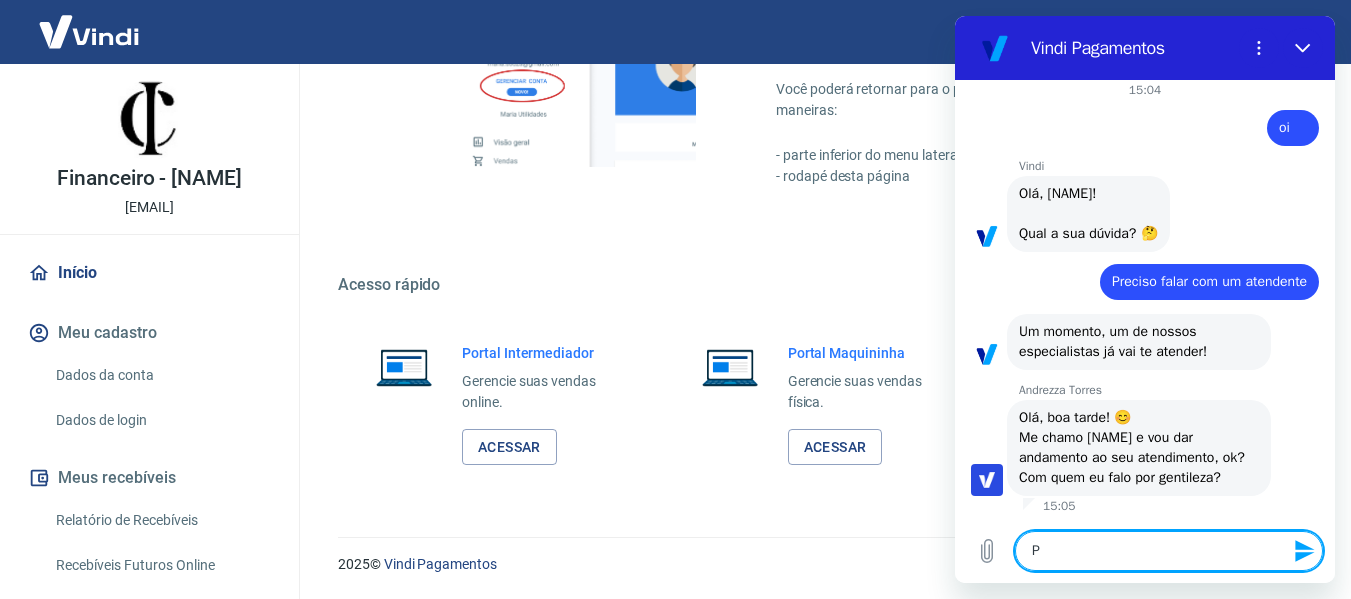 type 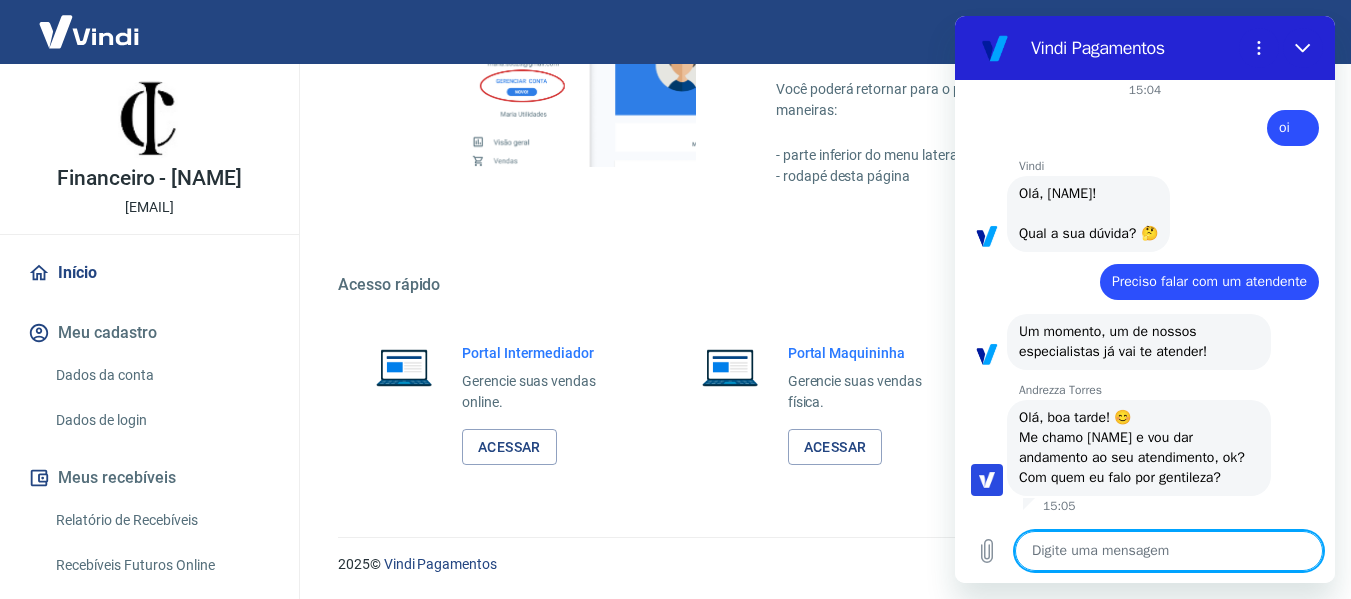 type on "O" 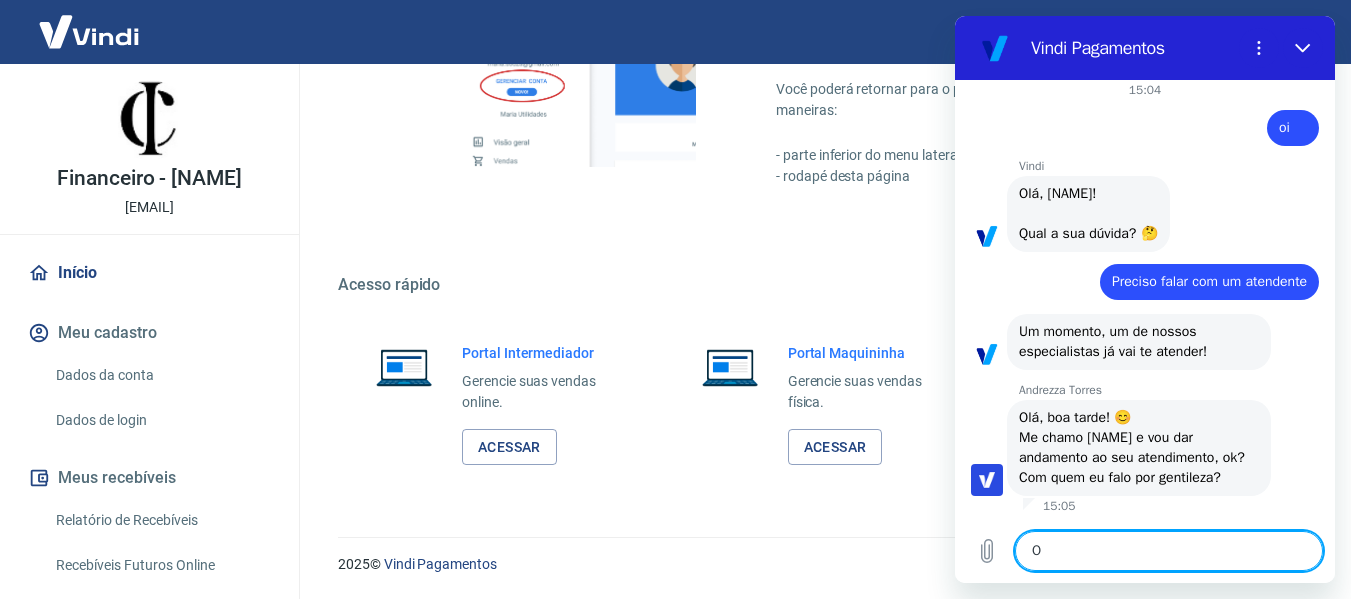 type on "Oi" 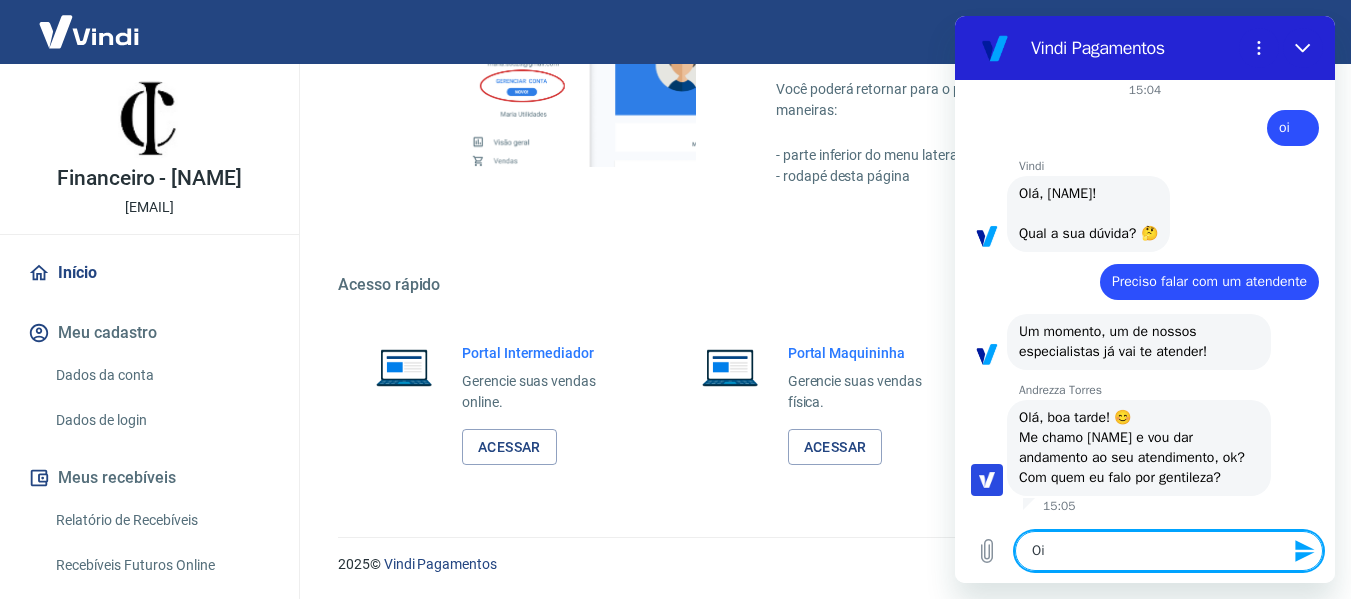type on "Oi" 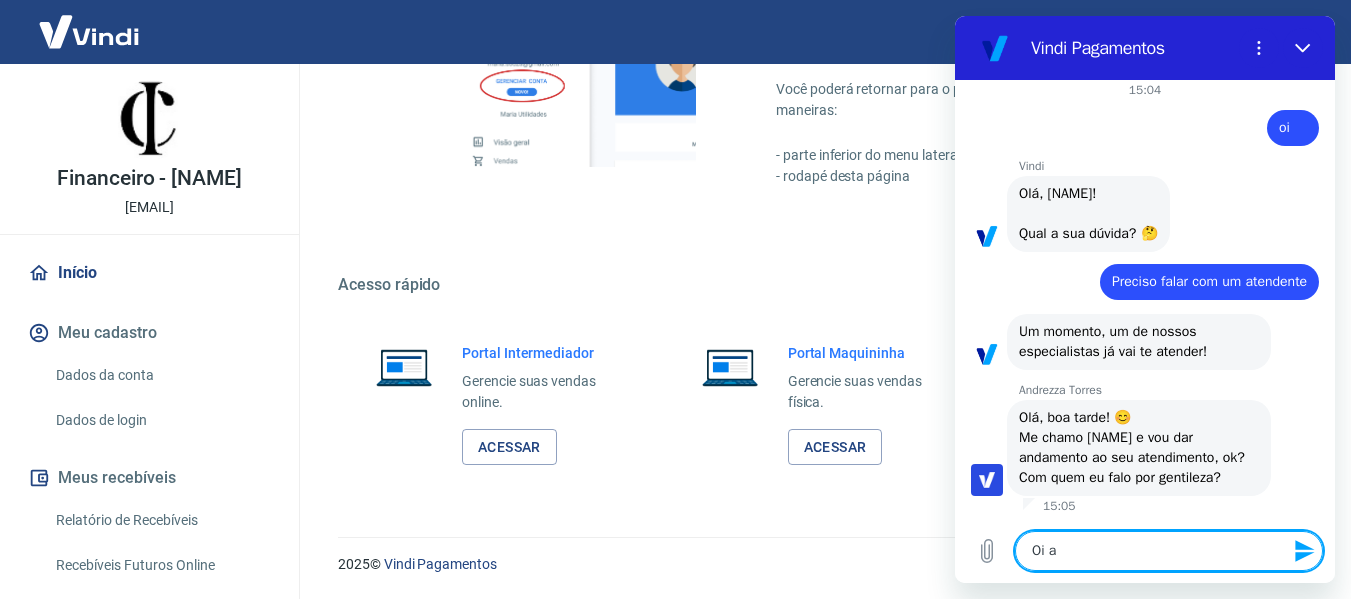 type on "Oi [NAME]" 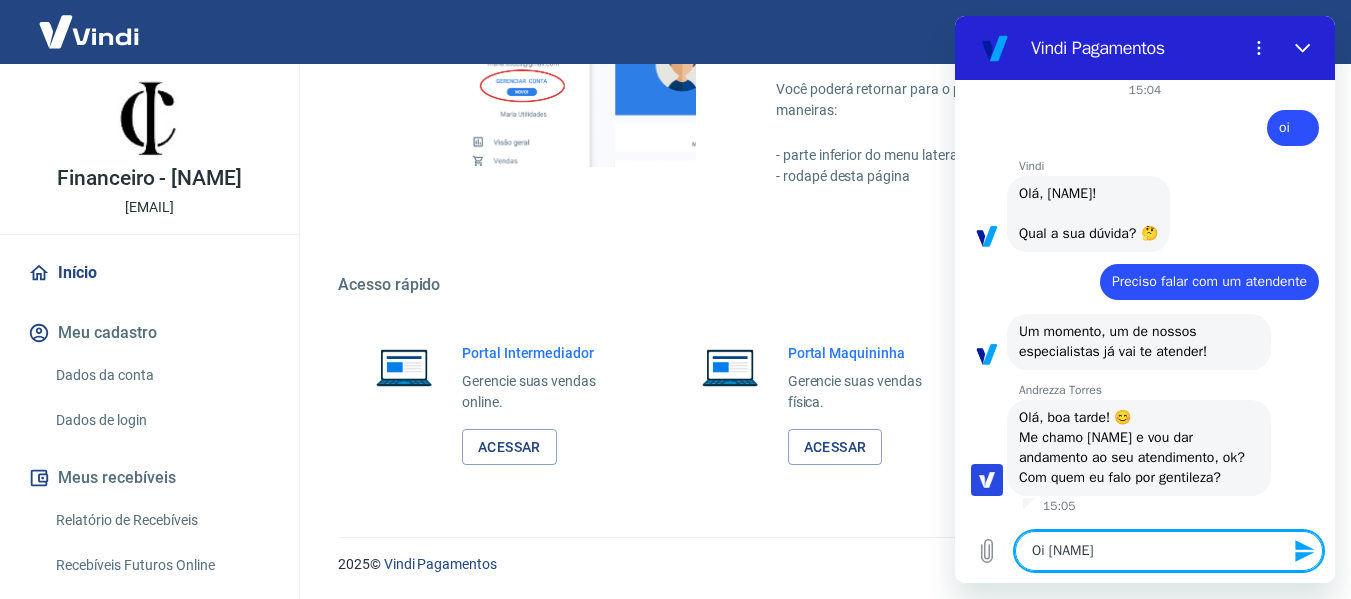 type on "Oi [NAME]" 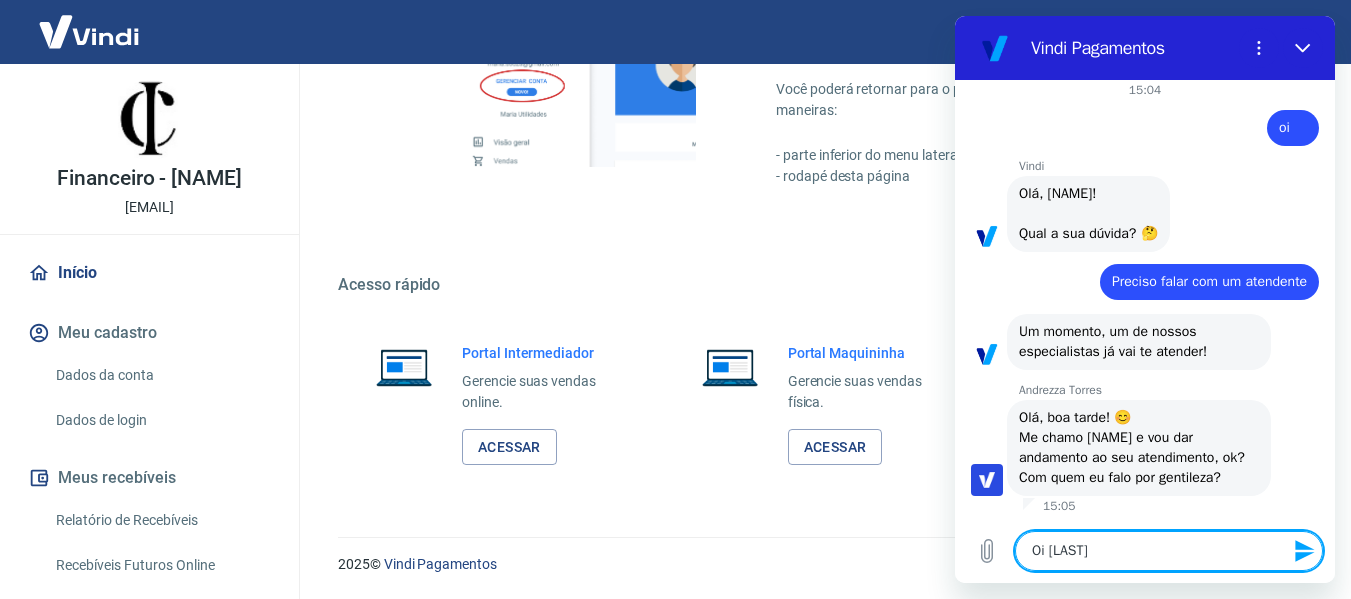 type on "Oi [LAST]" 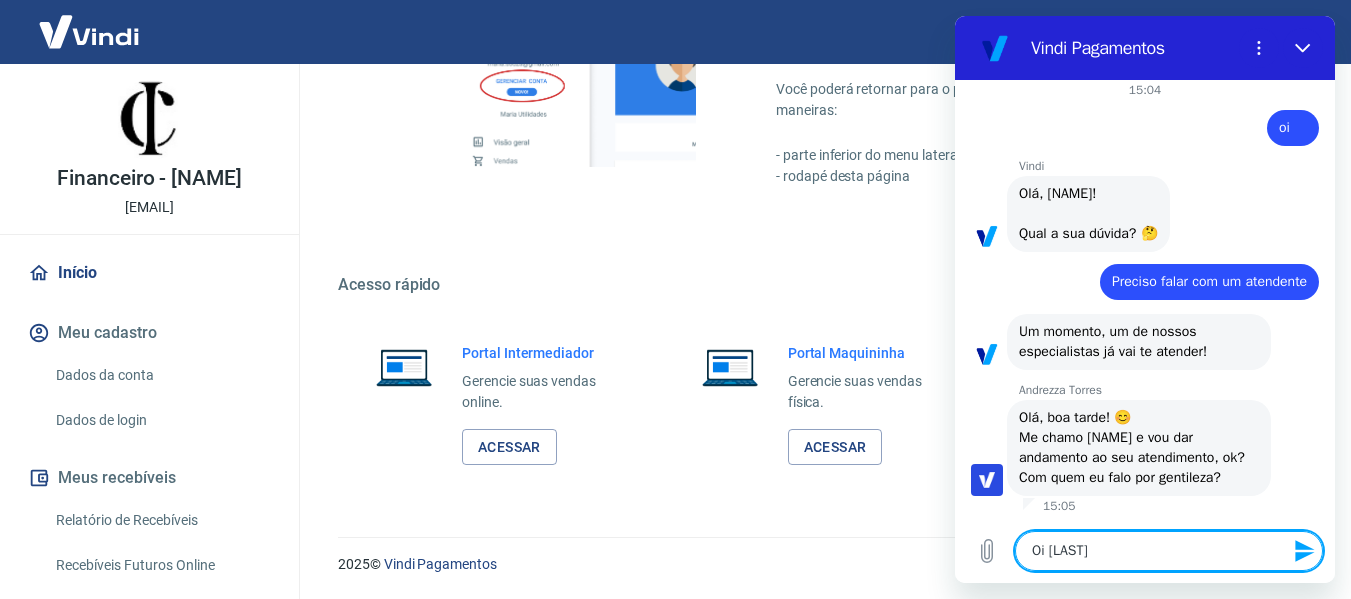 type on "Oi [NAME]" 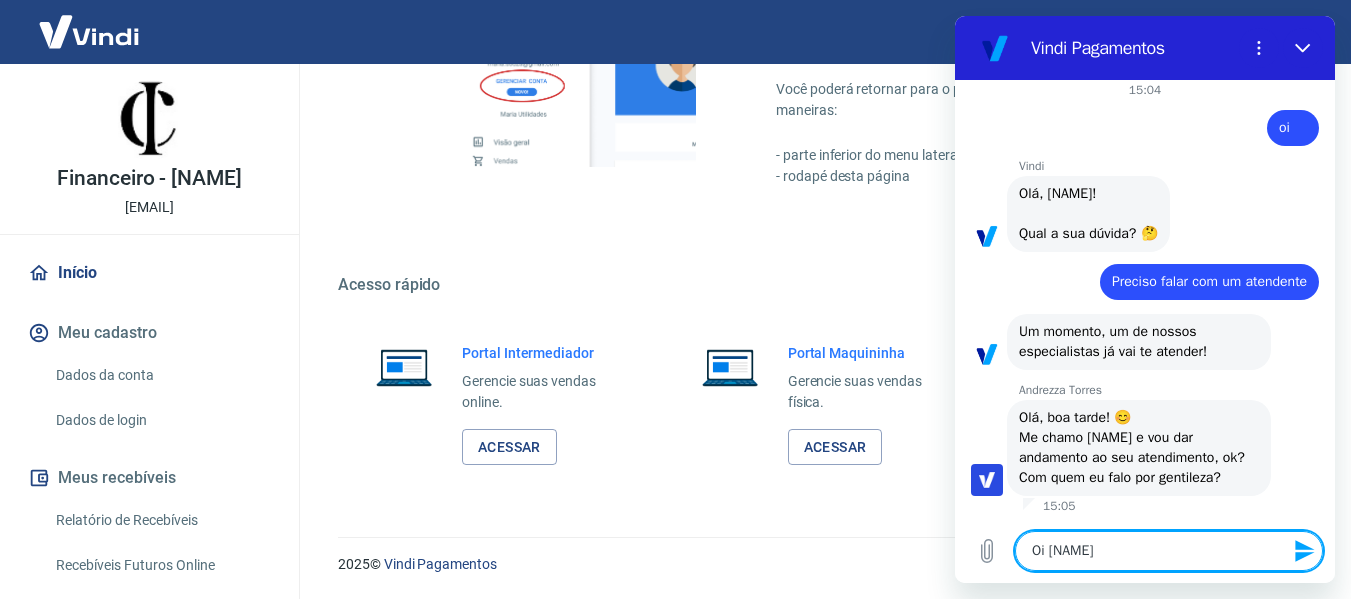 type on "Oi [NAME]" 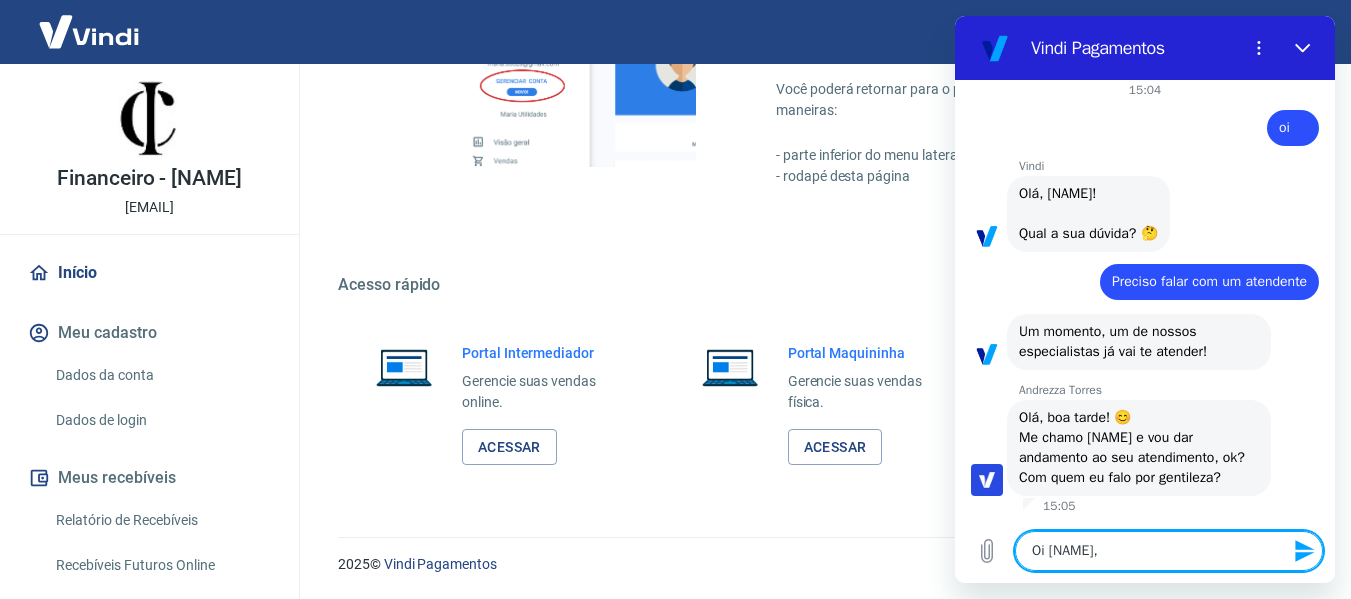 type on "Oi [NAME]," 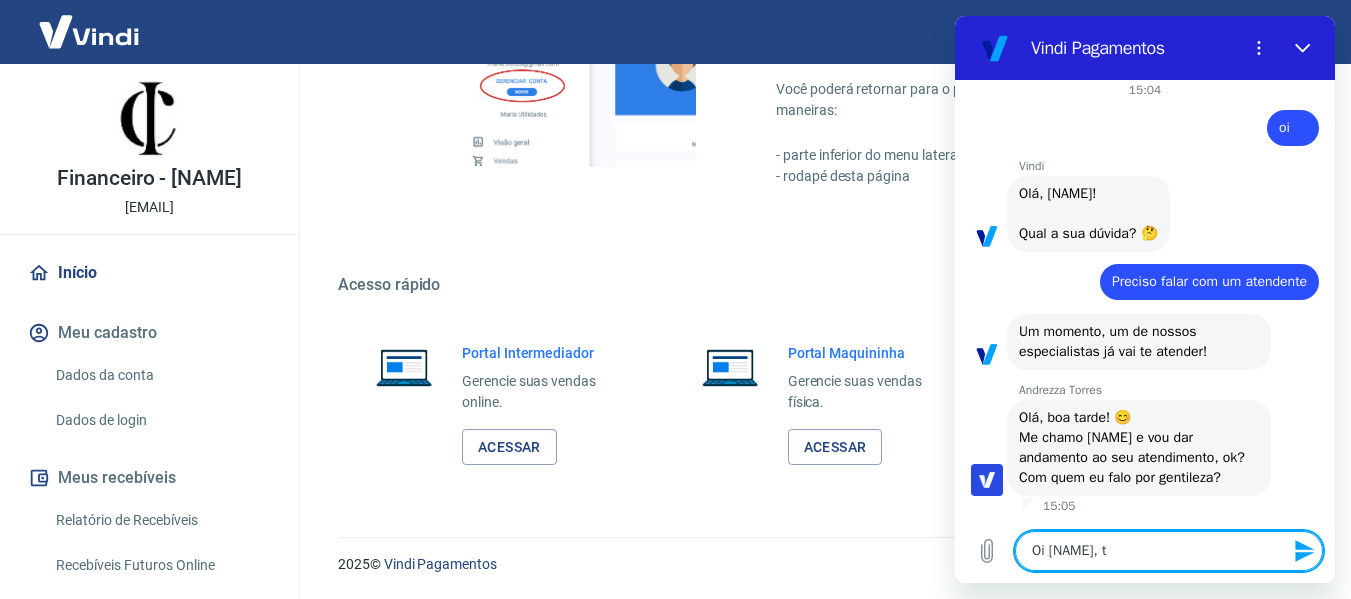 type on "Oi [NAME], tu" 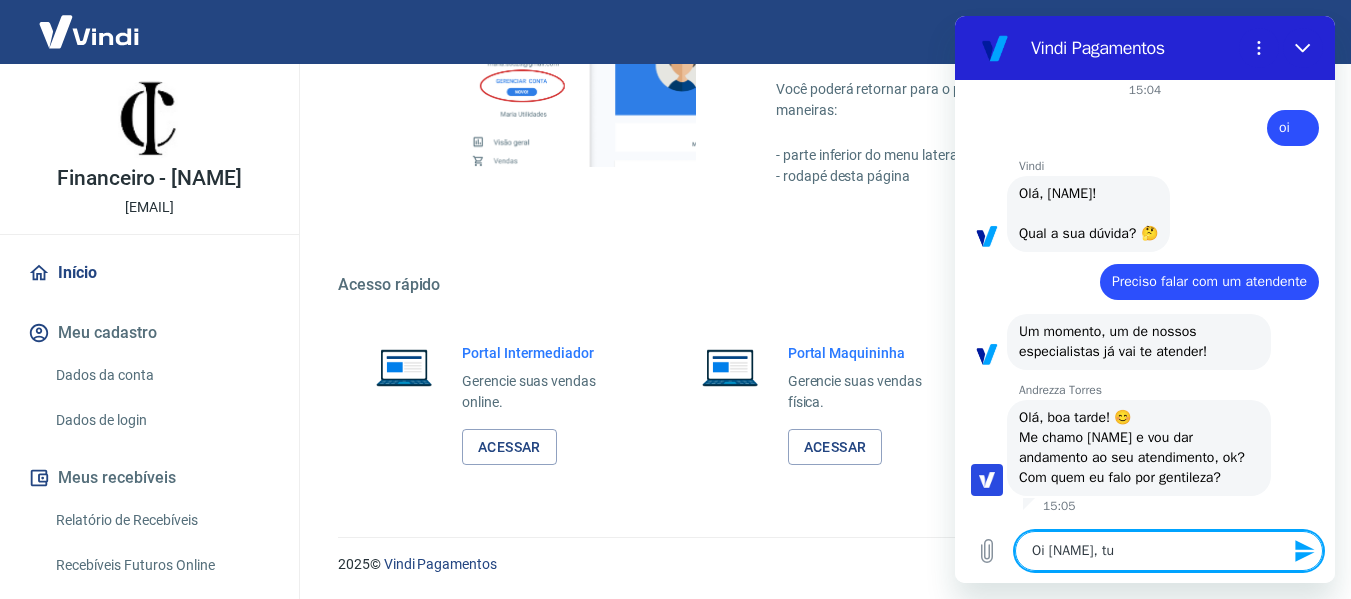 type on "Oi [NAME], tud" 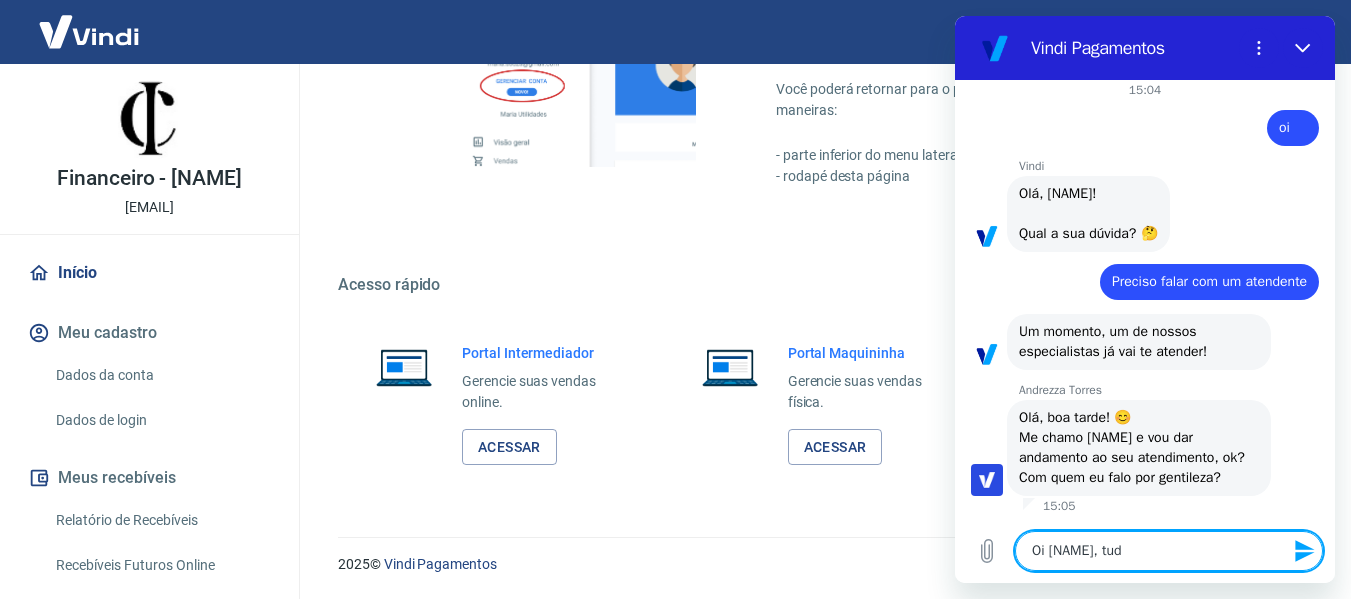 type on "Oi [NAME], tu" 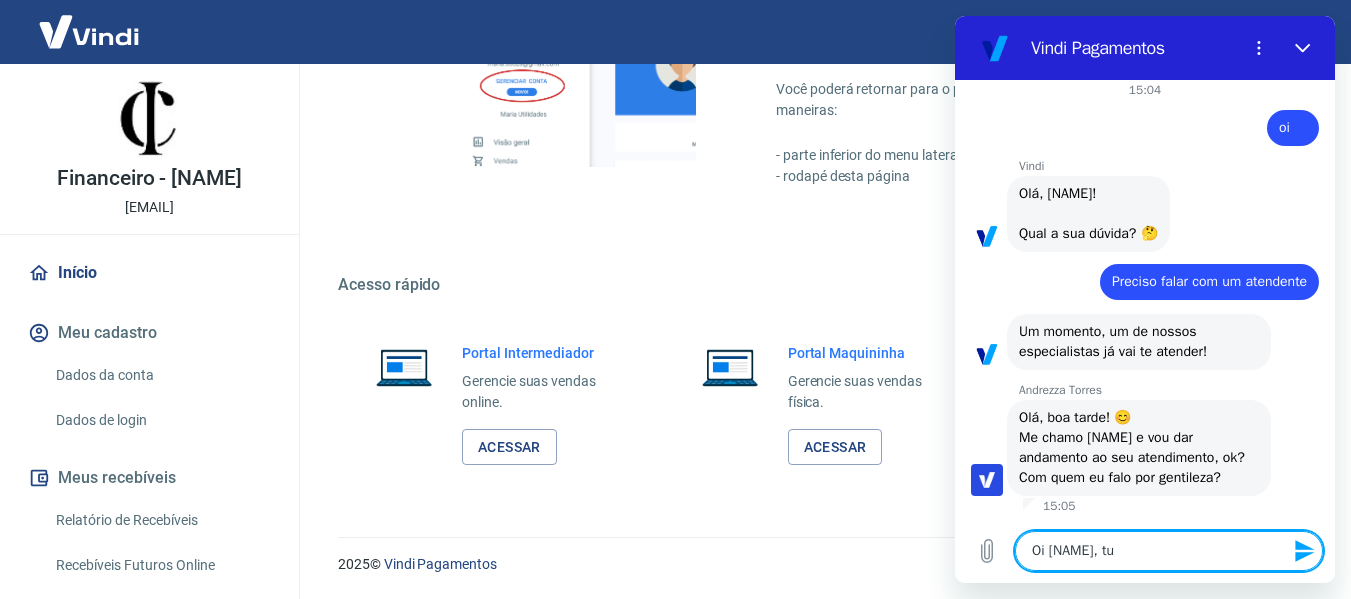 type on "Oi [NAME], tud" 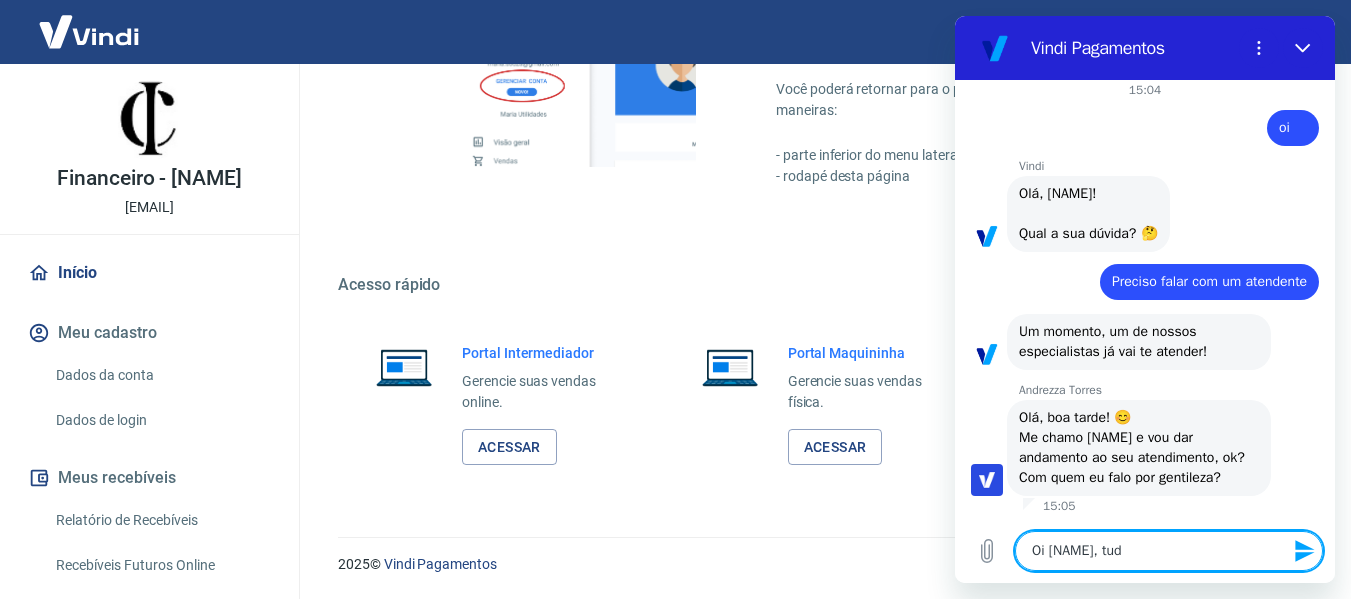 type on "Oi [NAME], tudo" 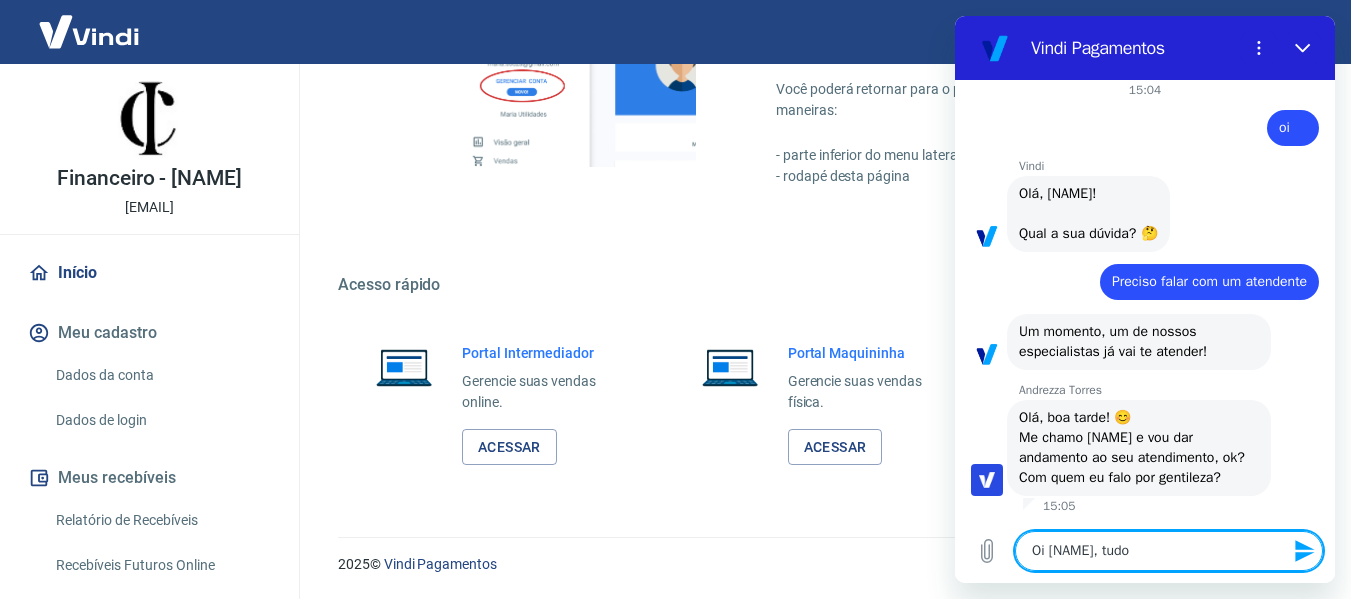type on "Oi [NAME], tudo" 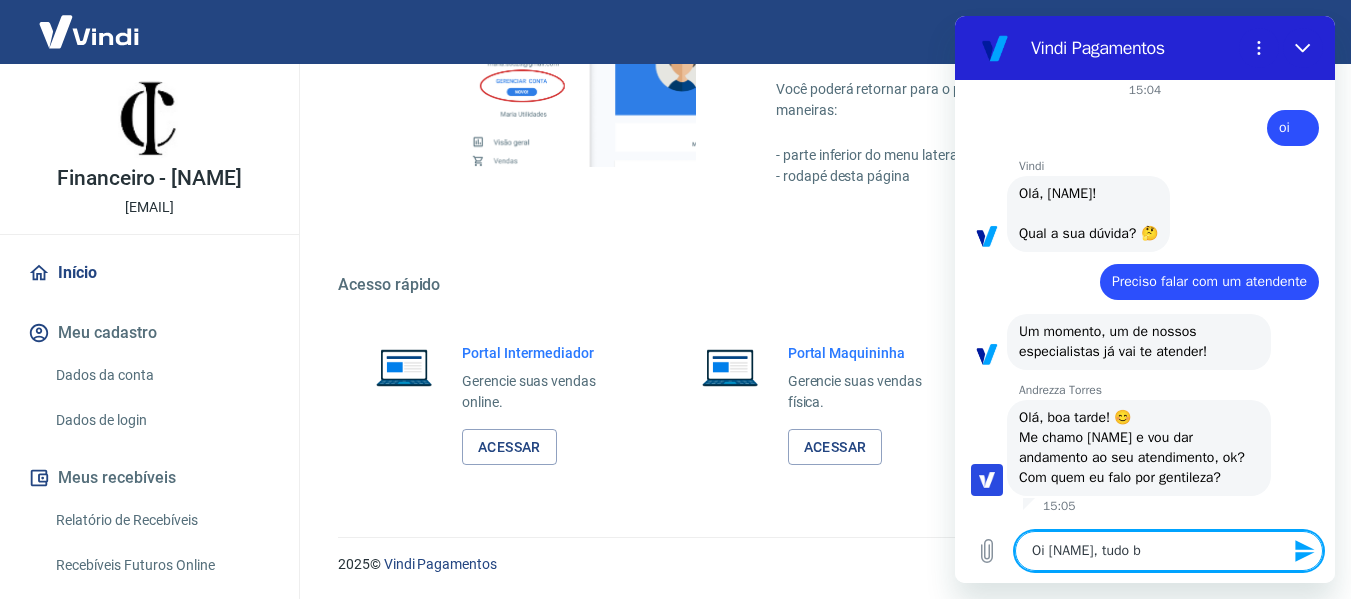 type on "Oi [NAME], tudo be" 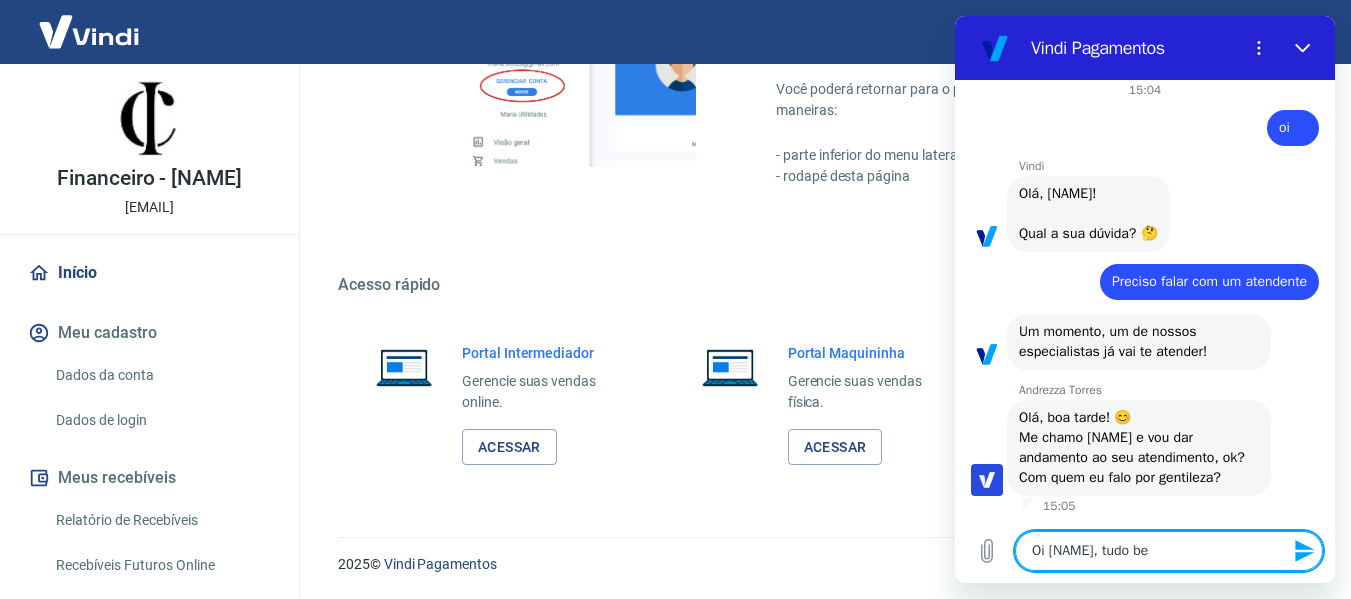 type on "Oi [NAME], tudo bem" 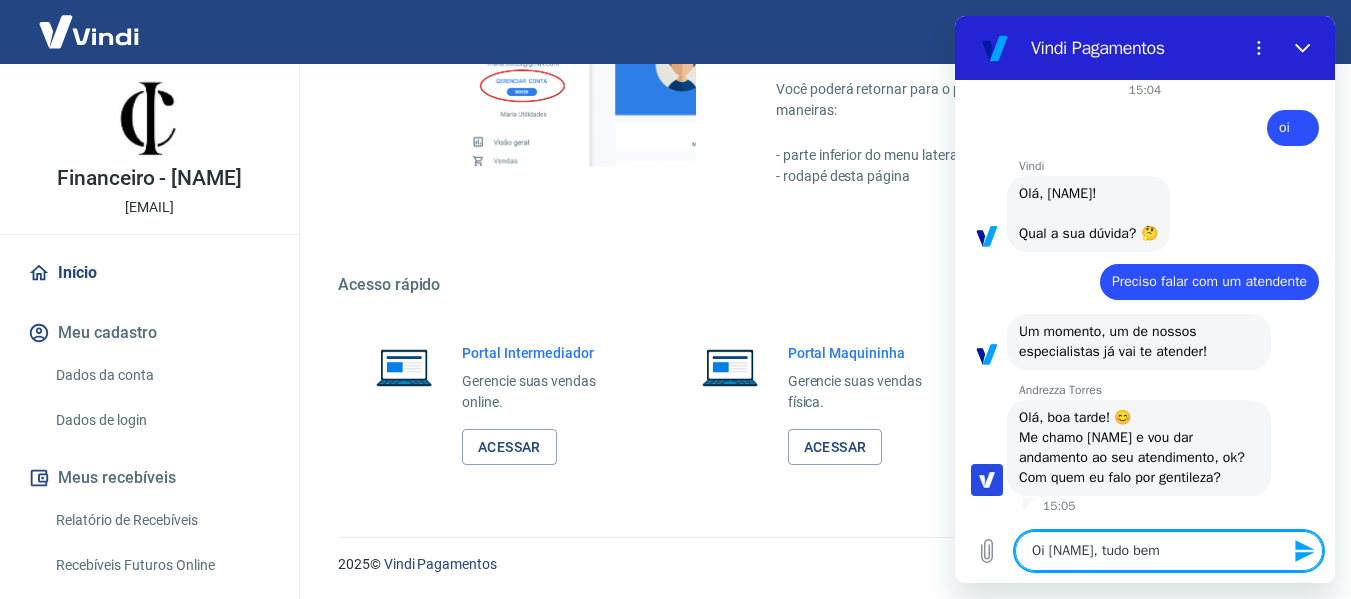 type on "Oi [NAME], tudo bem?" 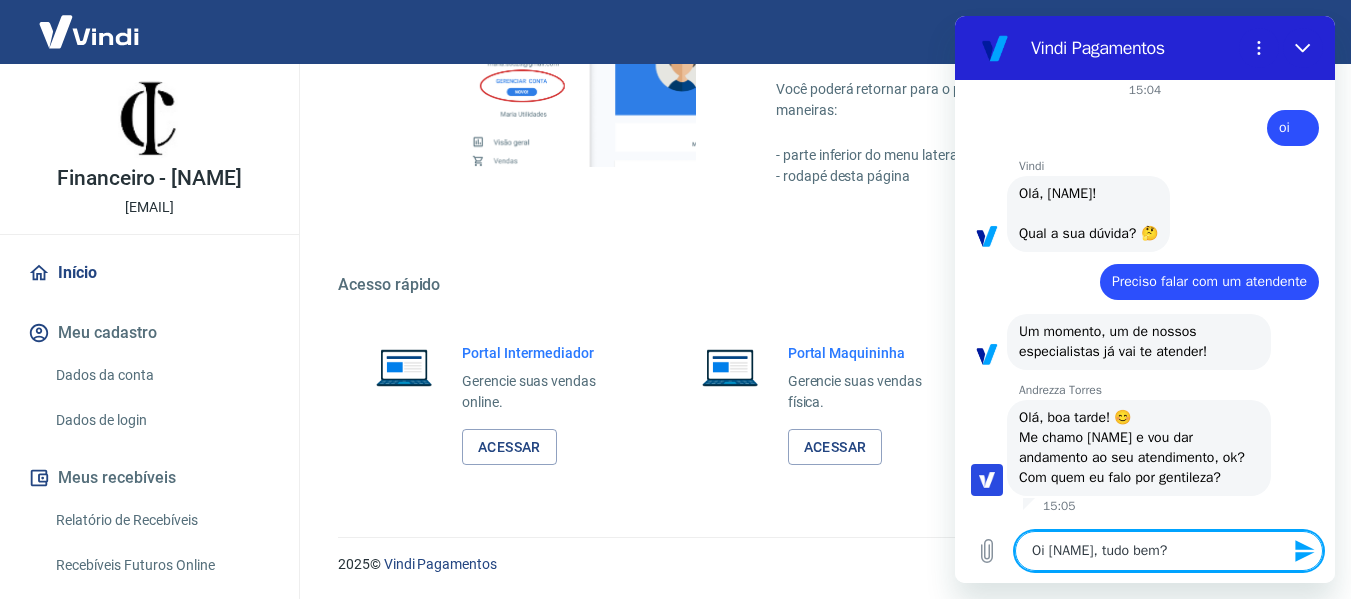 type 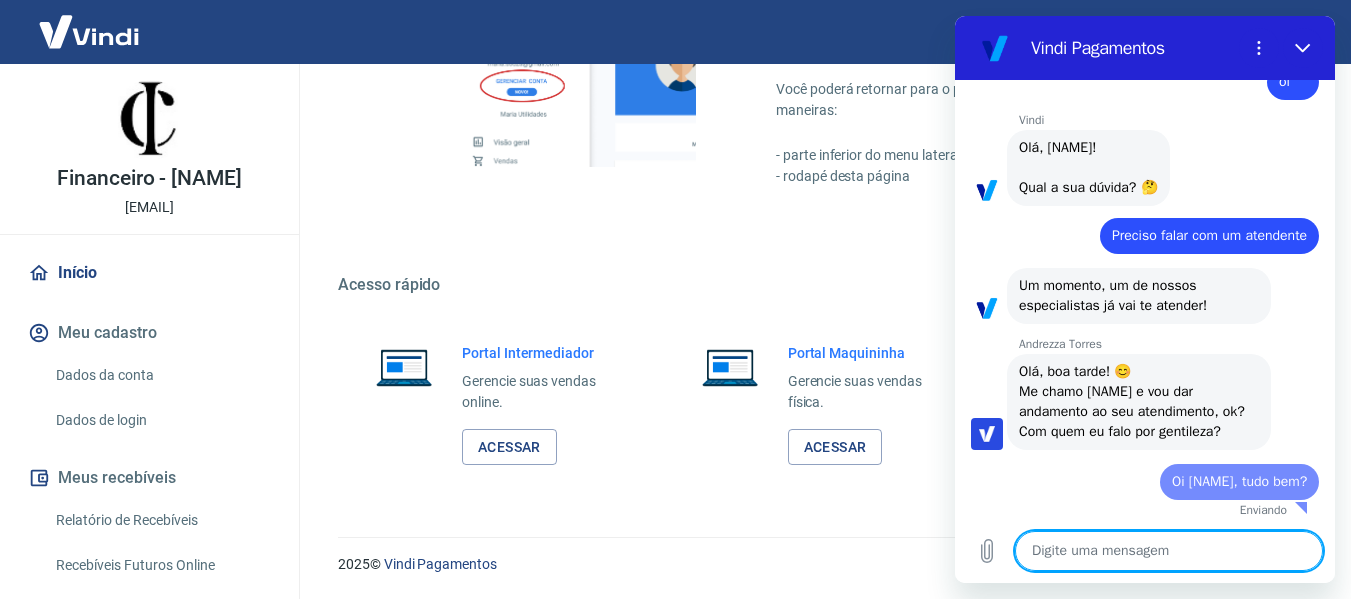 type on "x" 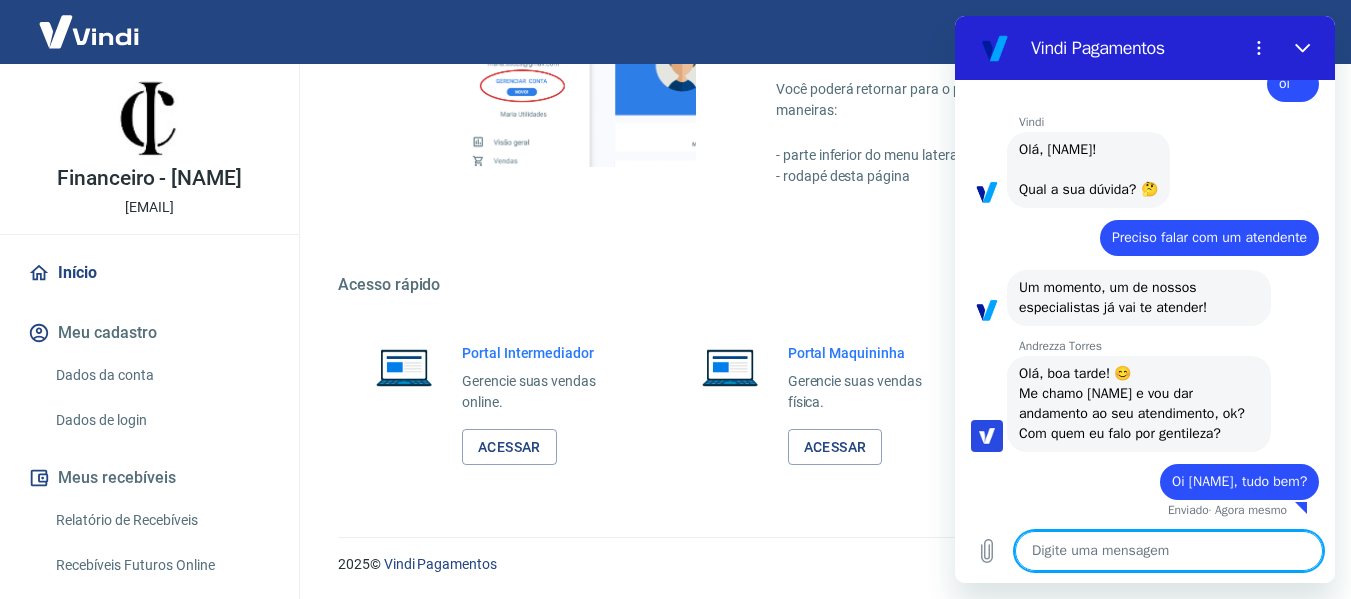 type on "G" 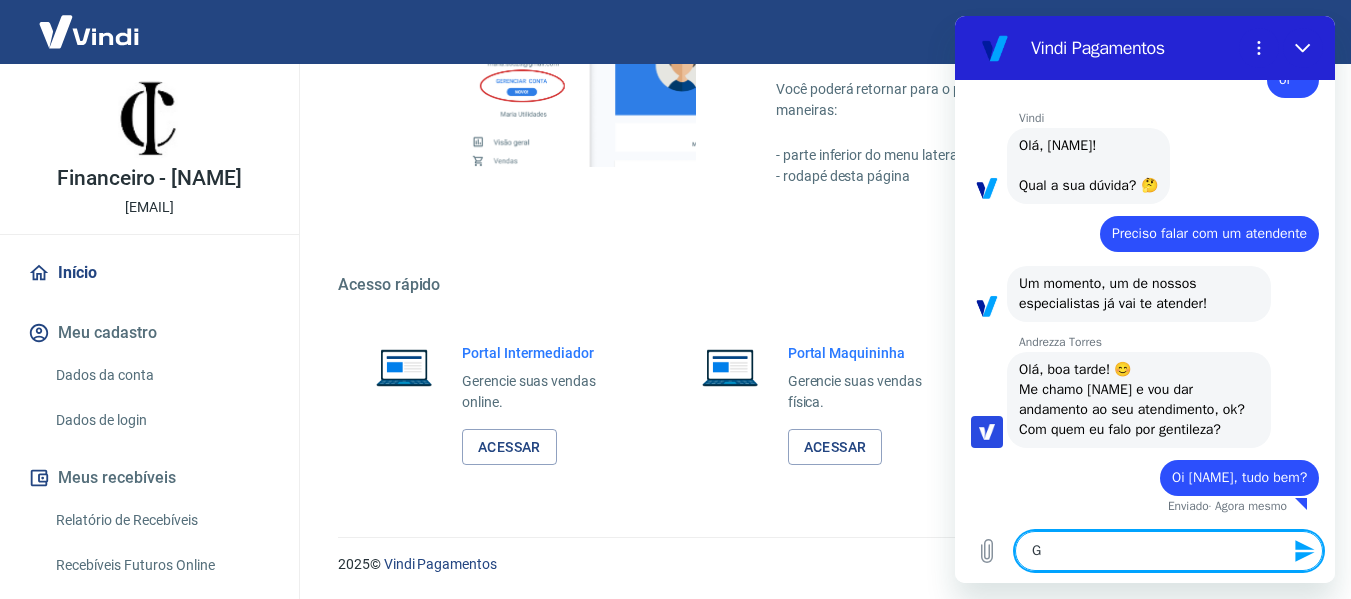 type on "Go" 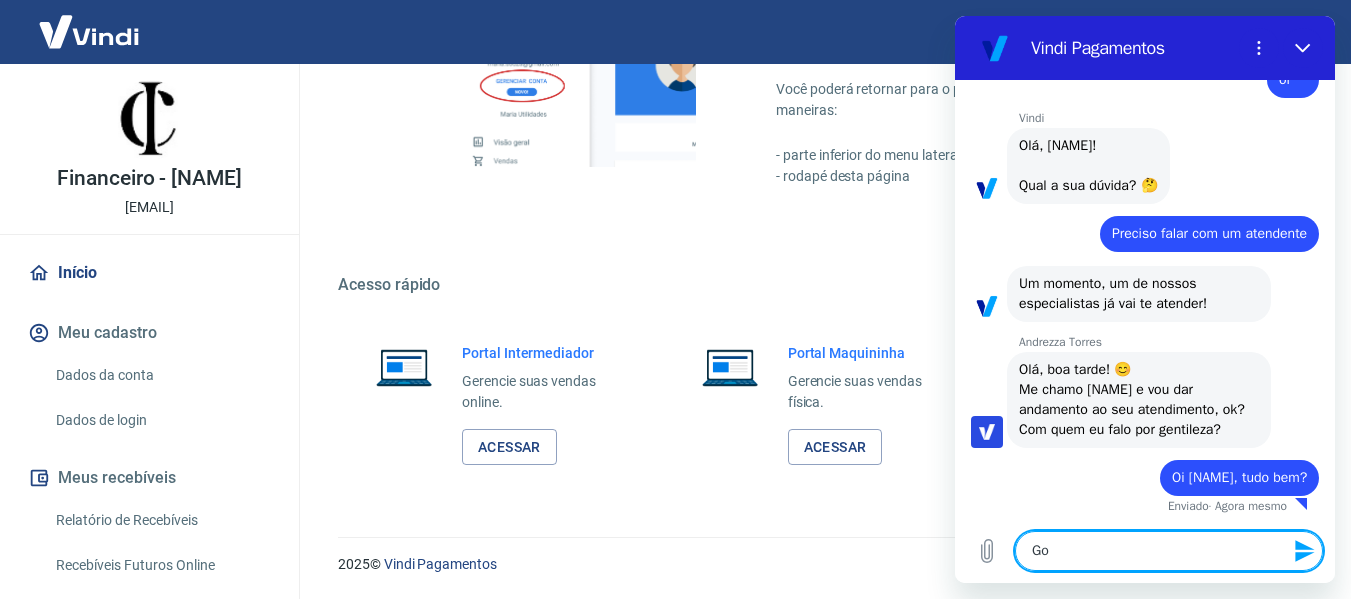 type on "Gos" 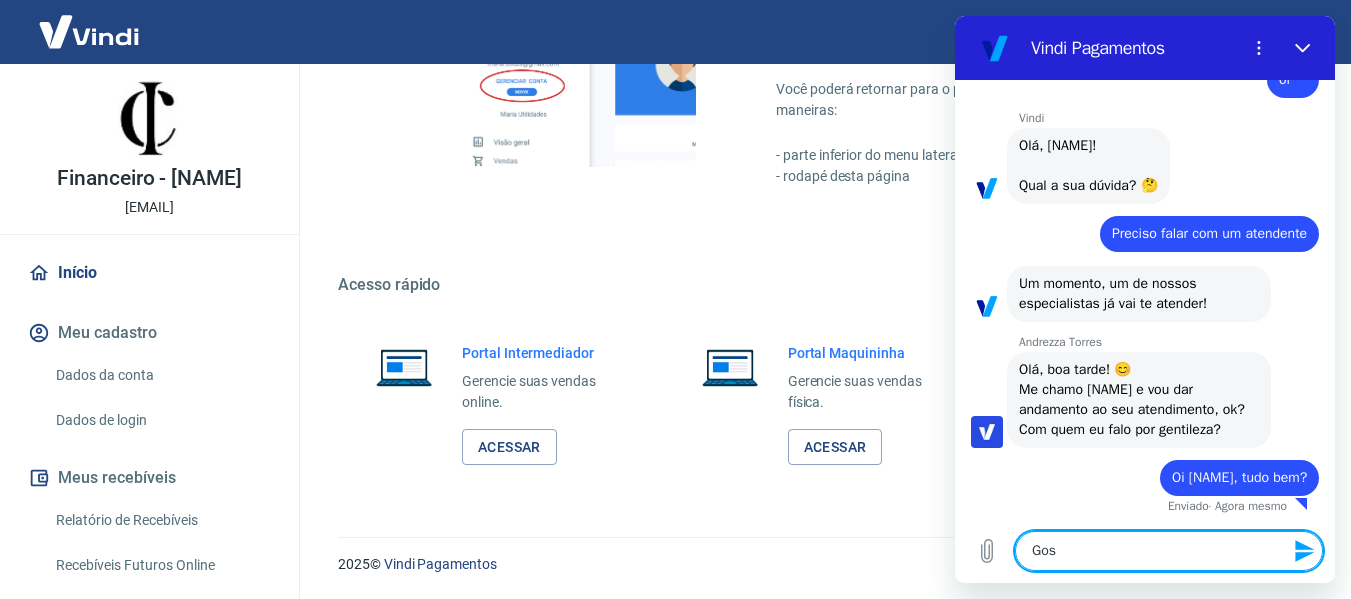 type on "Gosa" 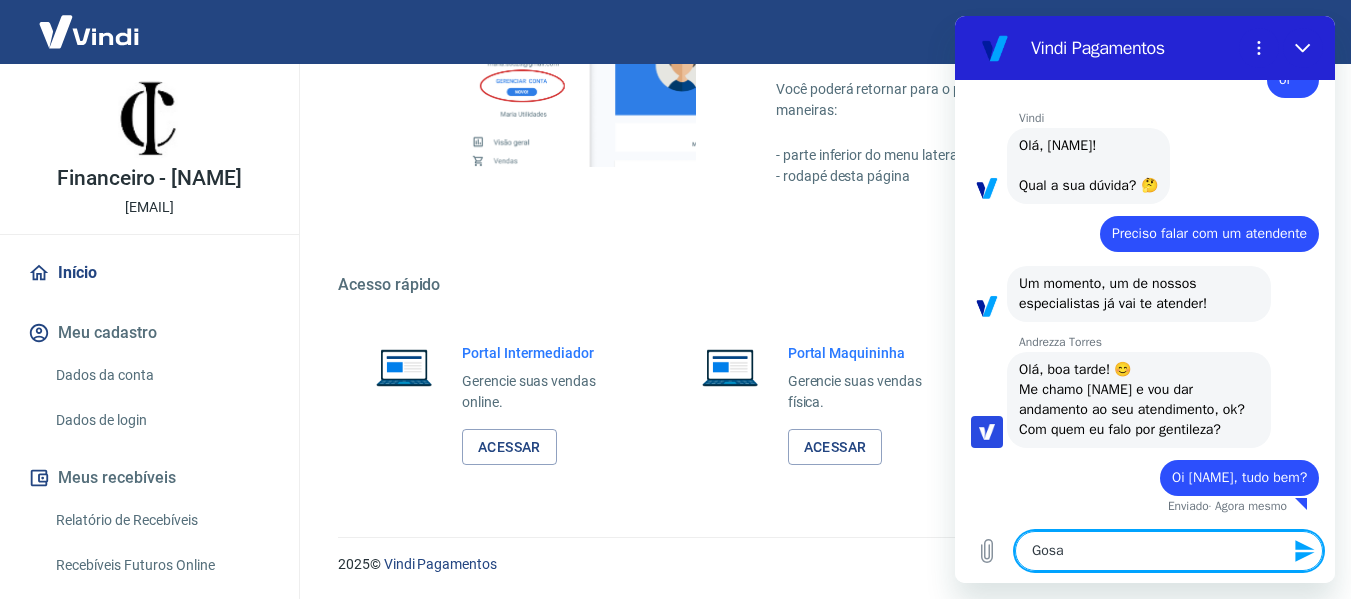 type on "Gosat" 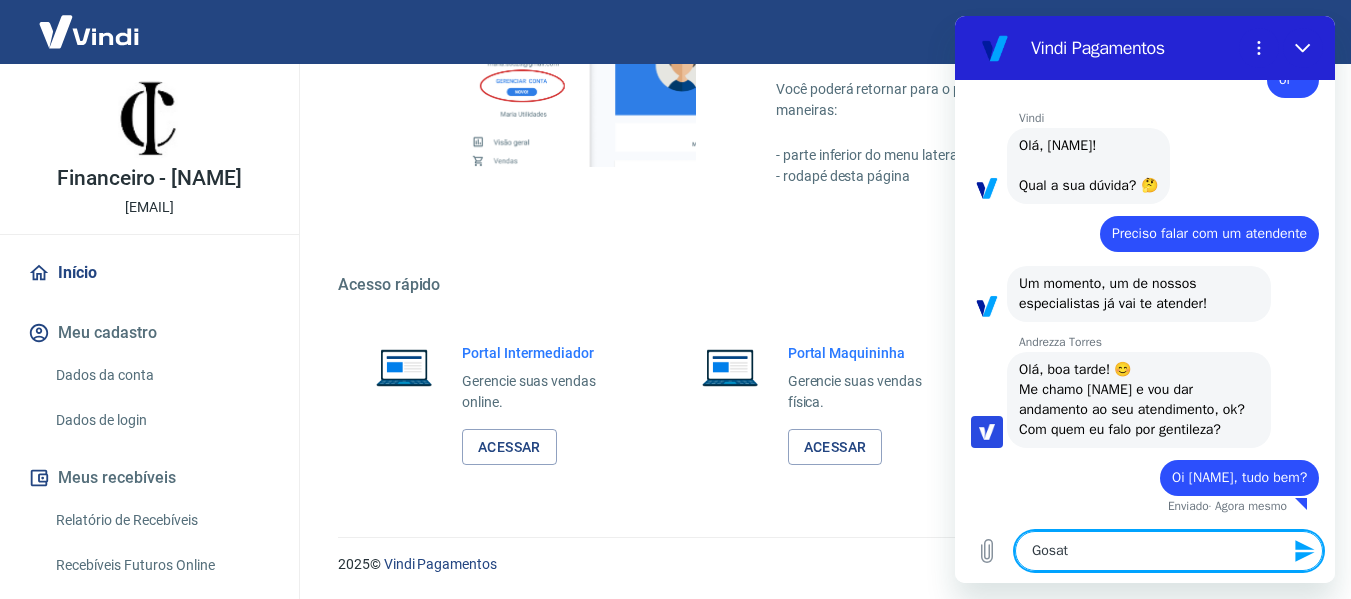 type on "x" 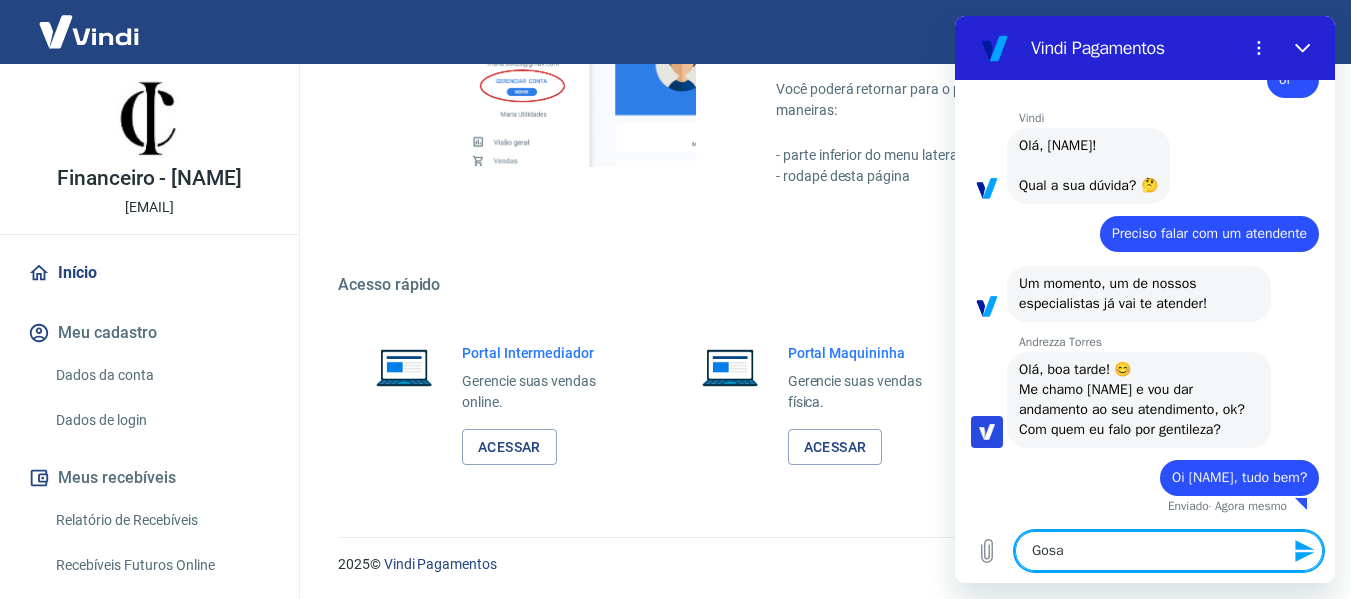 type on "Gos" 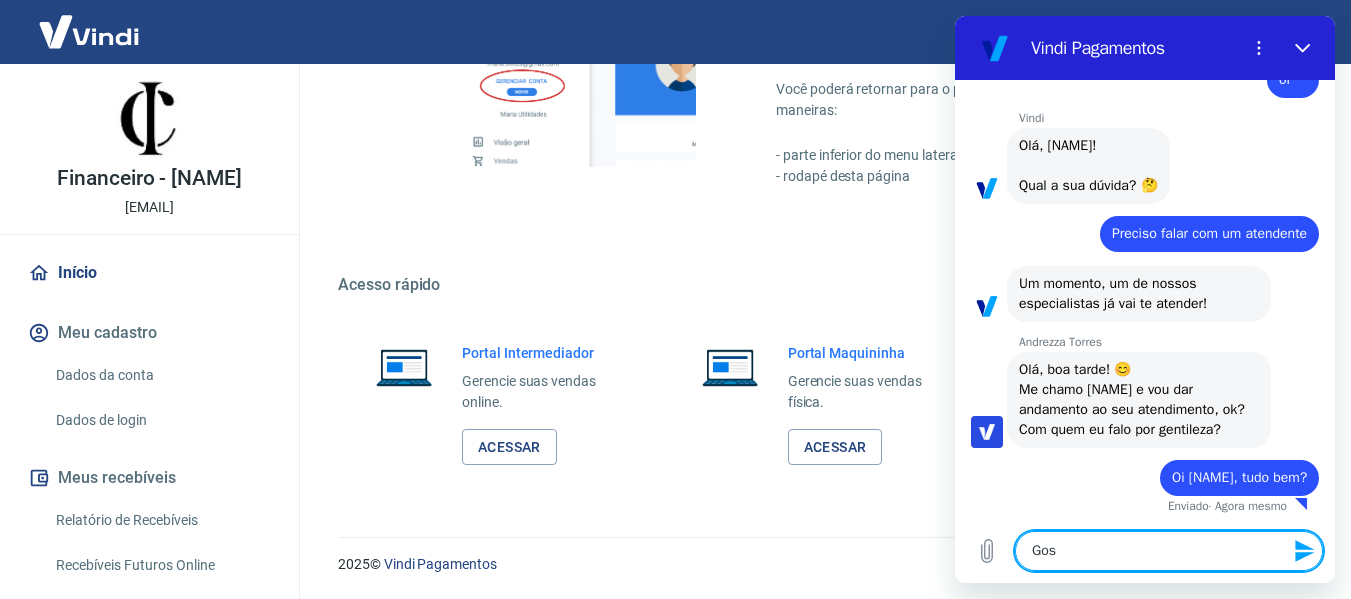 type on "Go" 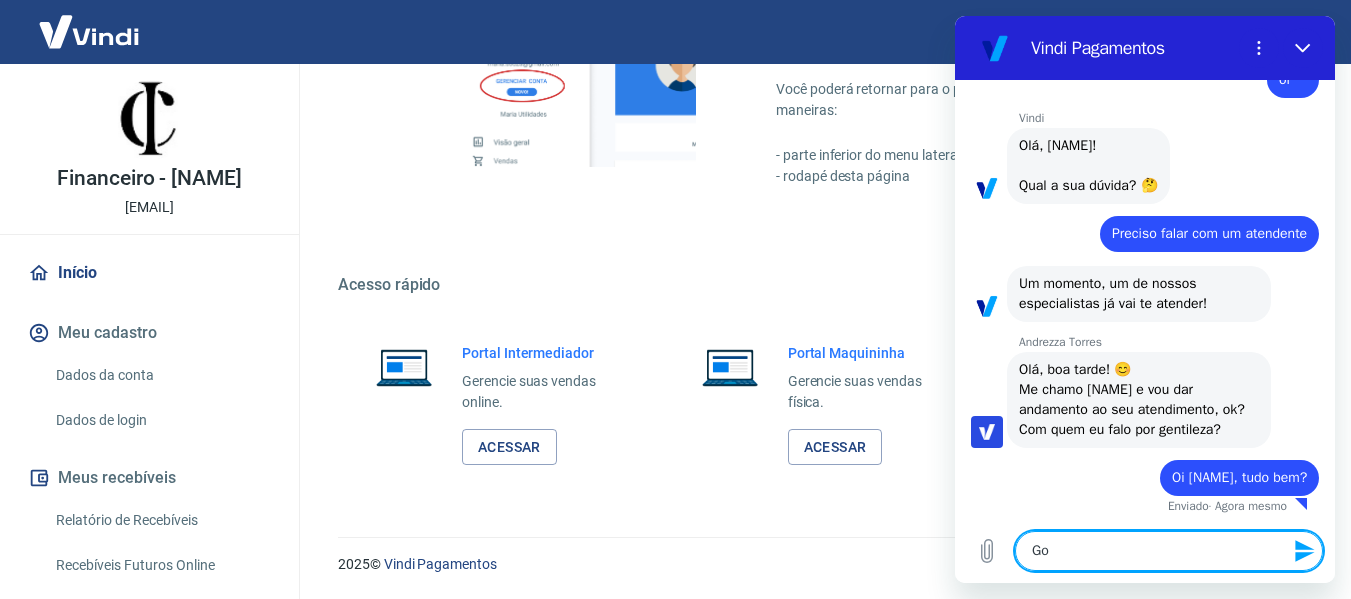 type on "Gos" 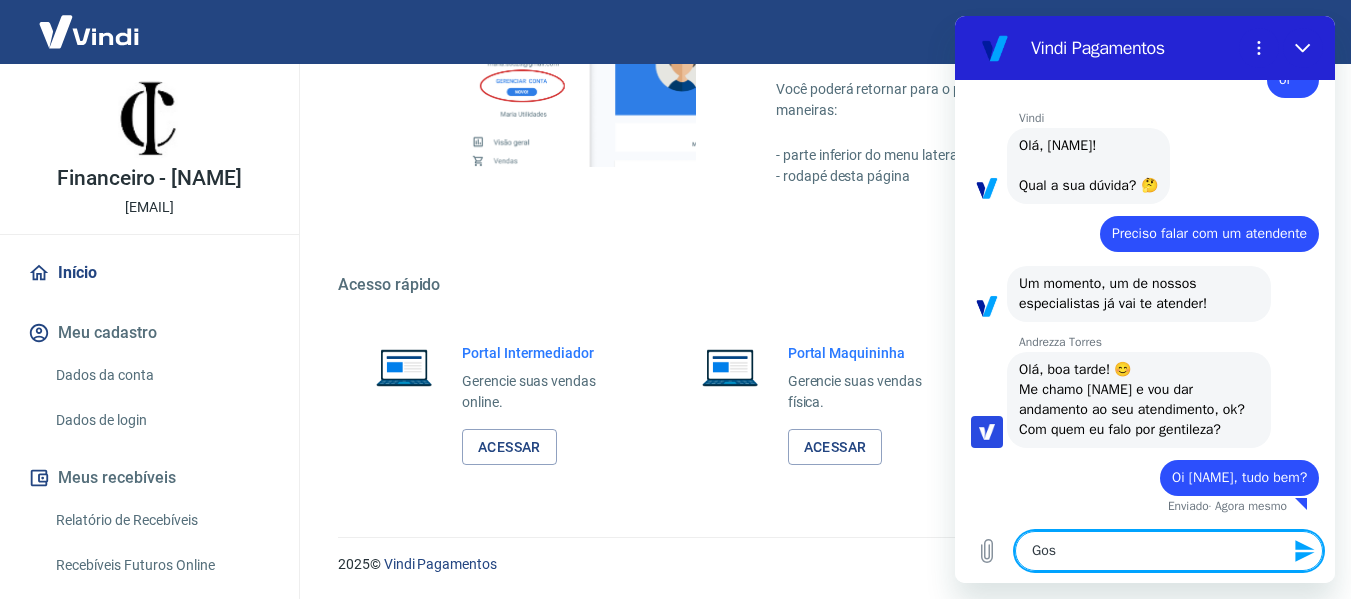 type on "Gost" 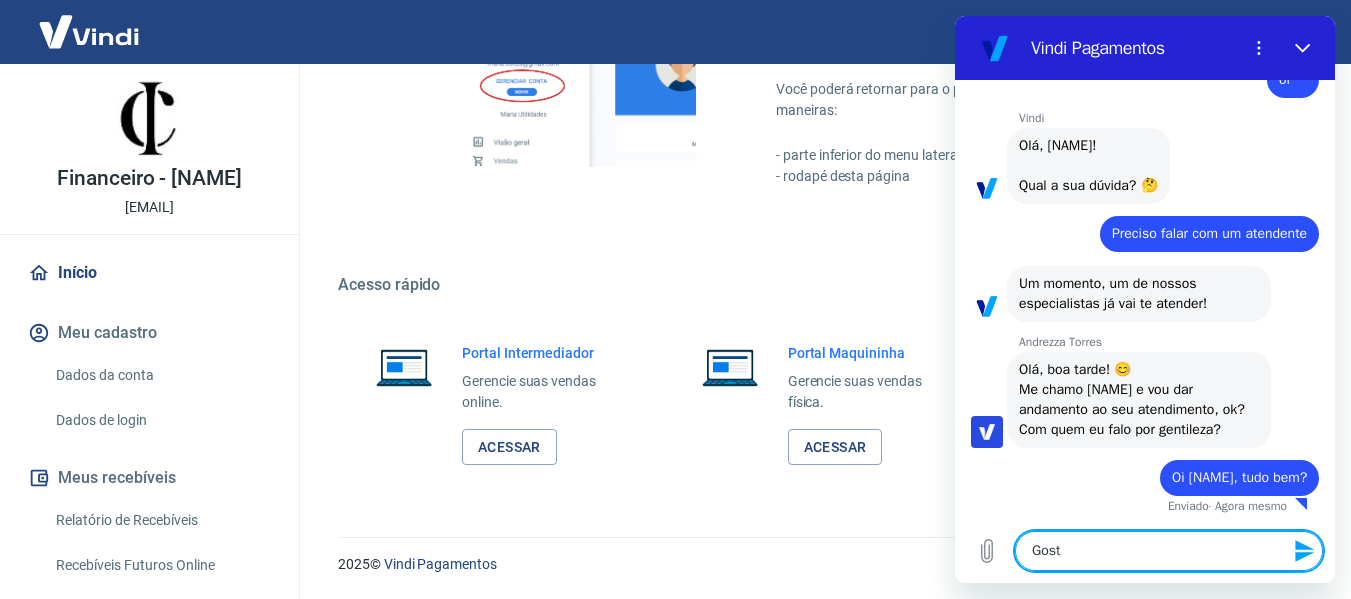 type on "Gosta" 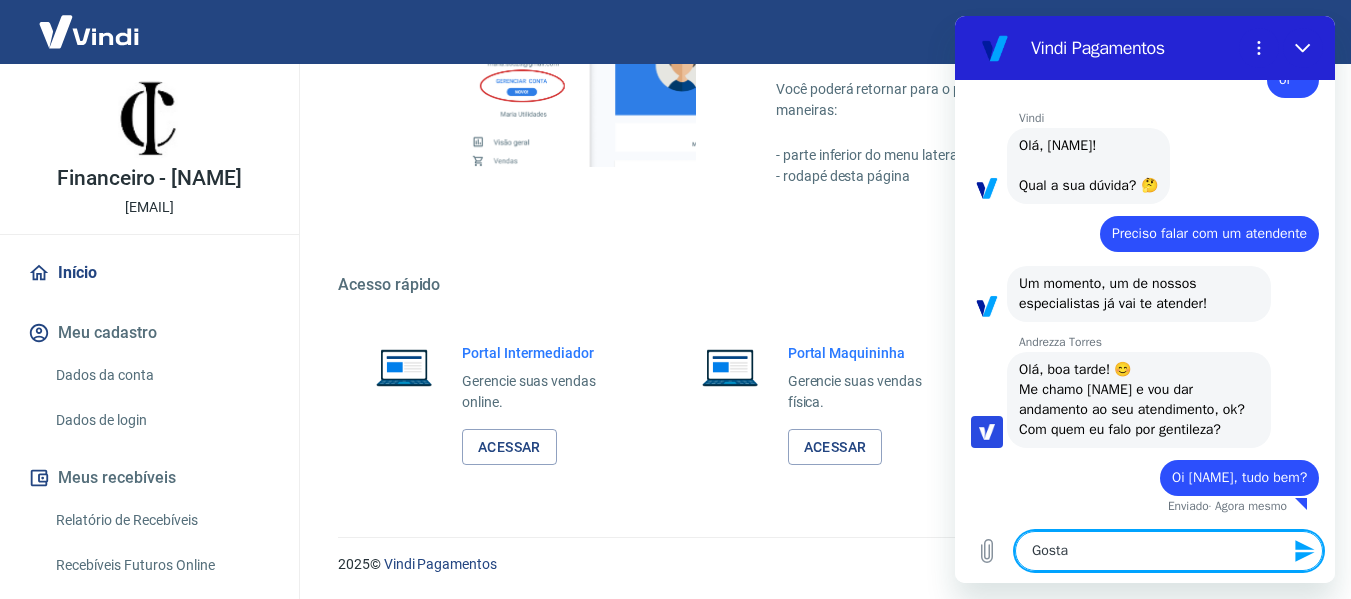 type on "Gostar" 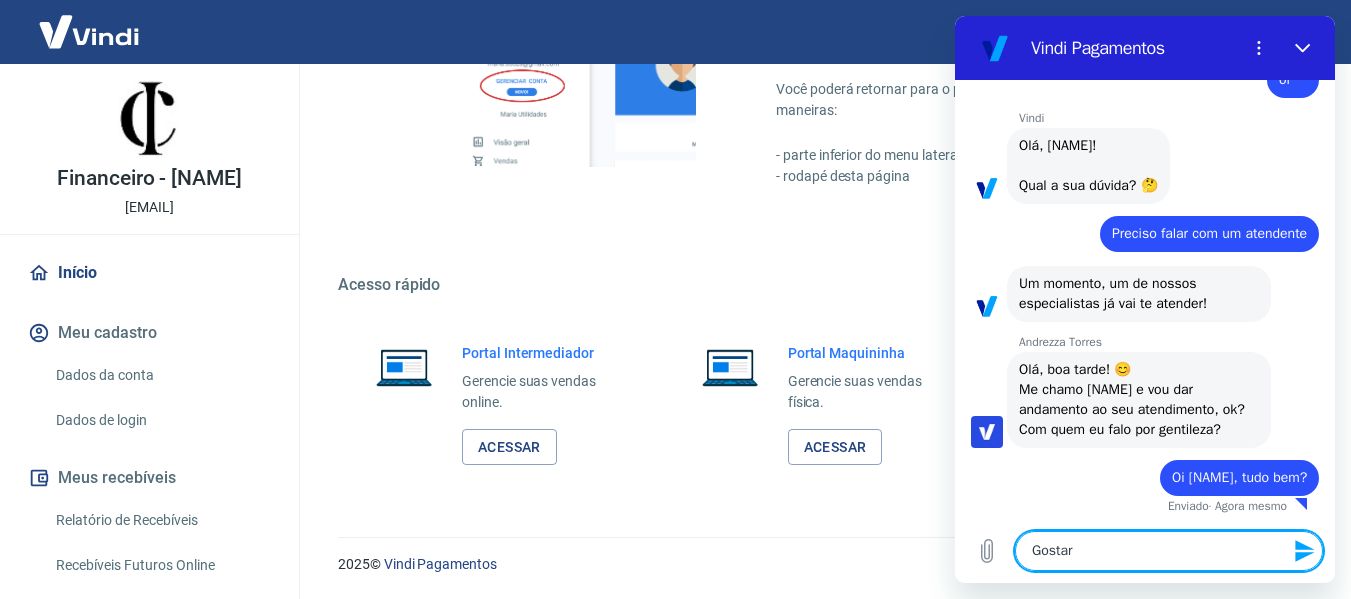 type on "Gostari" 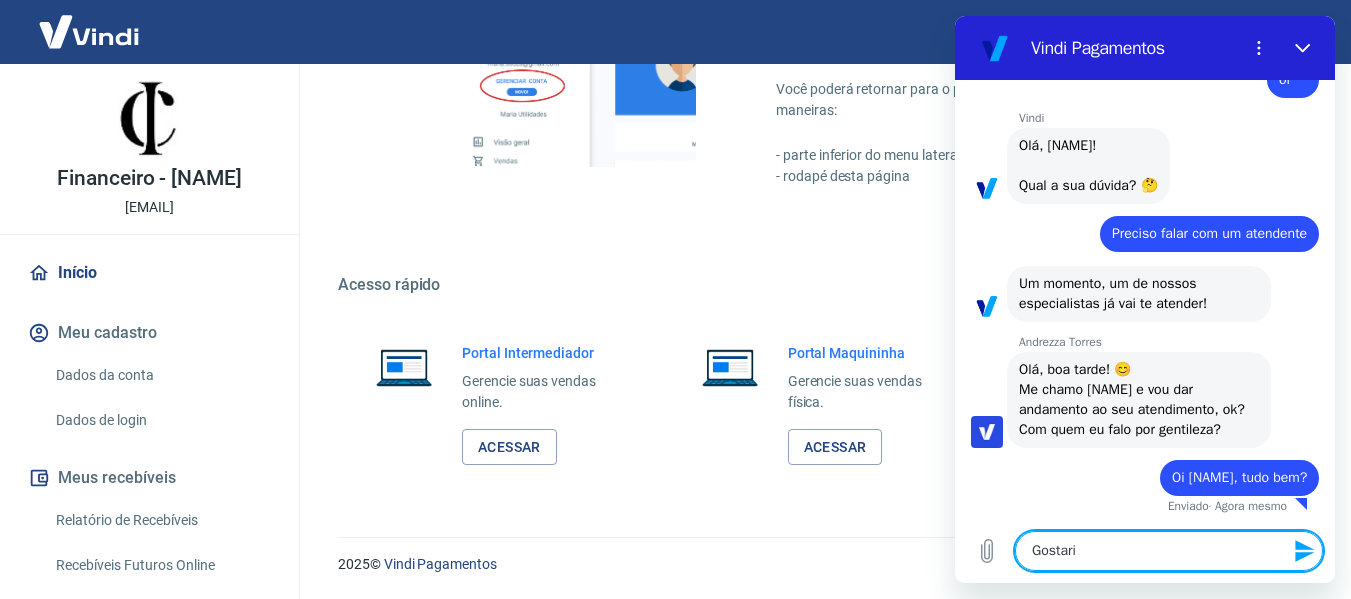 type on "Gostaria" 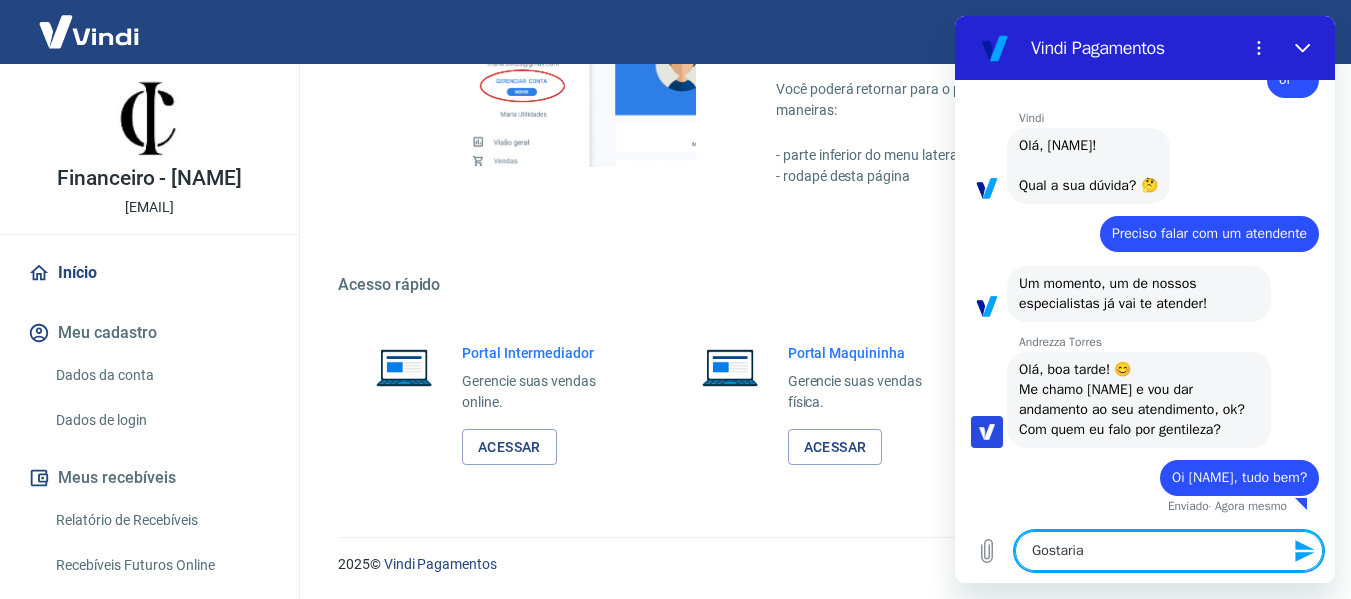 type on "Gostaria" 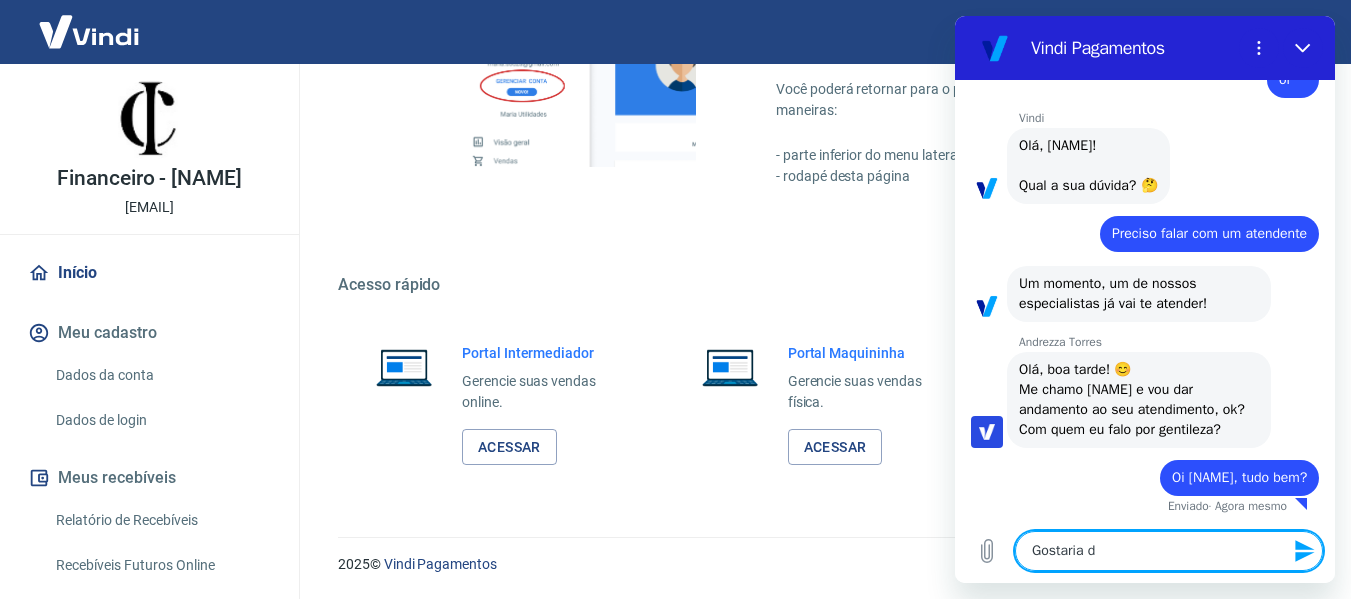 type on "Gostaria de" 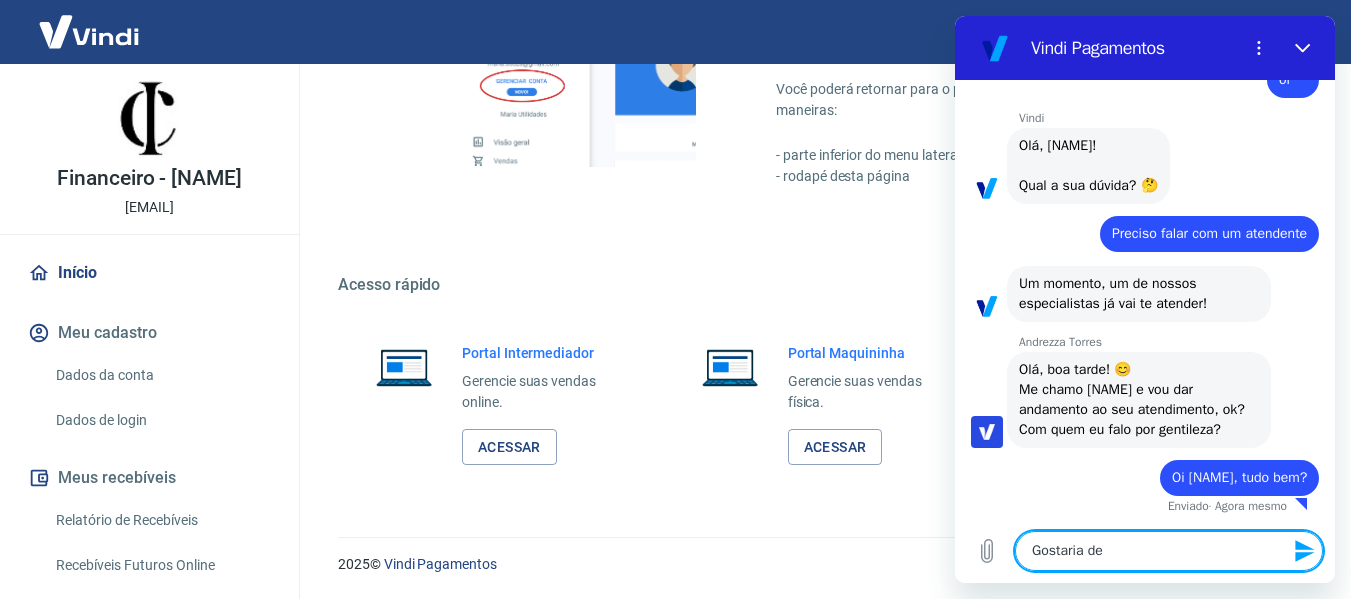 type on "Gostaria de" 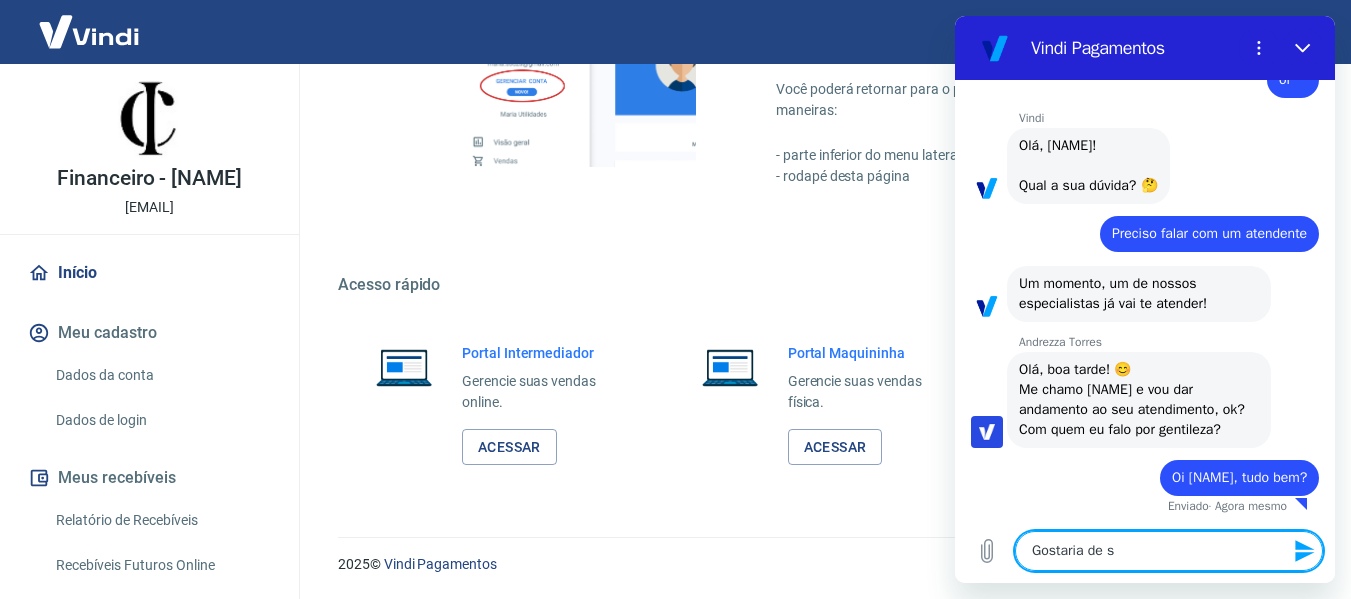 type on "Gostaria de sa" 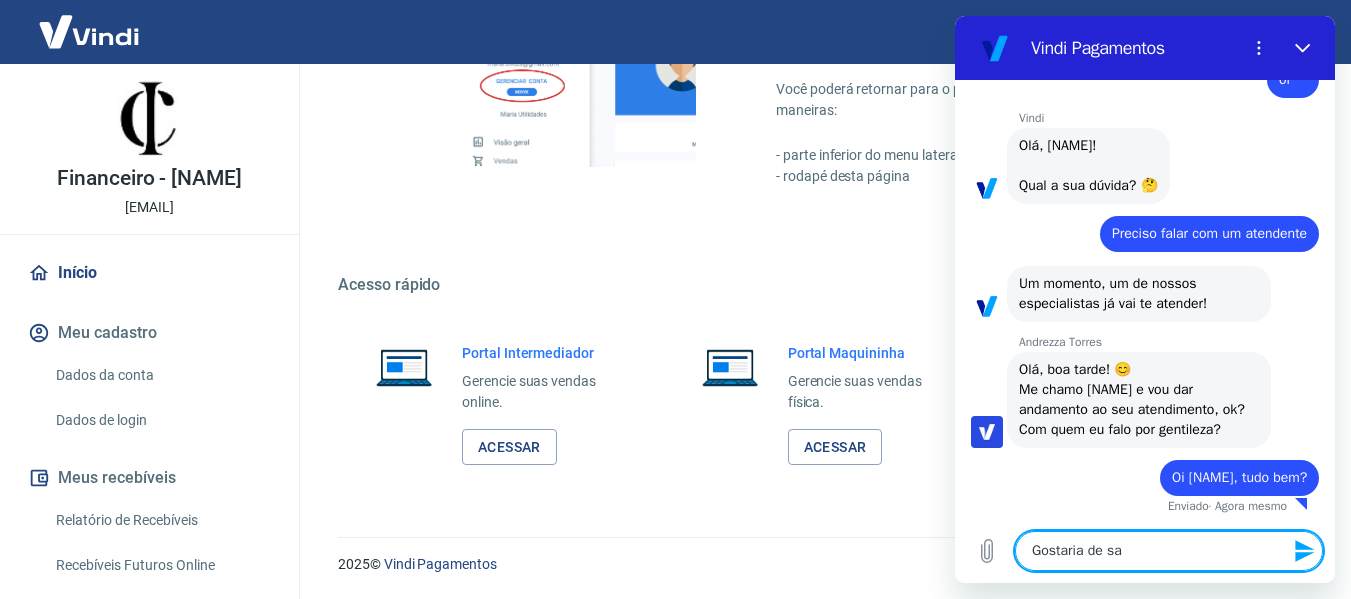 type on "Gostaria de sab" 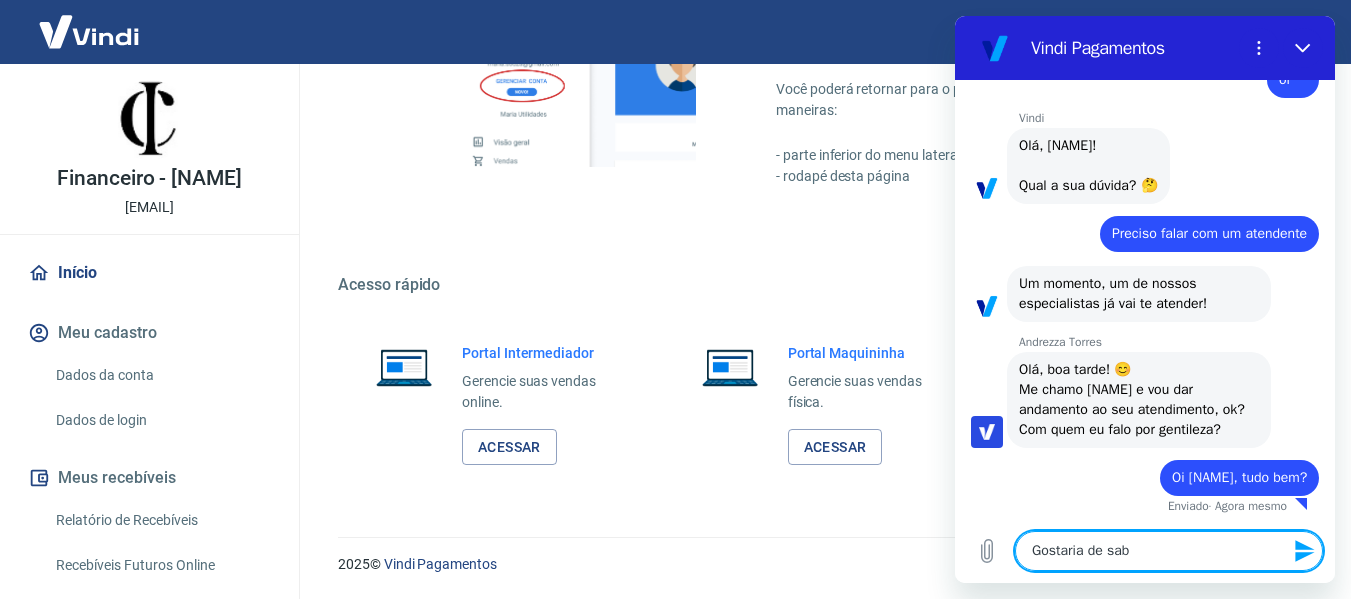 type on "Gostaria de sabe" 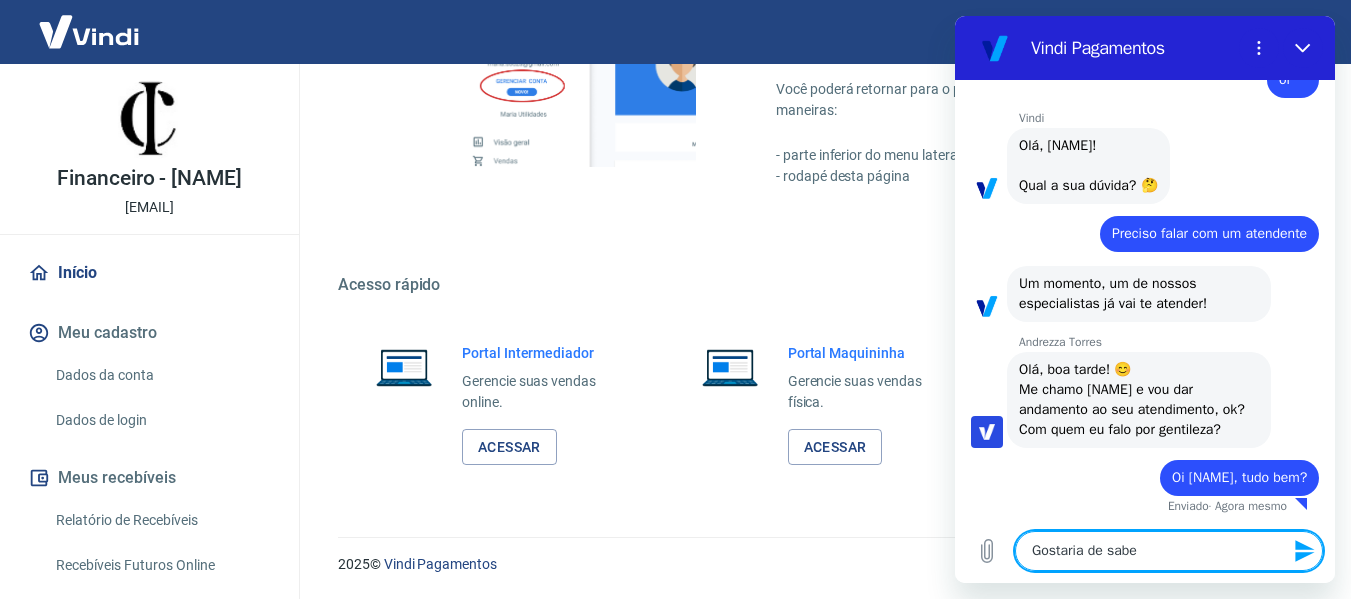 type on "Gostaria de saber" 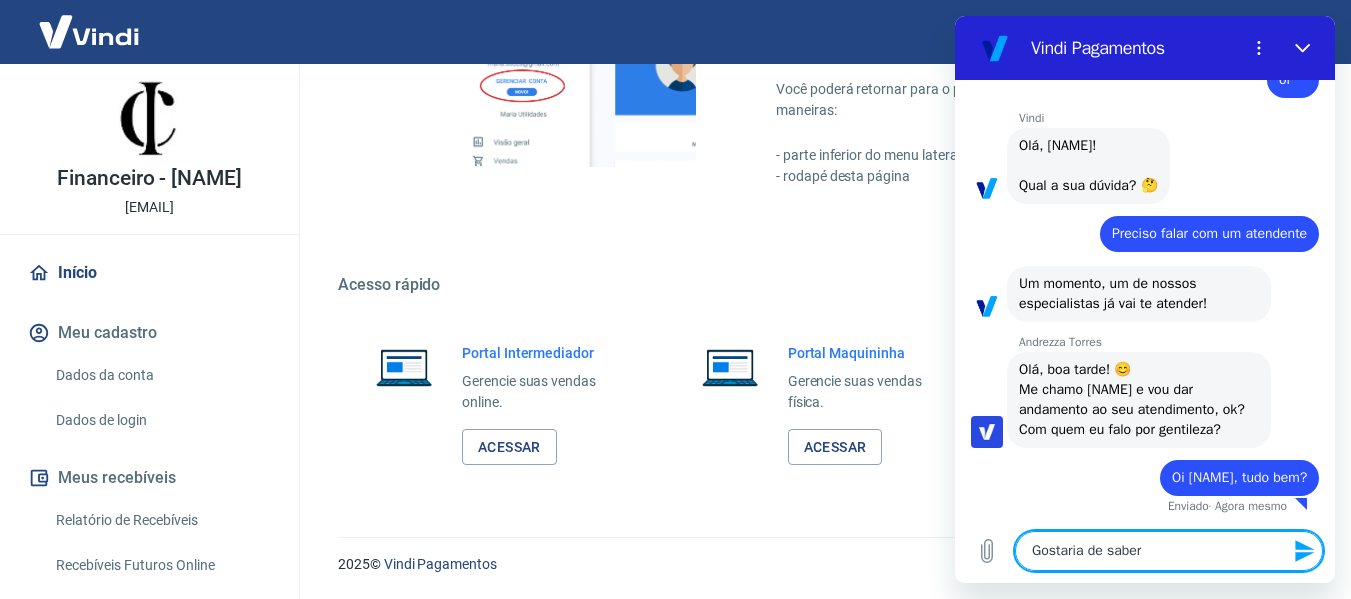 type on "Gostaria de saber" 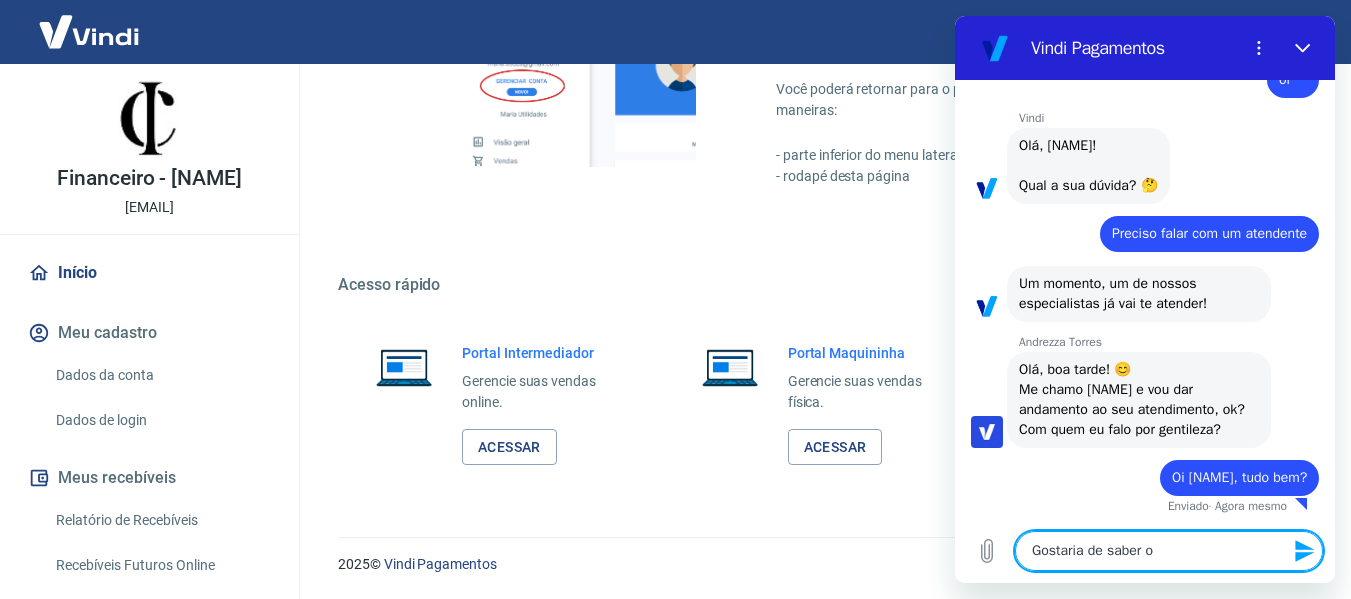type on "Gostaria de saber o" 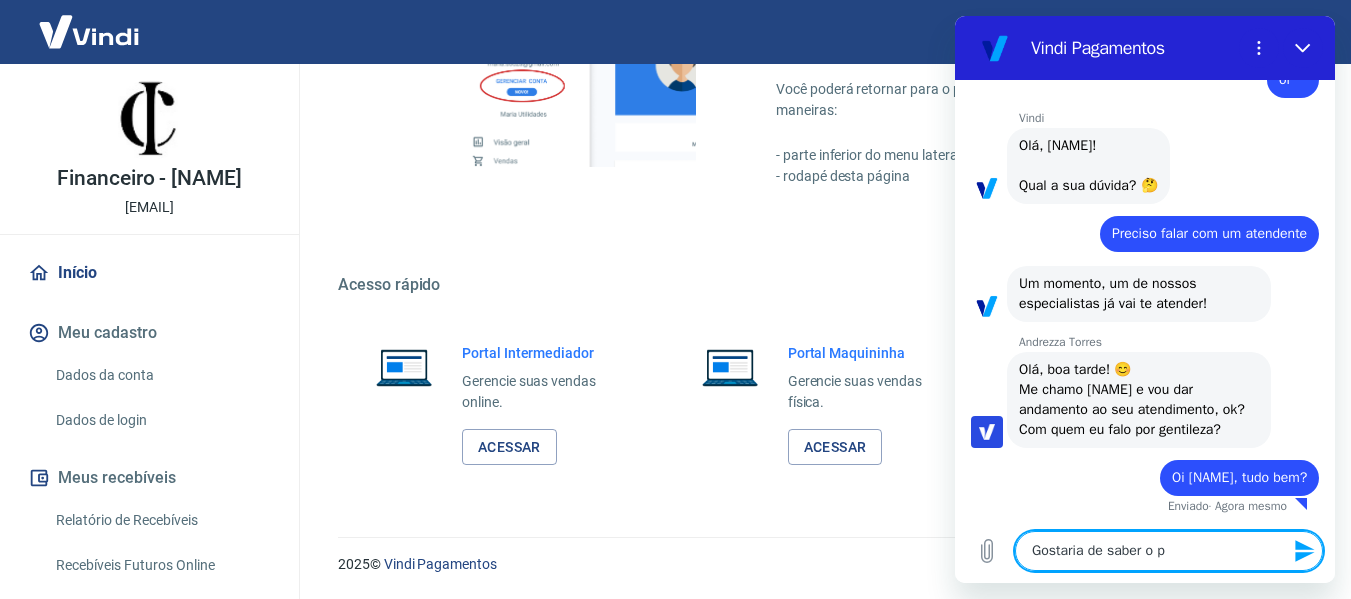 type on "Gostaria de saber o po" 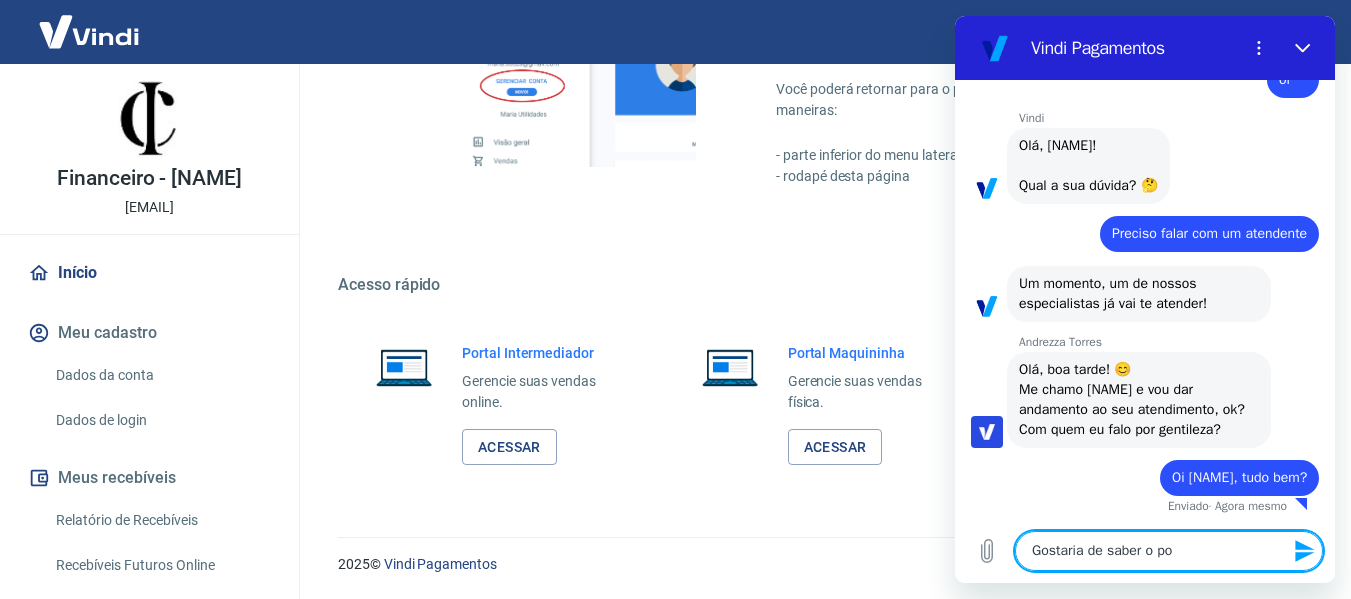 type on "x" 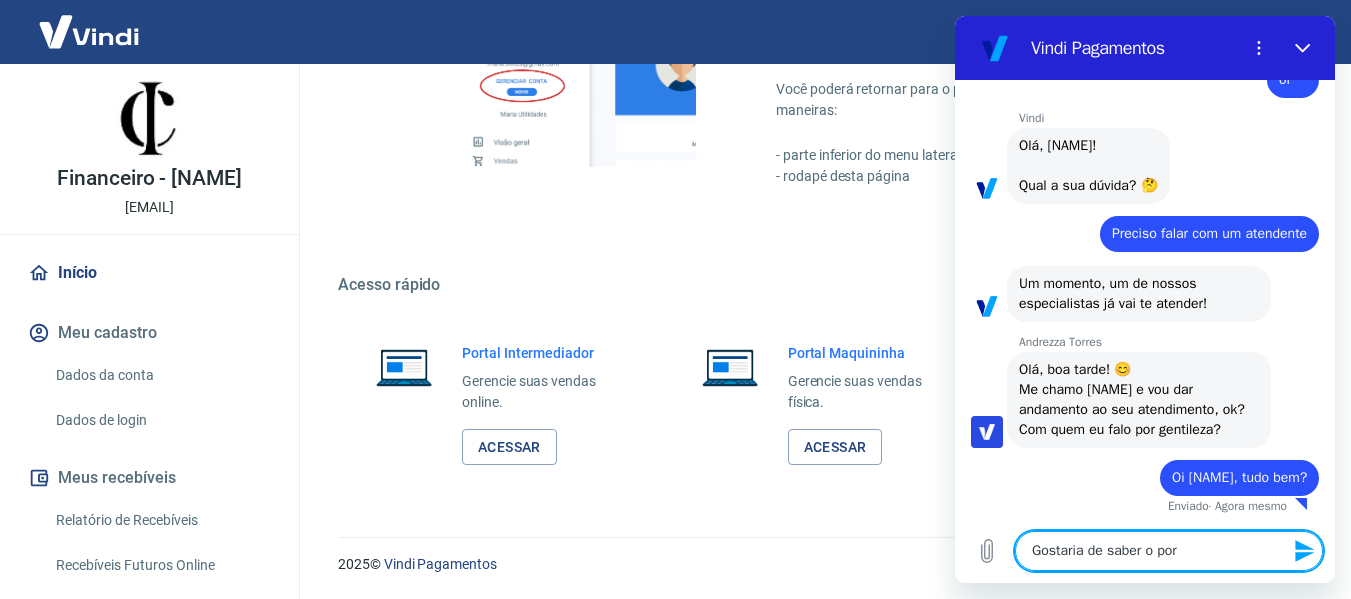 type on "Gostaria de saber o porq" 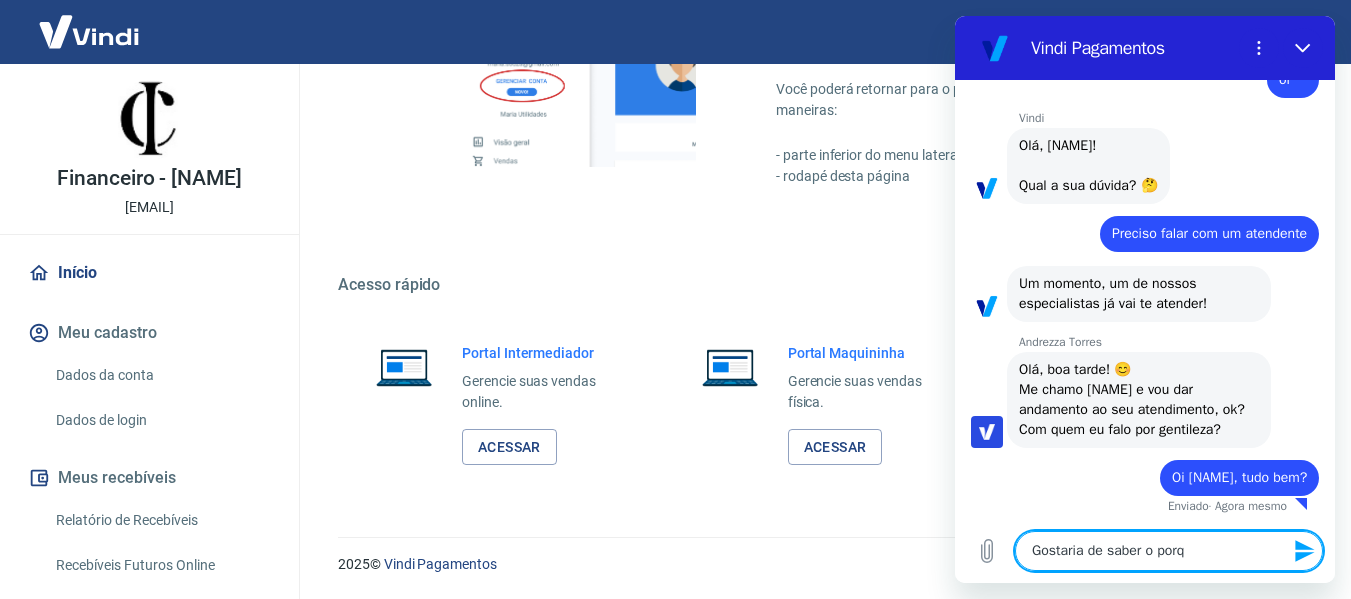 type on "Gostaria de saber o porqu" 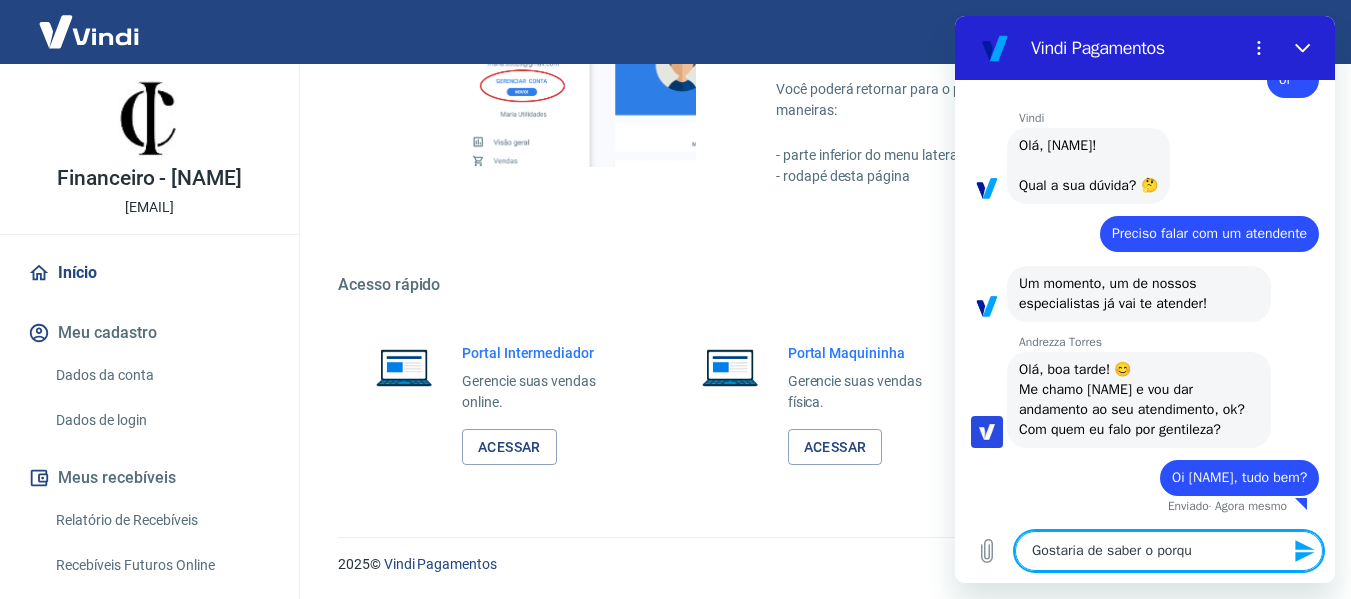type on "Gostaria de saber o porque" 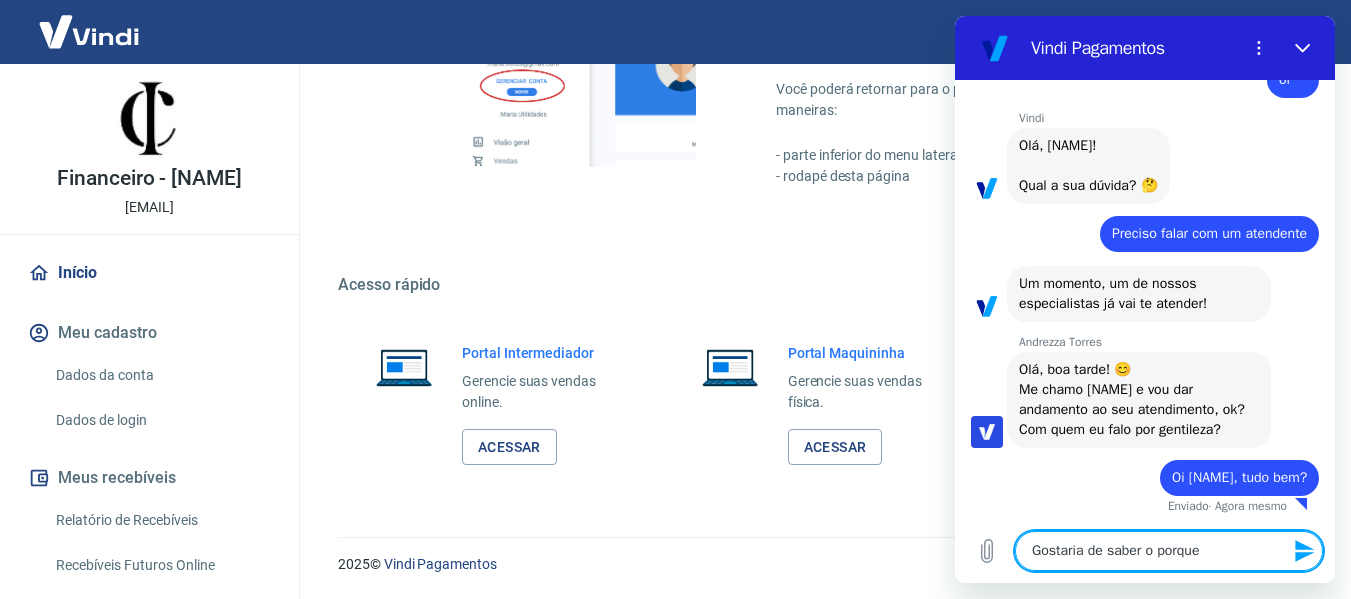 type 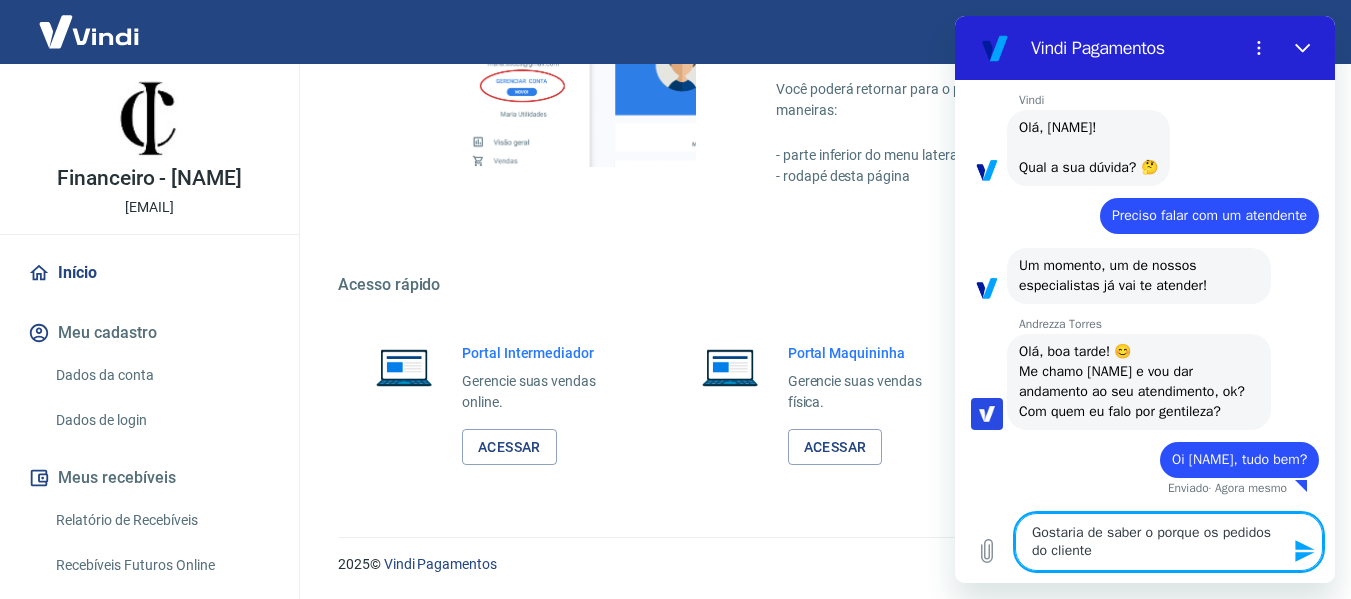 paste on "[EMAIL]" 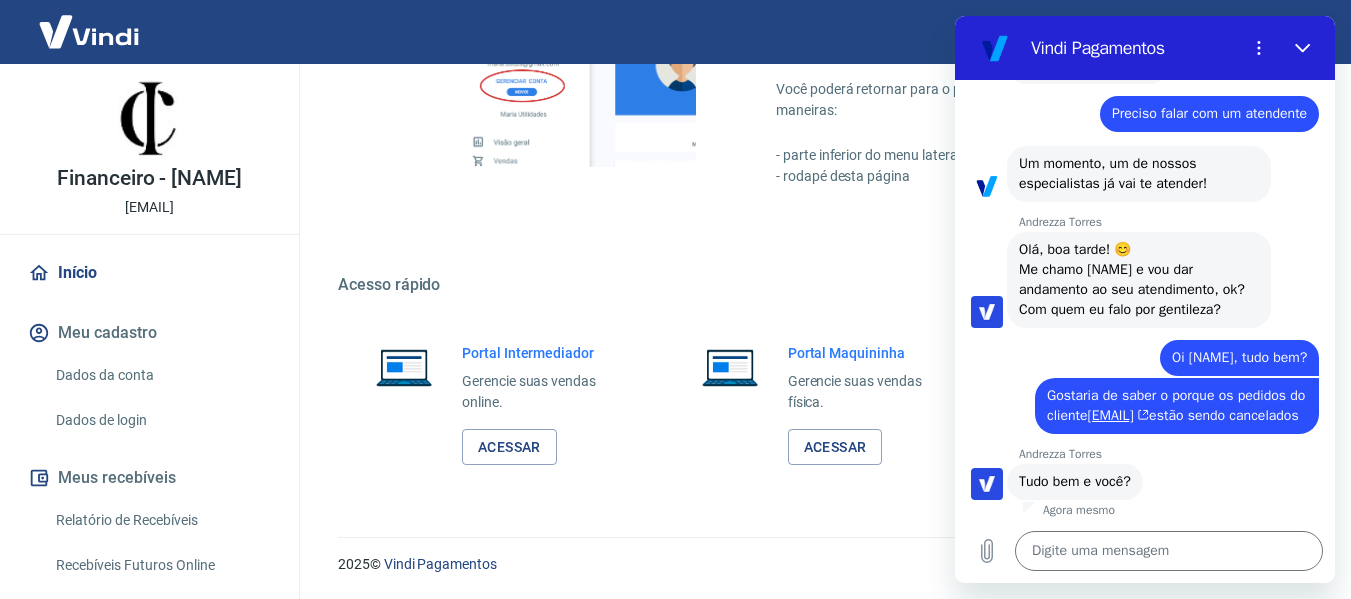 scroll, scrollTop: 242, scrollLeft: 0, axis: vertical 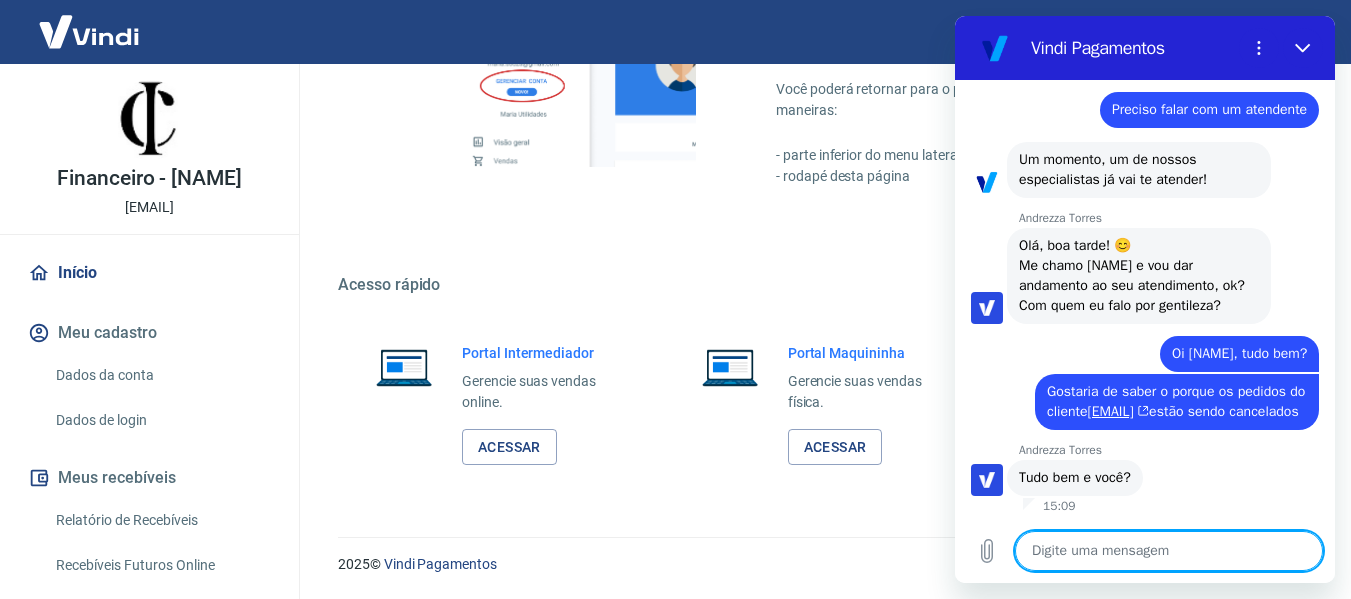 click at bounding box center [1169, 551] 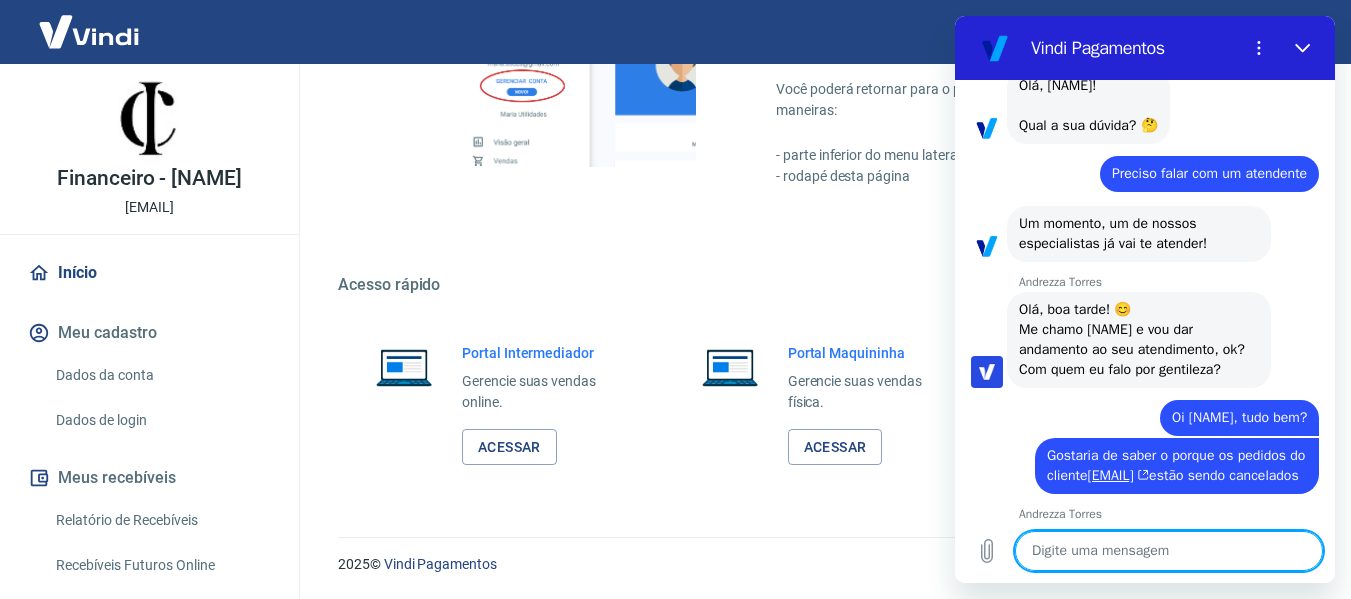 scroll, scrollTop: 242, scrollLeft: 0, axis: vertical 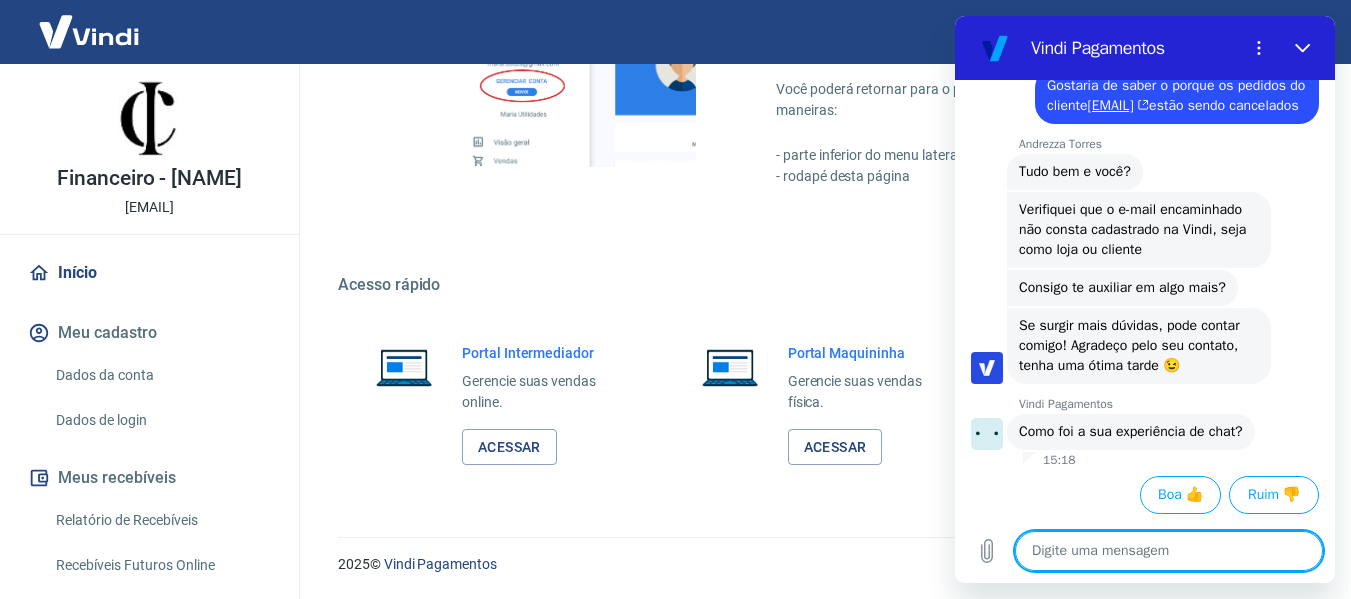 click on "Verifiquei que o e-mail encaminhado não consta cadastrado na Vindi, seja como loja ou cliente" at bounding box center [1139, 230] 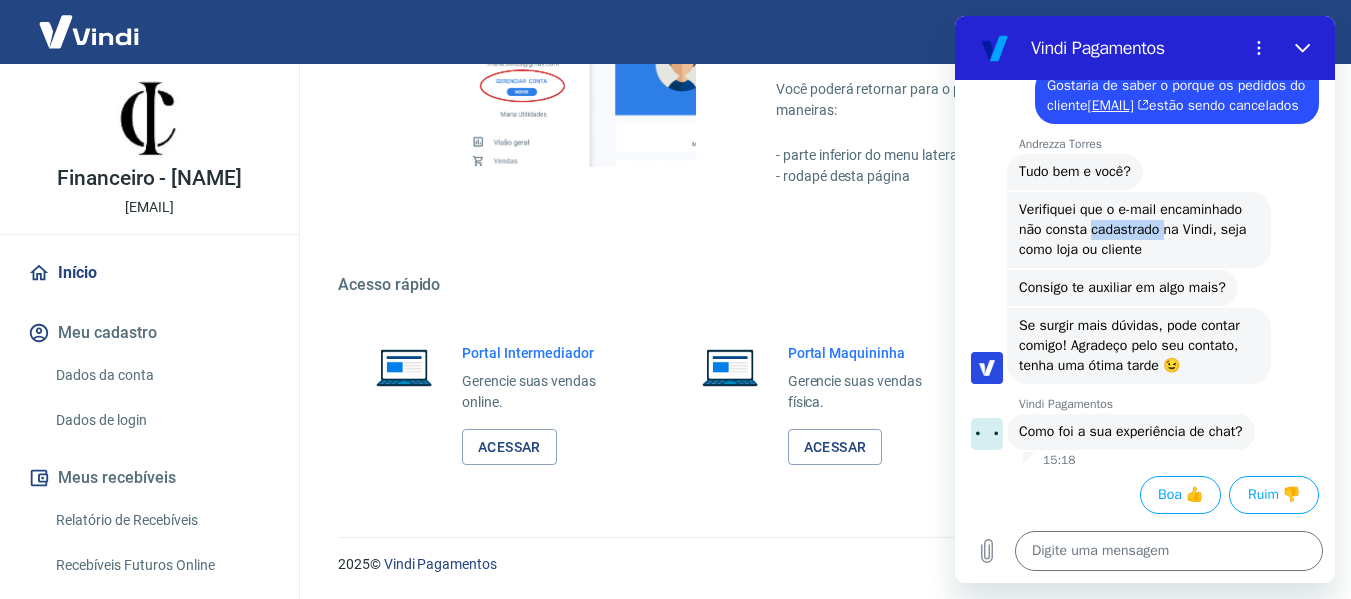 click on "Verifiquei que o e-mail encaminhado não consta cadastrado na Vindi, seja como loja ou cliente" at bounding box center (1139, 230) 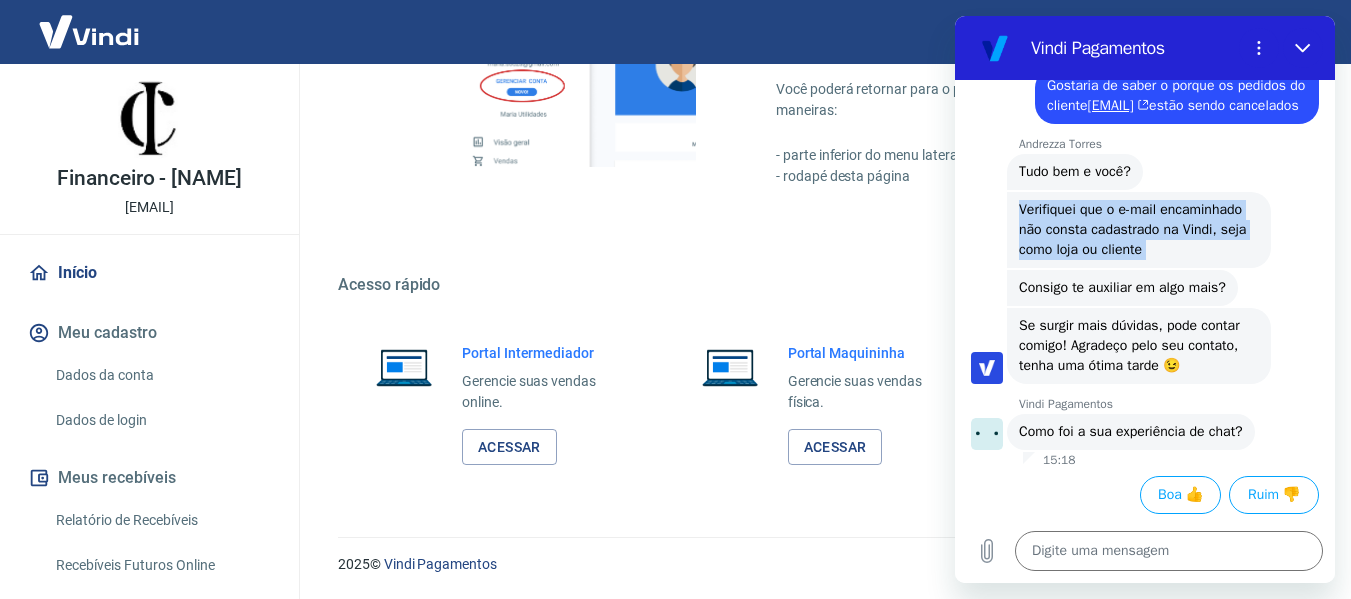 click on "Verifiquei que o e-mail encaminhado não consta cadastrado na Vindi, seja como loja ou cliente" at bounding box center [1139, 230] 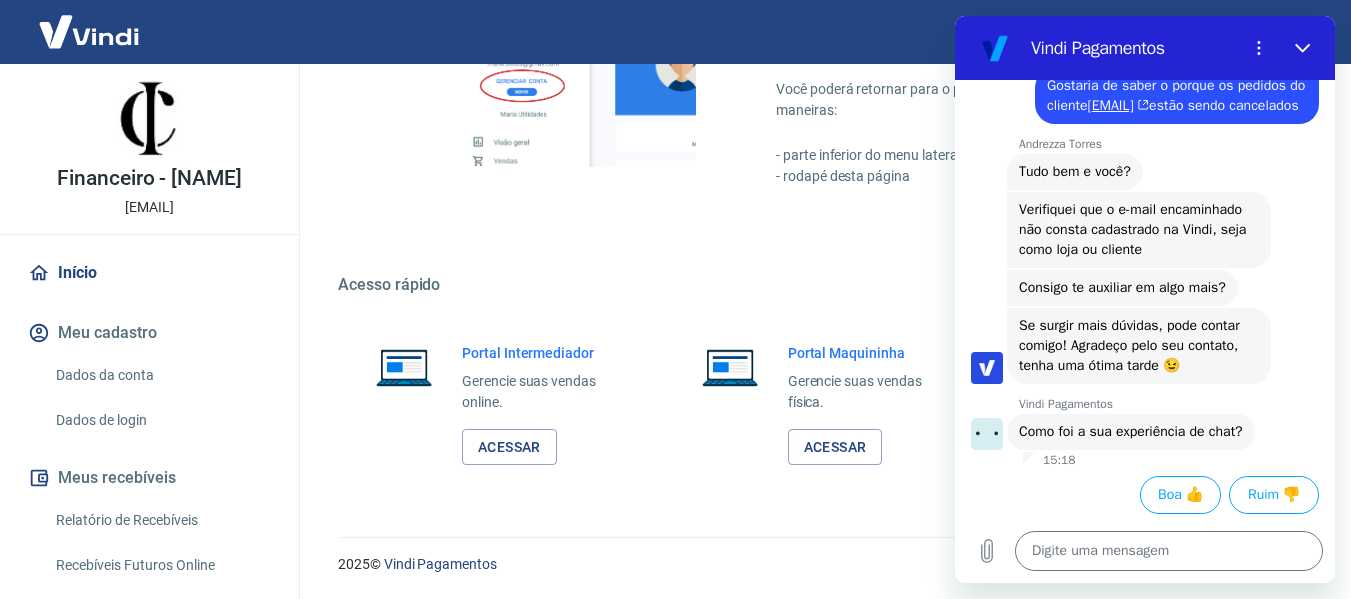 click on "Consigo te auxiliar em algo mais?" at bounding box center (1122, 288) 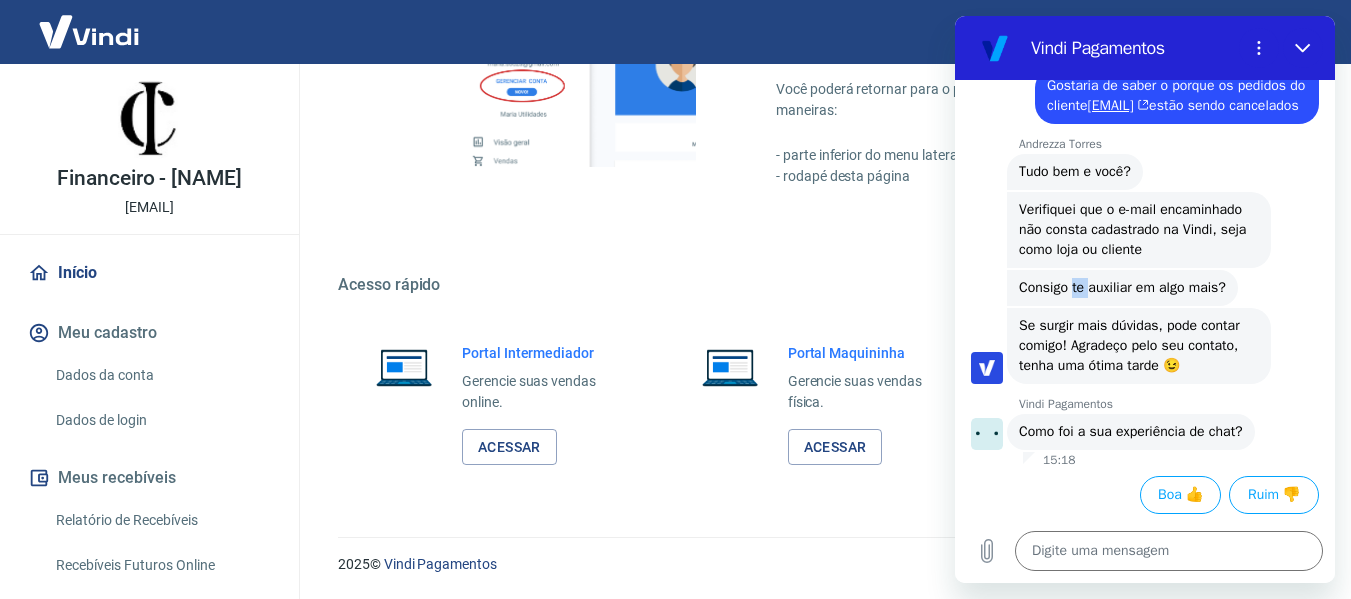 click on "Consigo te auxiliar em algo mais?" at bounding box center (1122, 288) 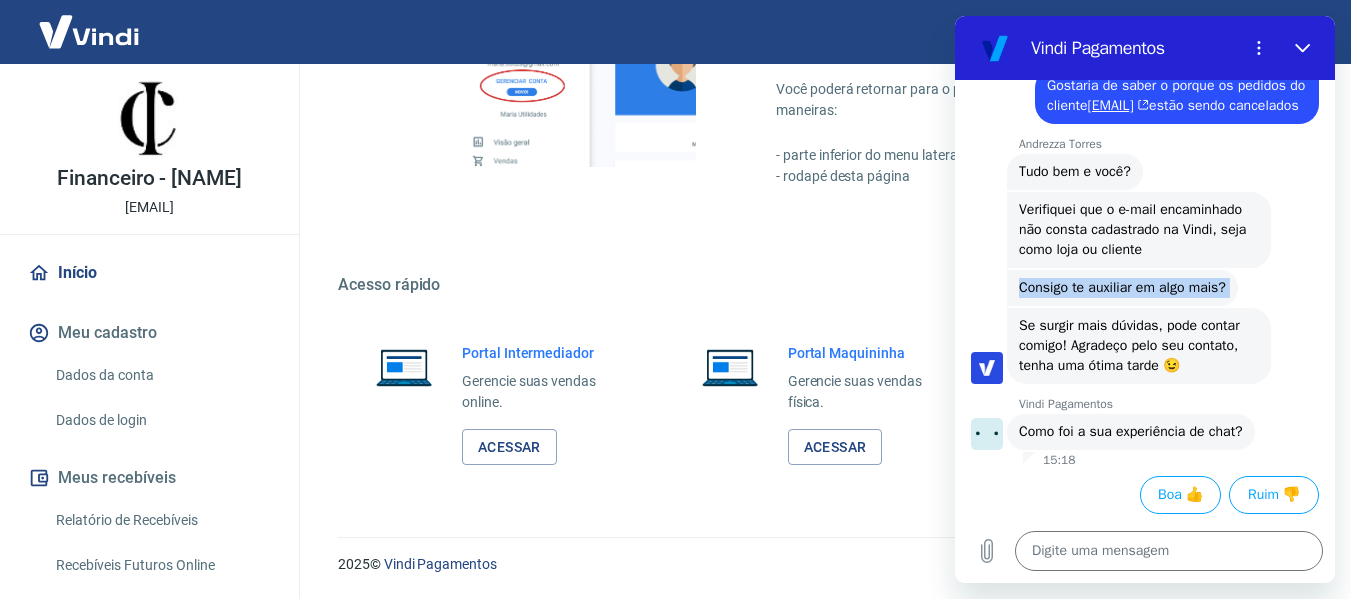 click on "Consigo te auxiliar em algo mais?" at bounding box center (1122, 288) 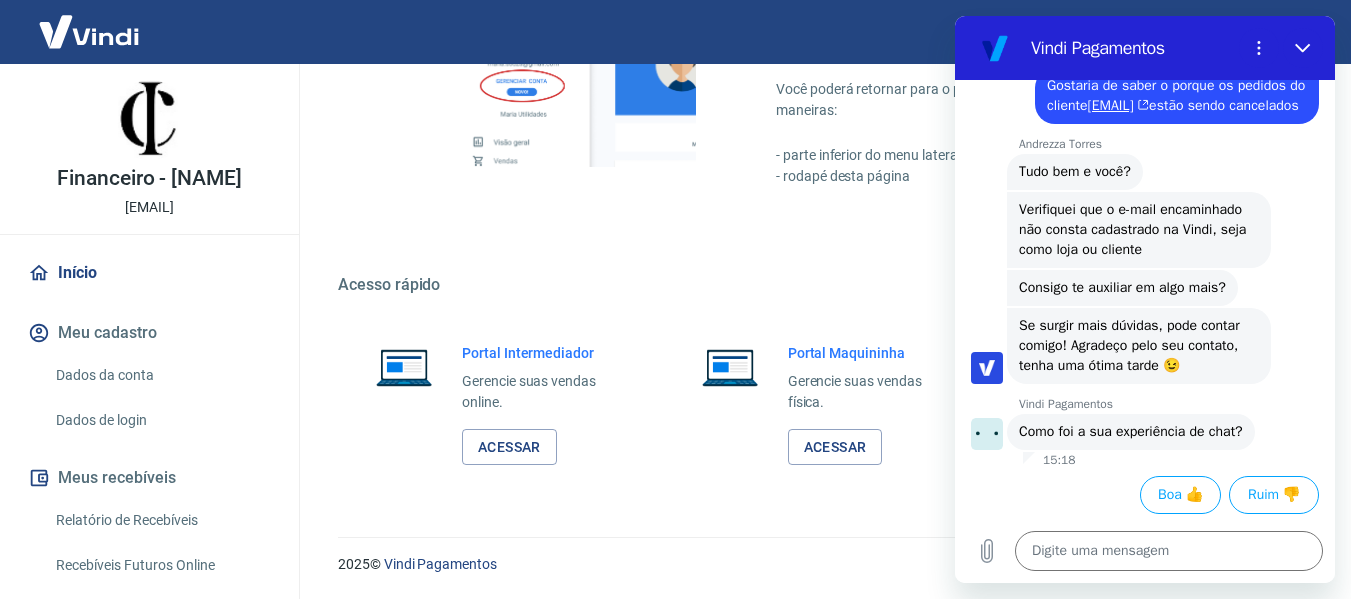 click on "Se surgir mais dúvidas, pode contar comigo! Agradeço pelo seu contato, tenha uma ótima tarde 😉️" at bounding box center (1139, 346) 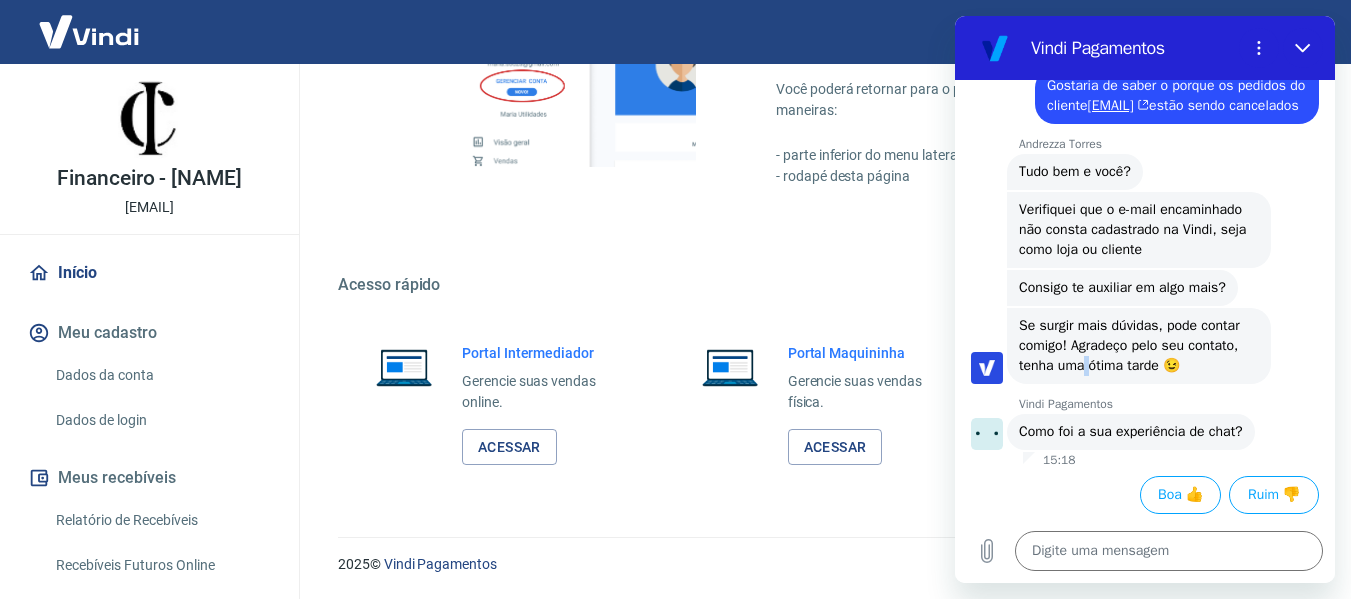 click on "Se surgir mais dúvidas, pode contar comigo! Agradeço pelo seu contato, tenha uma ótima tarde 😉️" at bounding box center [1139, 346] 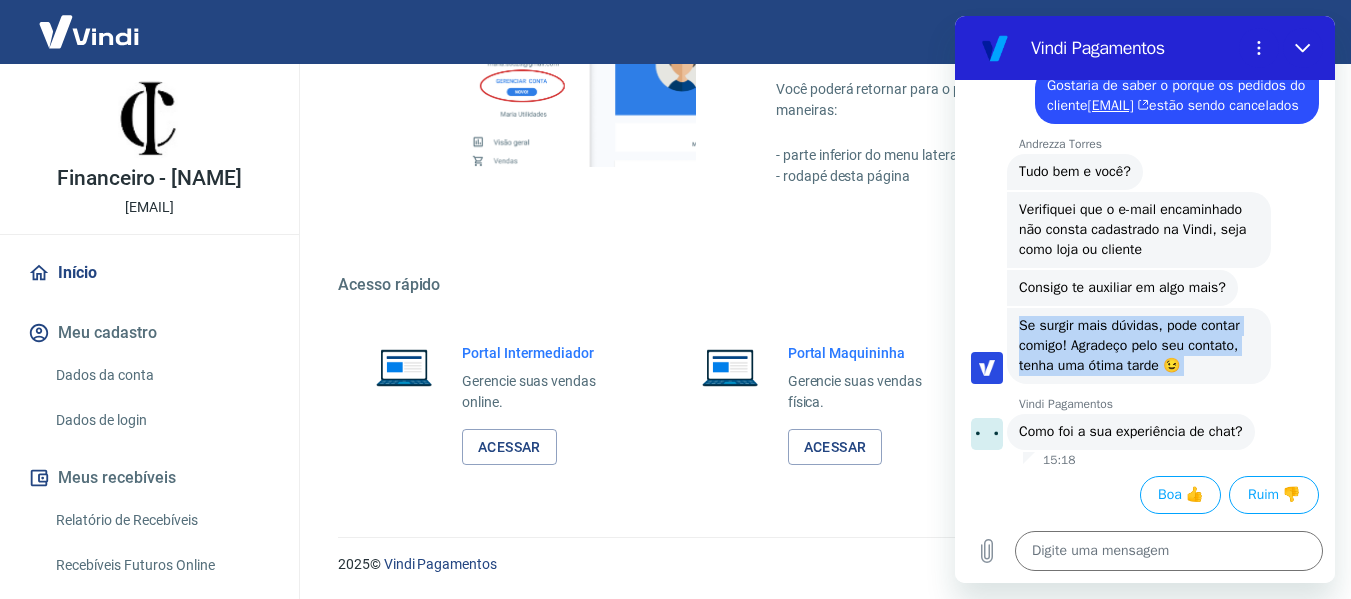 click on "Se surgir mais dúvidas, pode contar comigo! Agradeço pelo seu contato, tenha uma ótima tarde 😉️" at bounding box center (1139, 346) 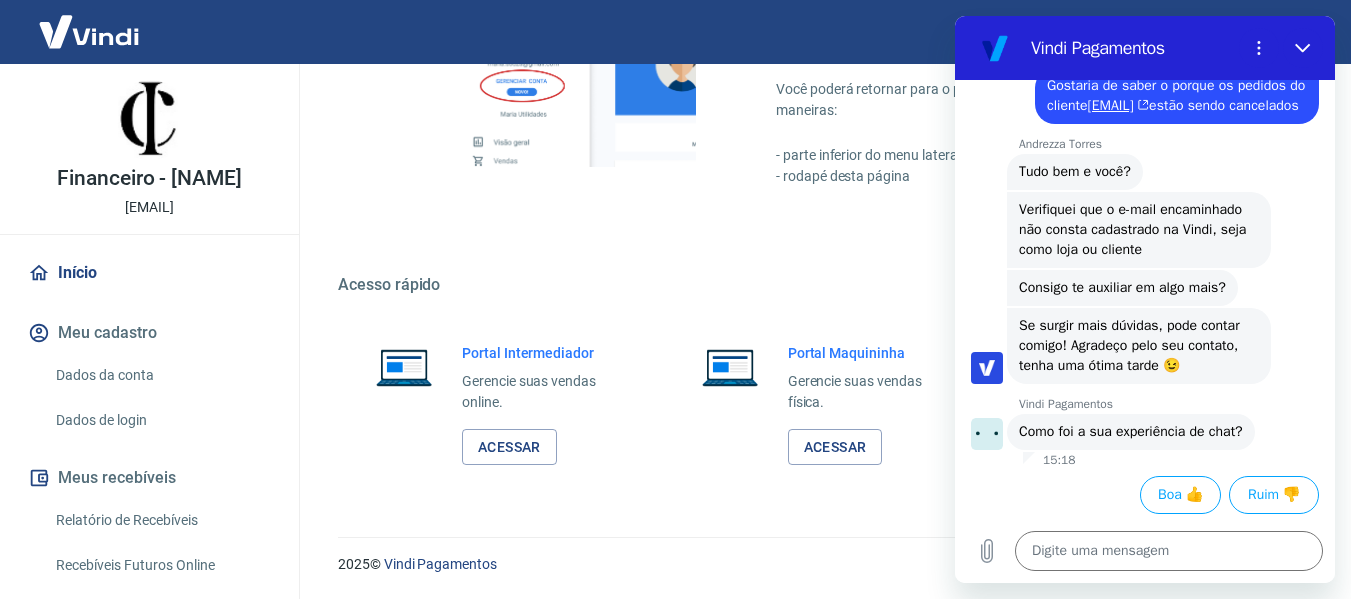 click on "Como foi a sua experiência de chat?" at bounding box center [1131, 431] 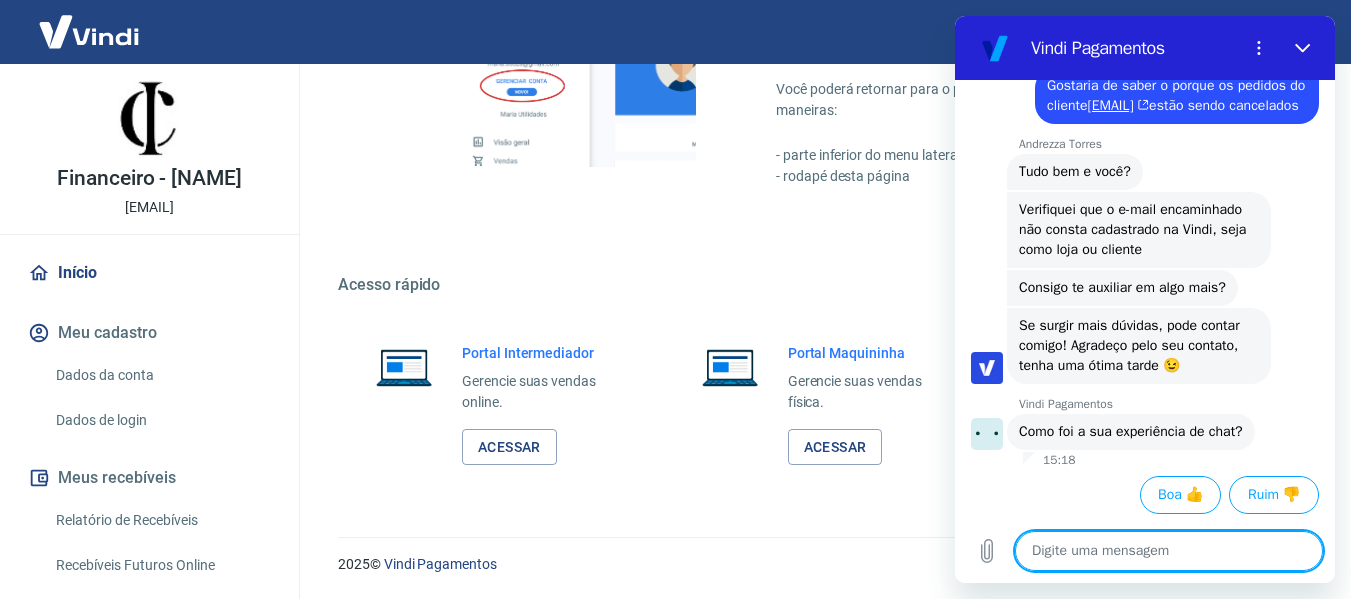 click at bounding box center [1169, 551] 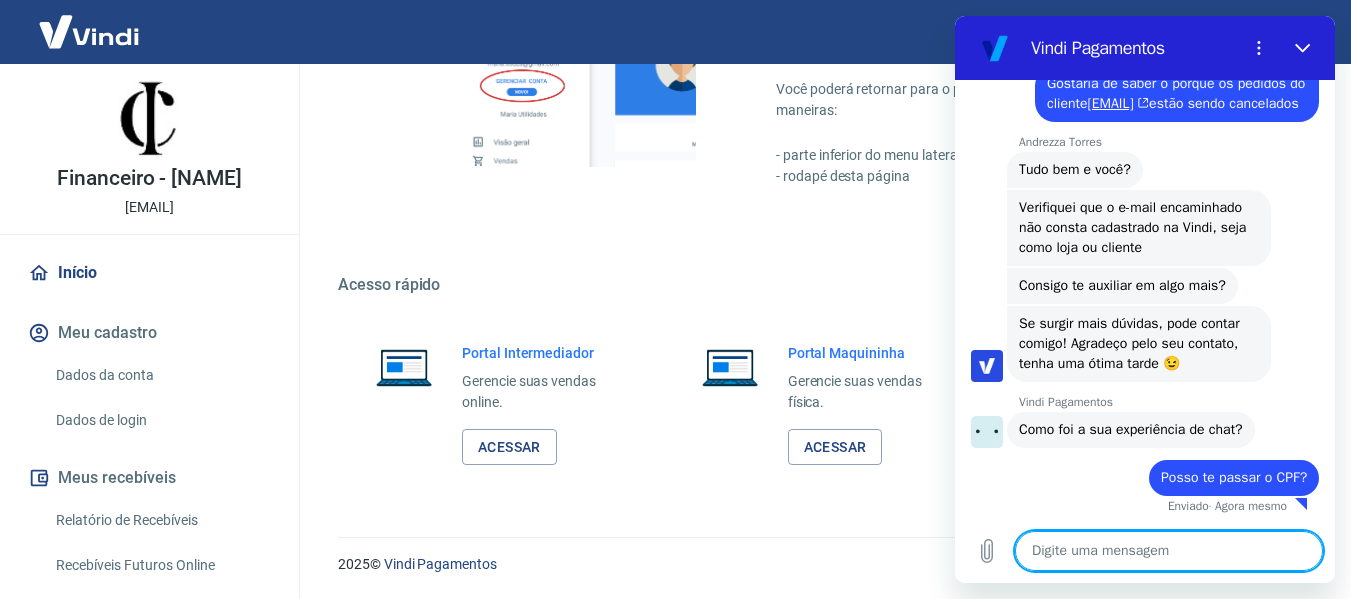 scroll, scrollTop: 570, scrollLeft: 0, axis: vertical 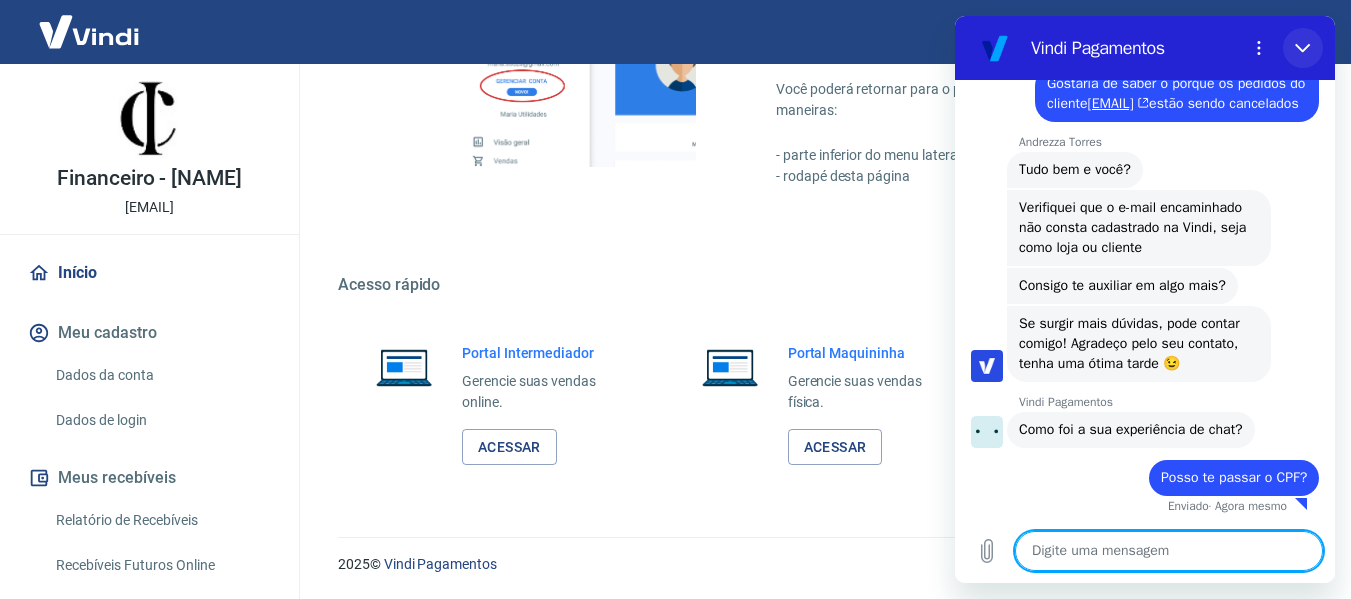 click 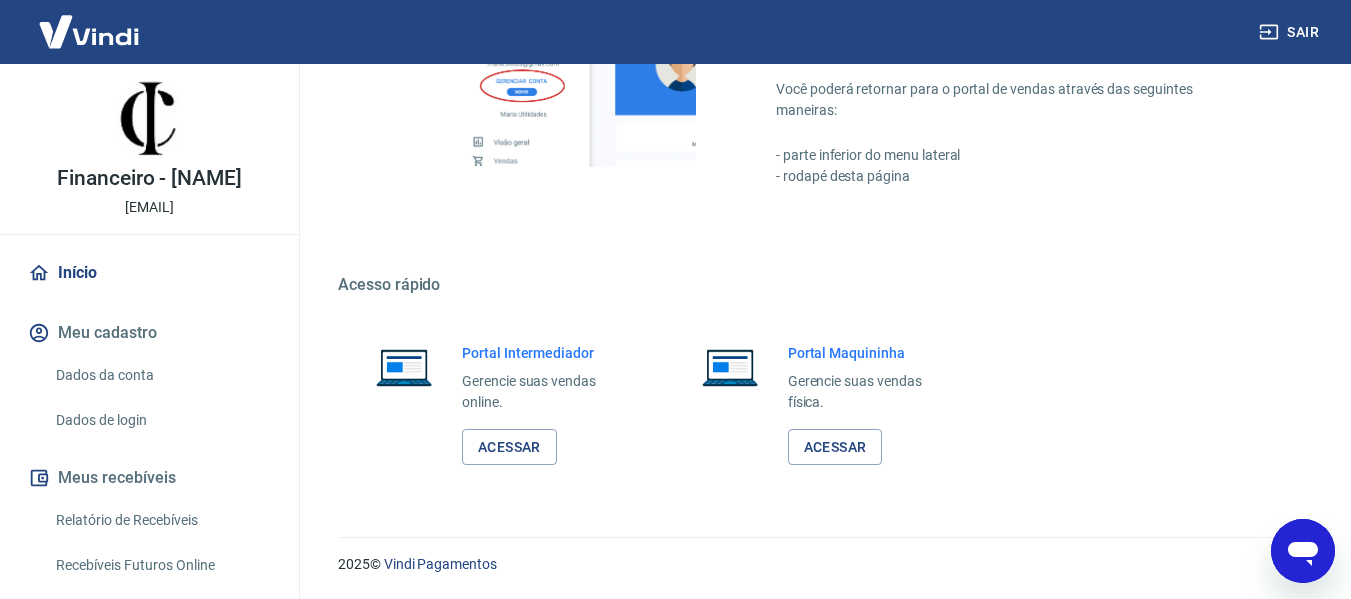 click at bounding box center [1303, 551] 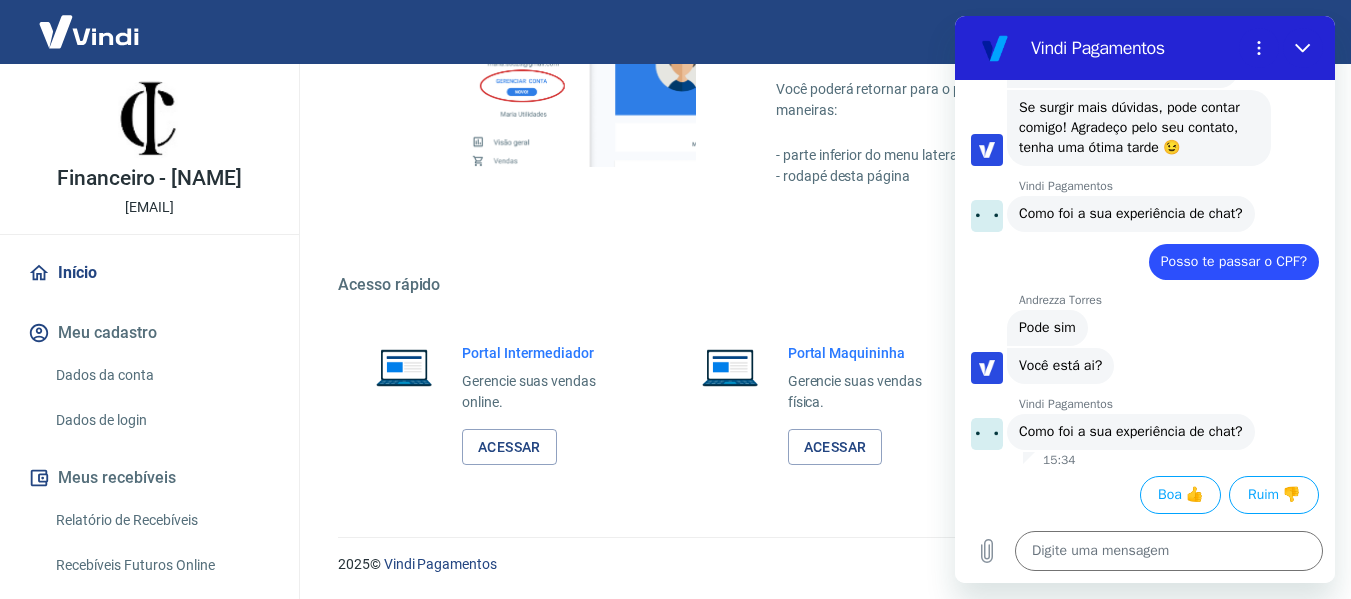 scroll, scrollTop: 786, scrollLeft: 0, axis: vertical 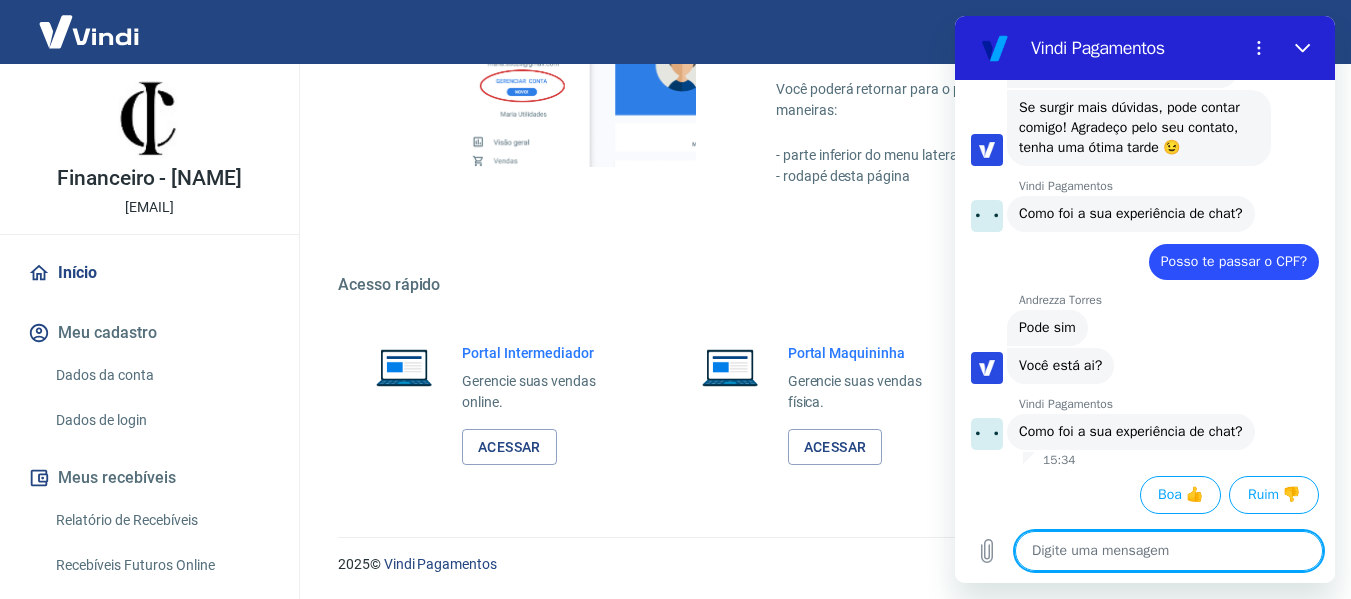 click on "Pode sim" at bounding box center (1047, 328) 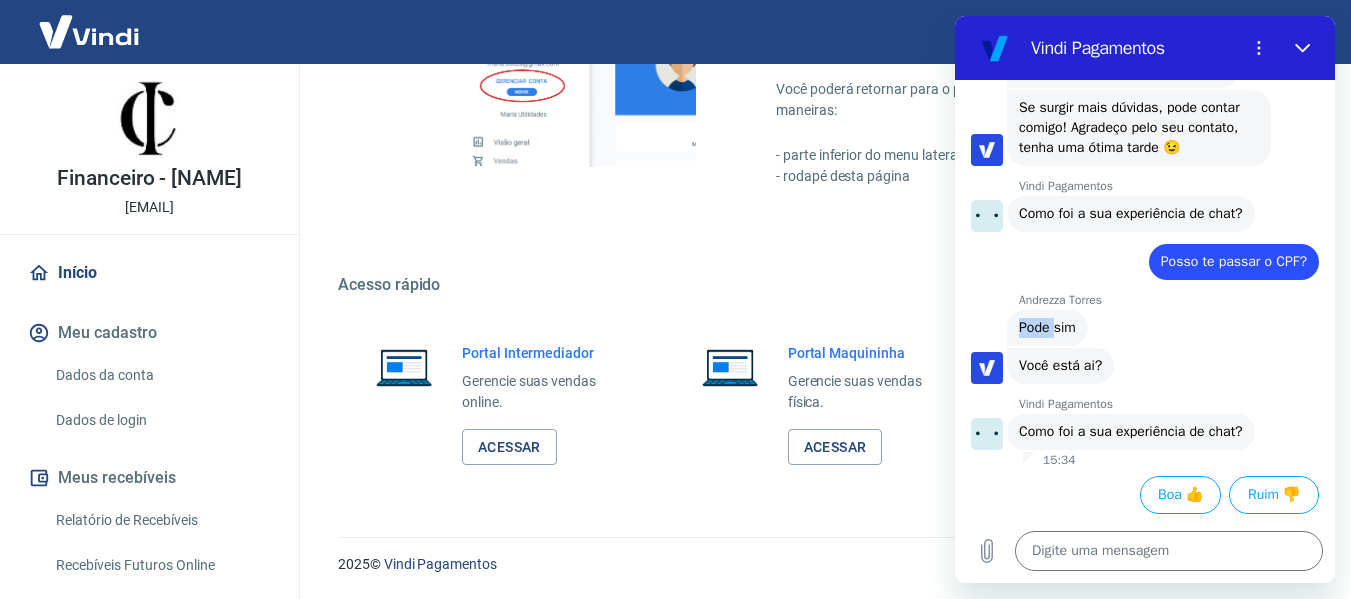 click on "Pode sim" at bounding box center [1047, 328] 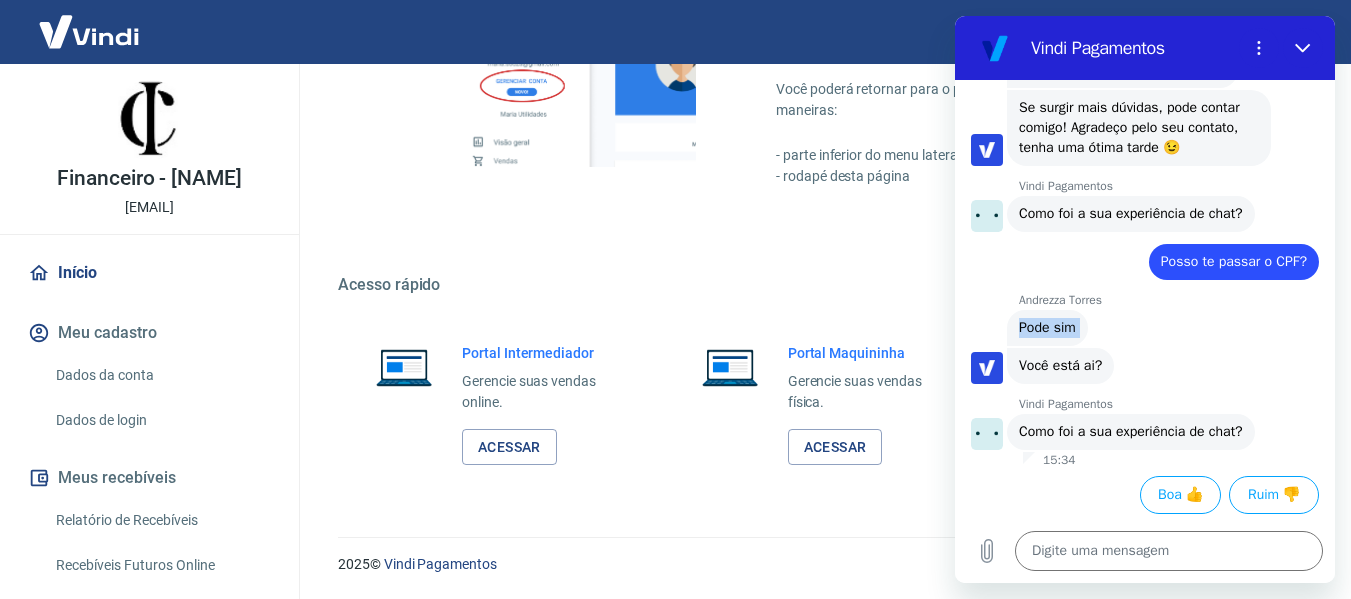 click on "Pode sim" at bounding box center [1047, 328] 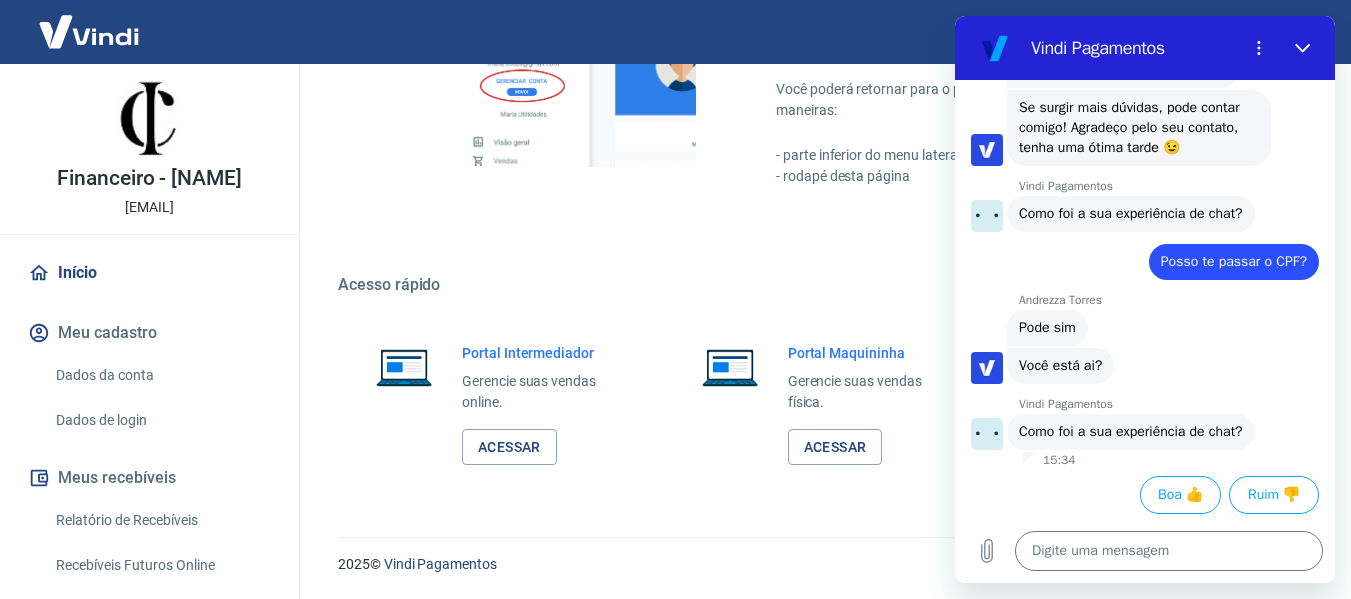 click on "Você está ai?" at bounding box center [1060, 366] 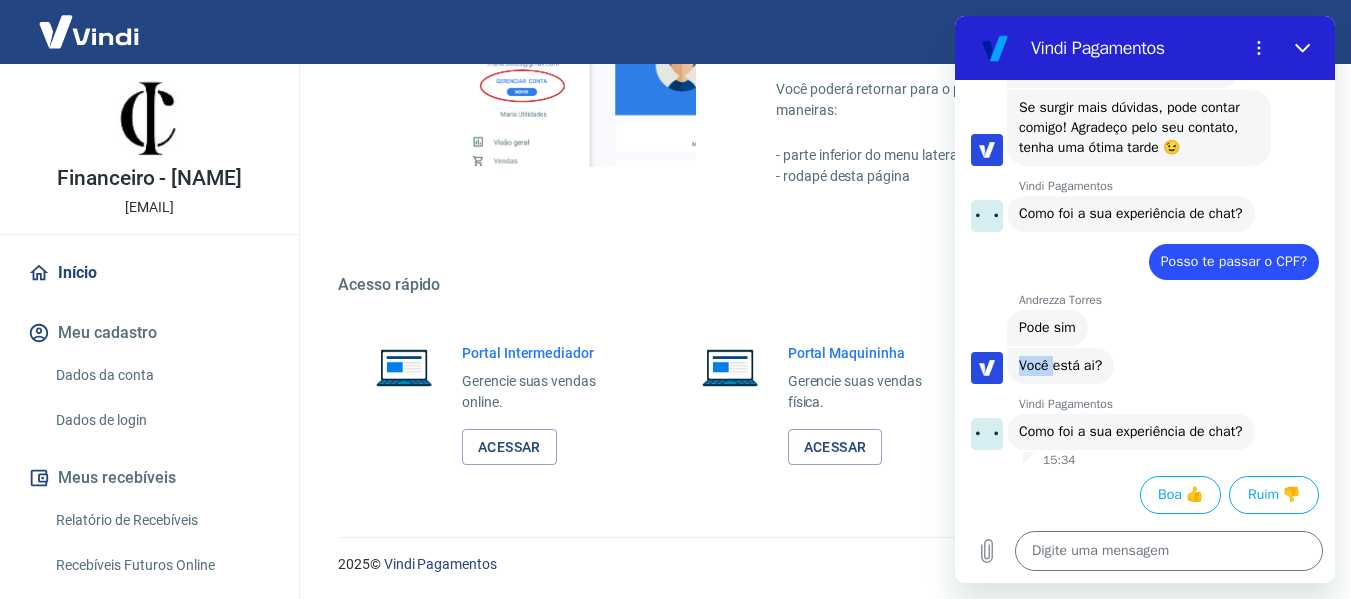 click on "Você está ai?" at bounding box center (1060, 366) 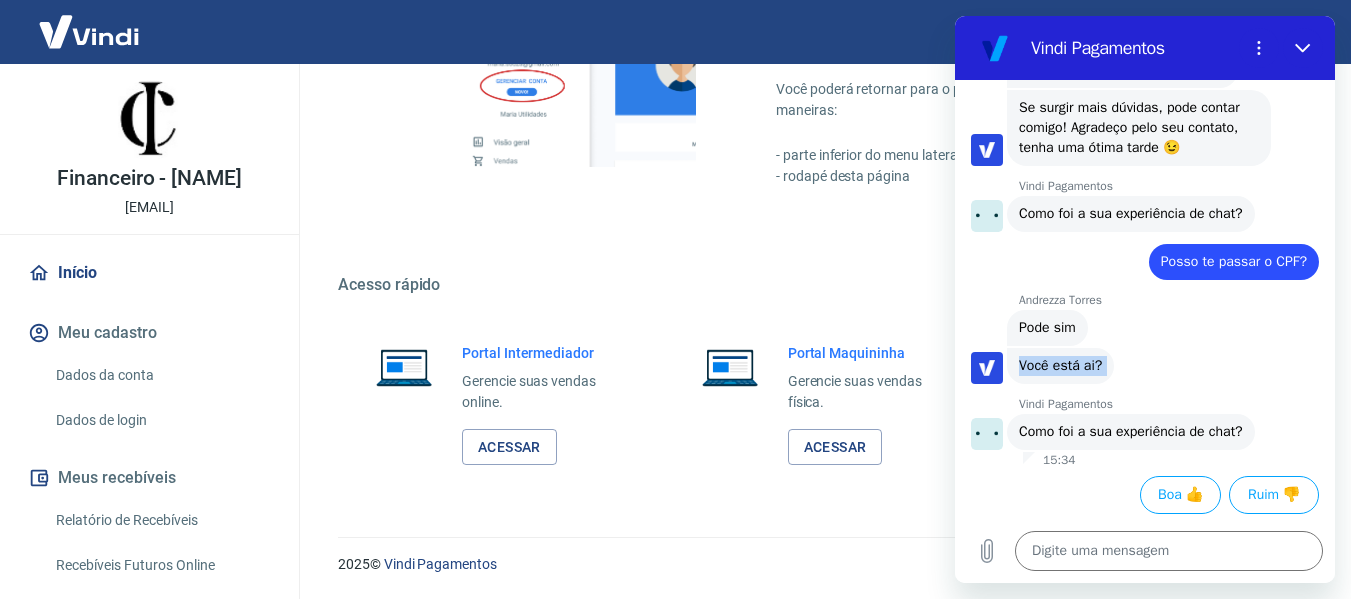 click on "Você está ai?" at bounding box center (1060, 366) 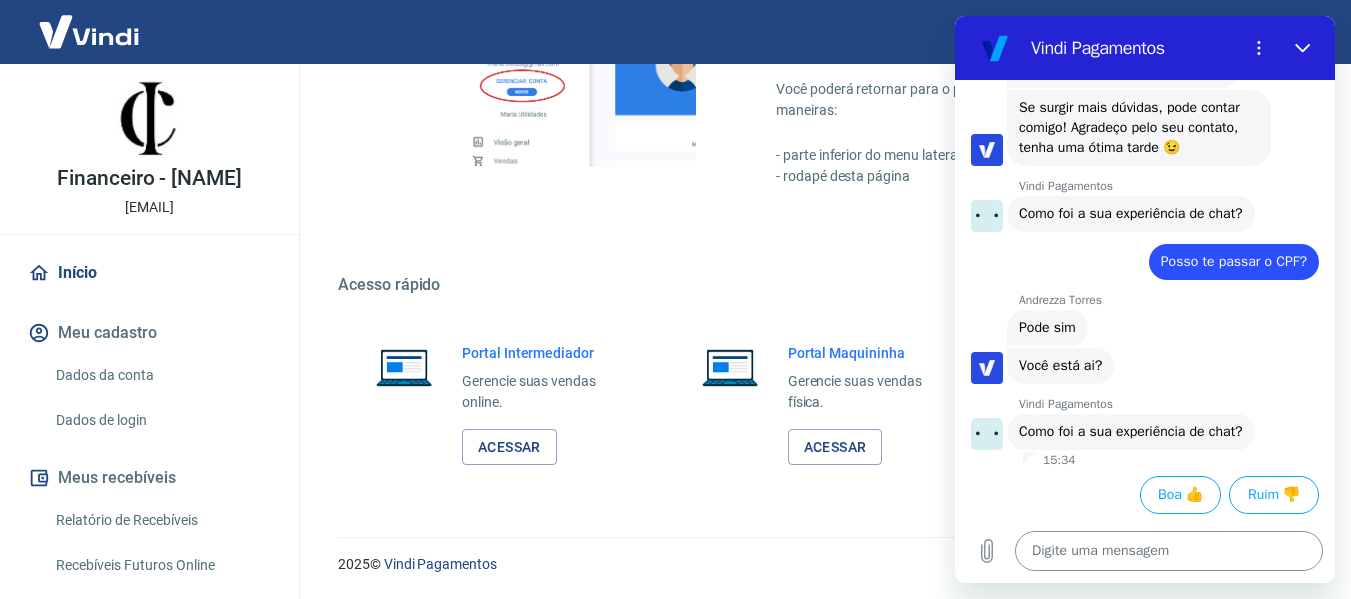 click at bounding box center [1169, 551] 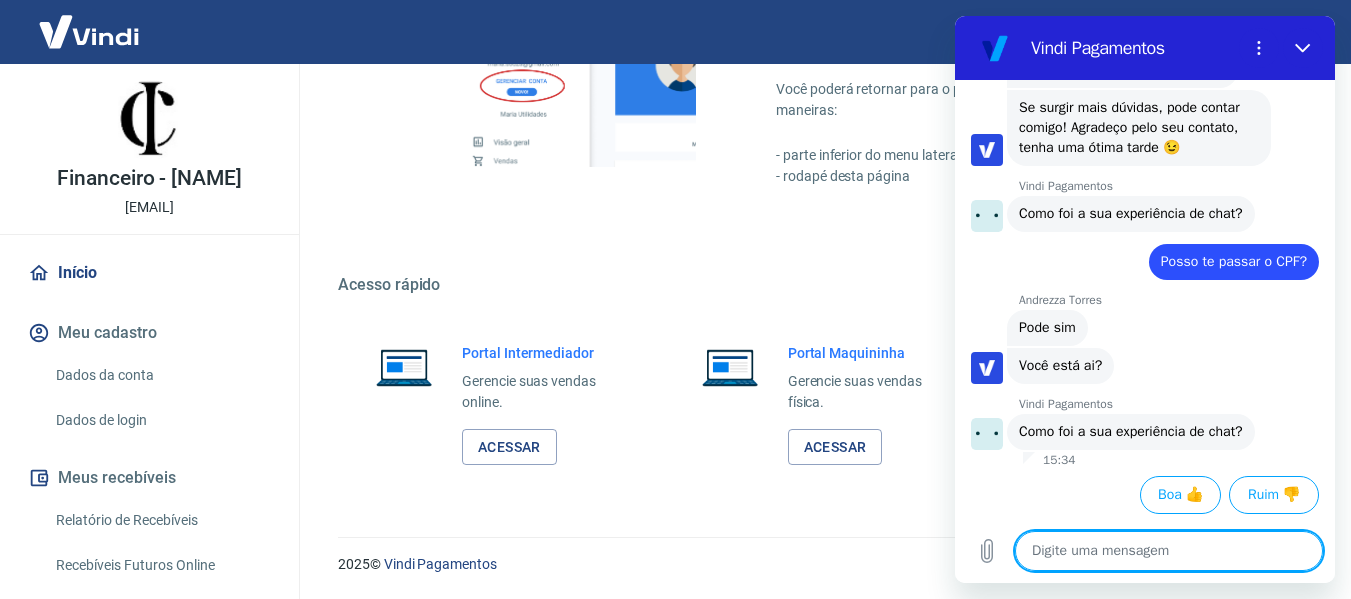 paste on "[CPF]" 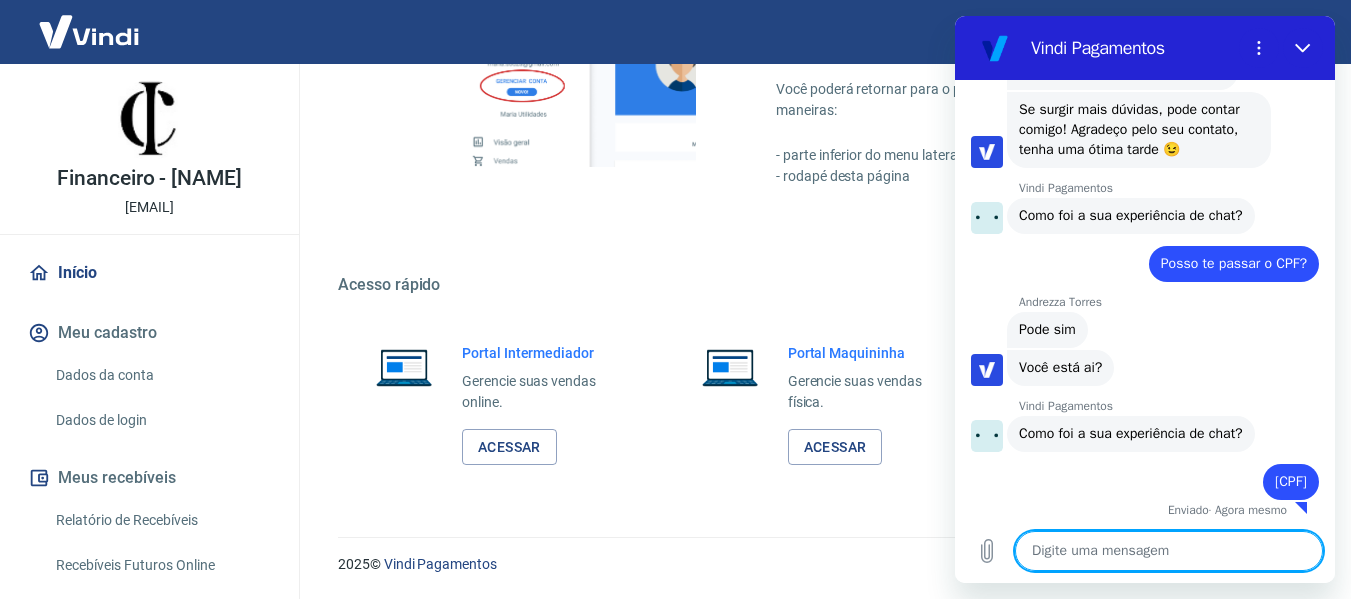 scroll, scrollTop: 788, scrollLeft: 0, axis: vertical 